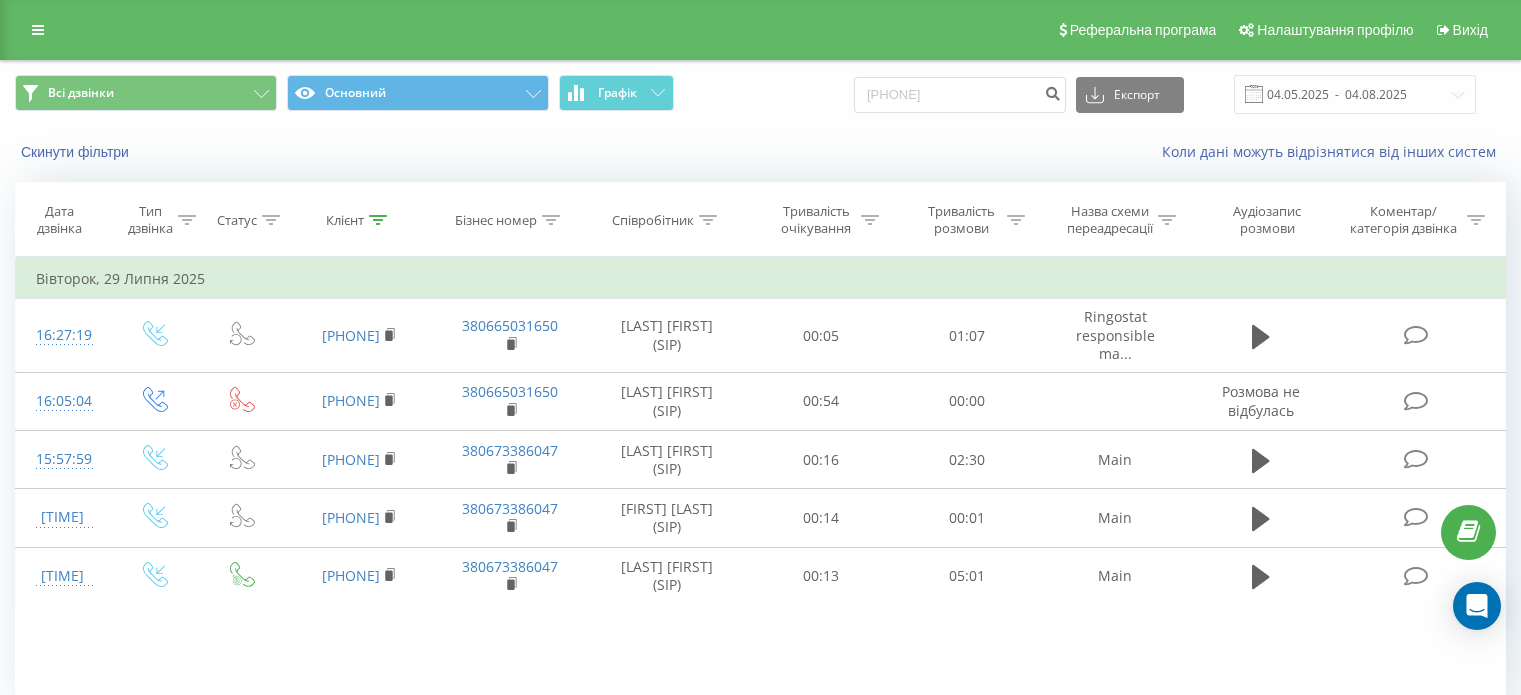 scroll, scrollTop: 0, scrollLeft: 0, axis: both 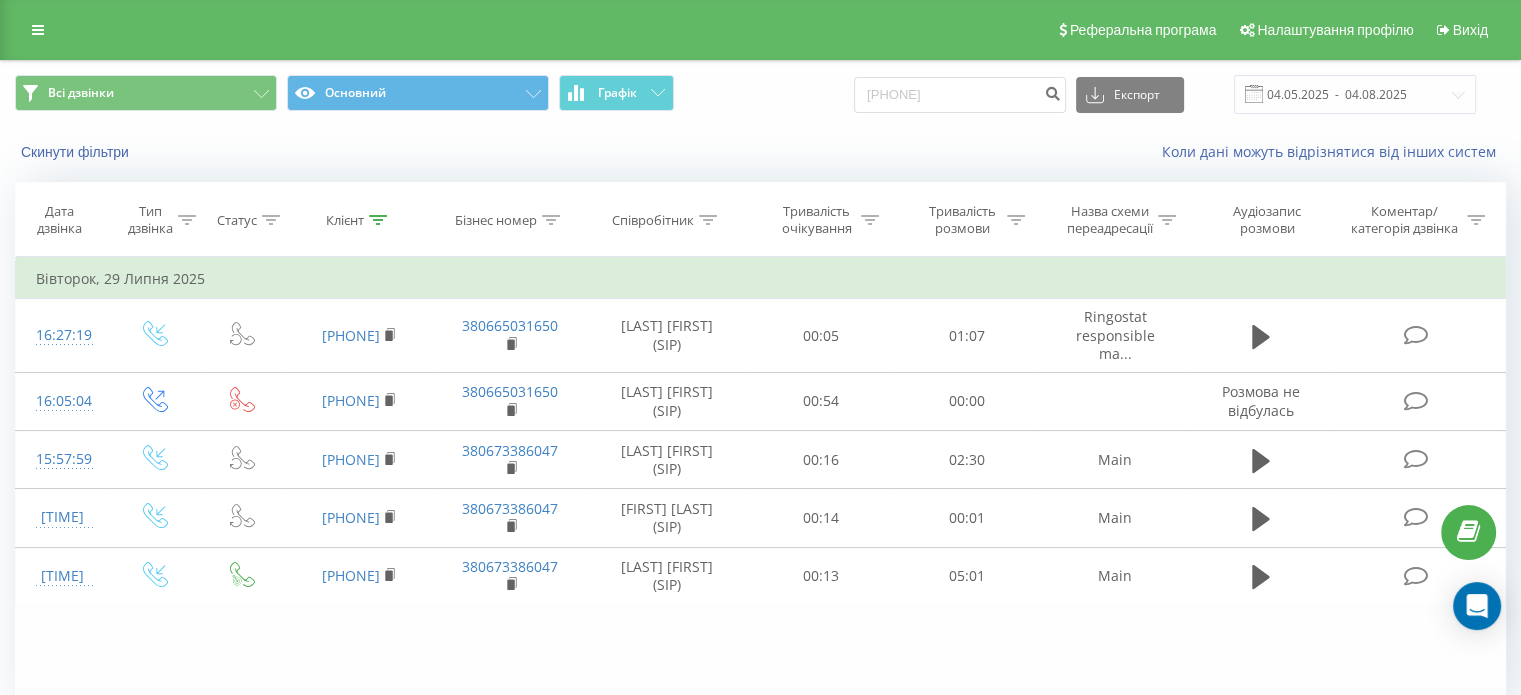 drag, startPoint x: 100, startPoint y: 27, endPoint x: 83, endPoint y: 26, distance: 17.029387 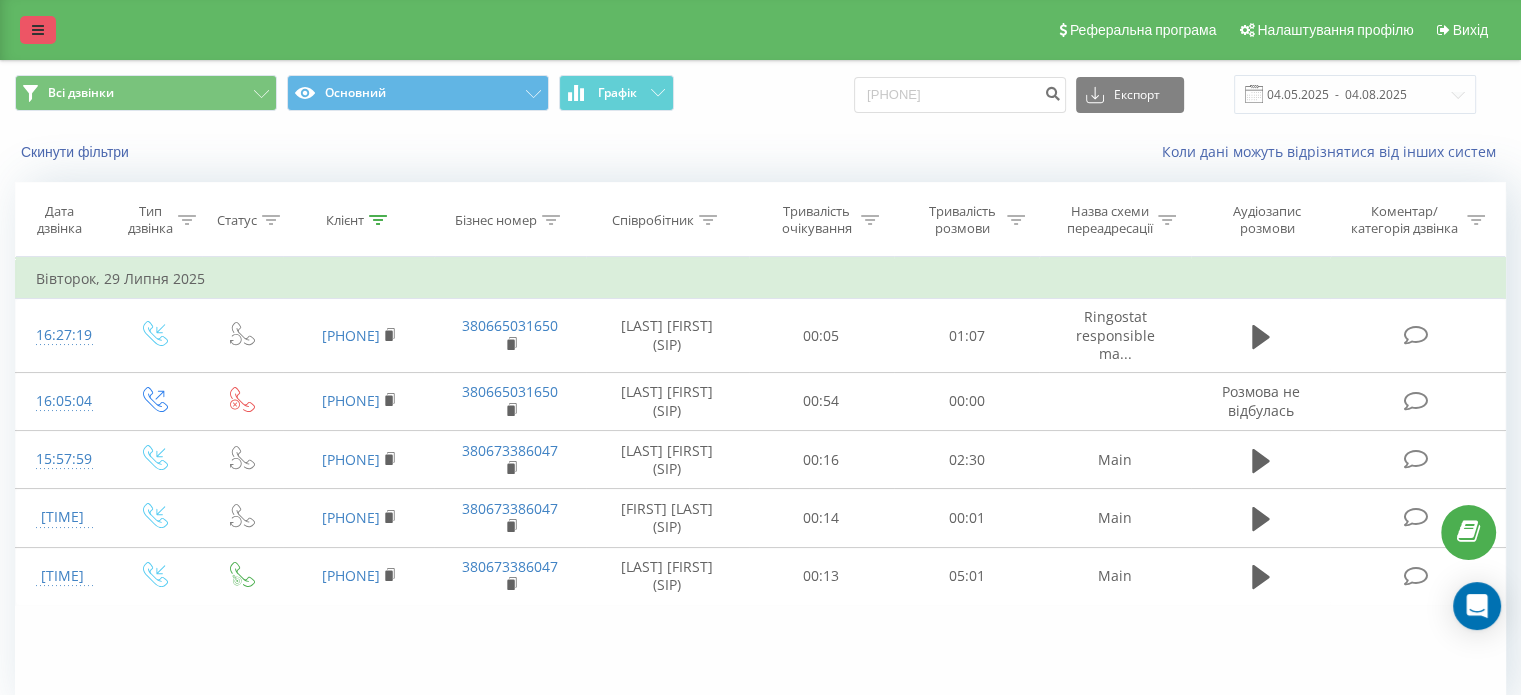 click at bounding box center [38, 30] 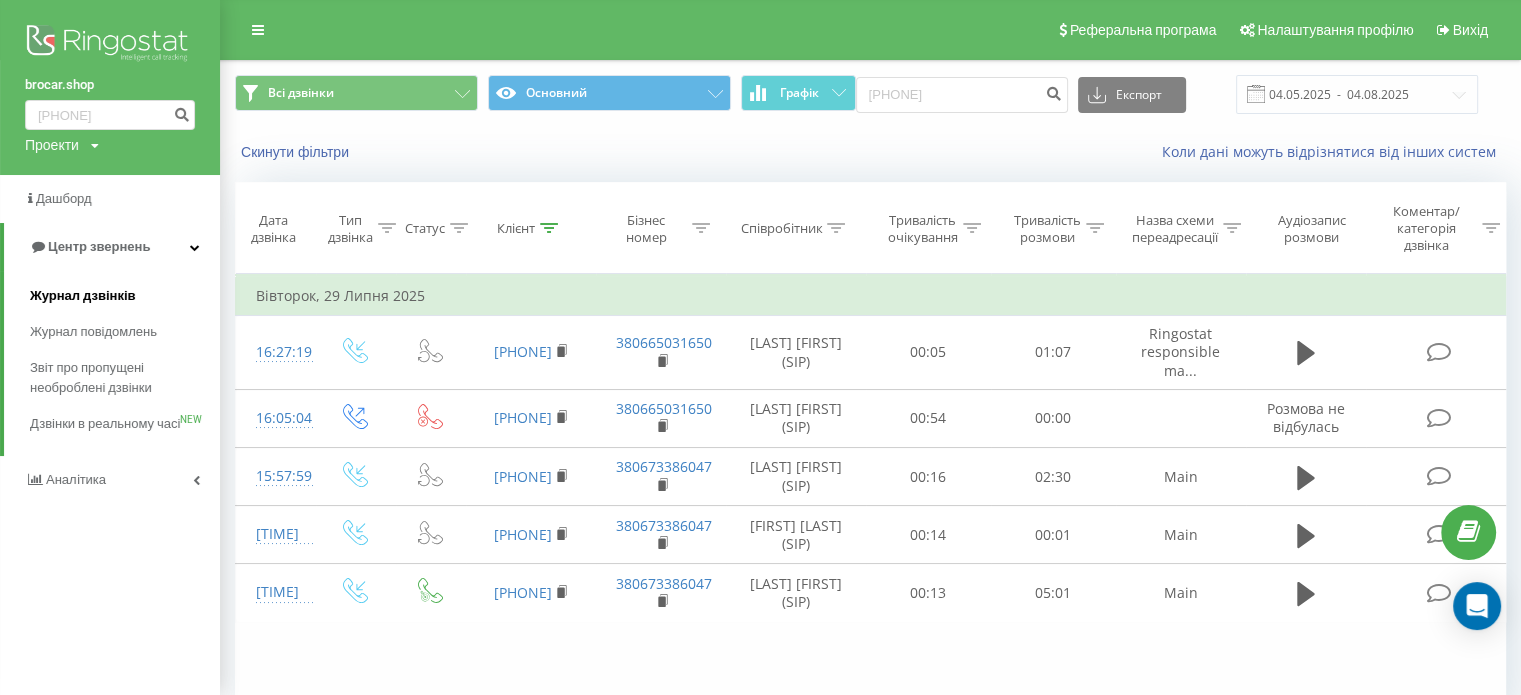 click on "Журнал дзвінків" at bounding box center [83, 296] 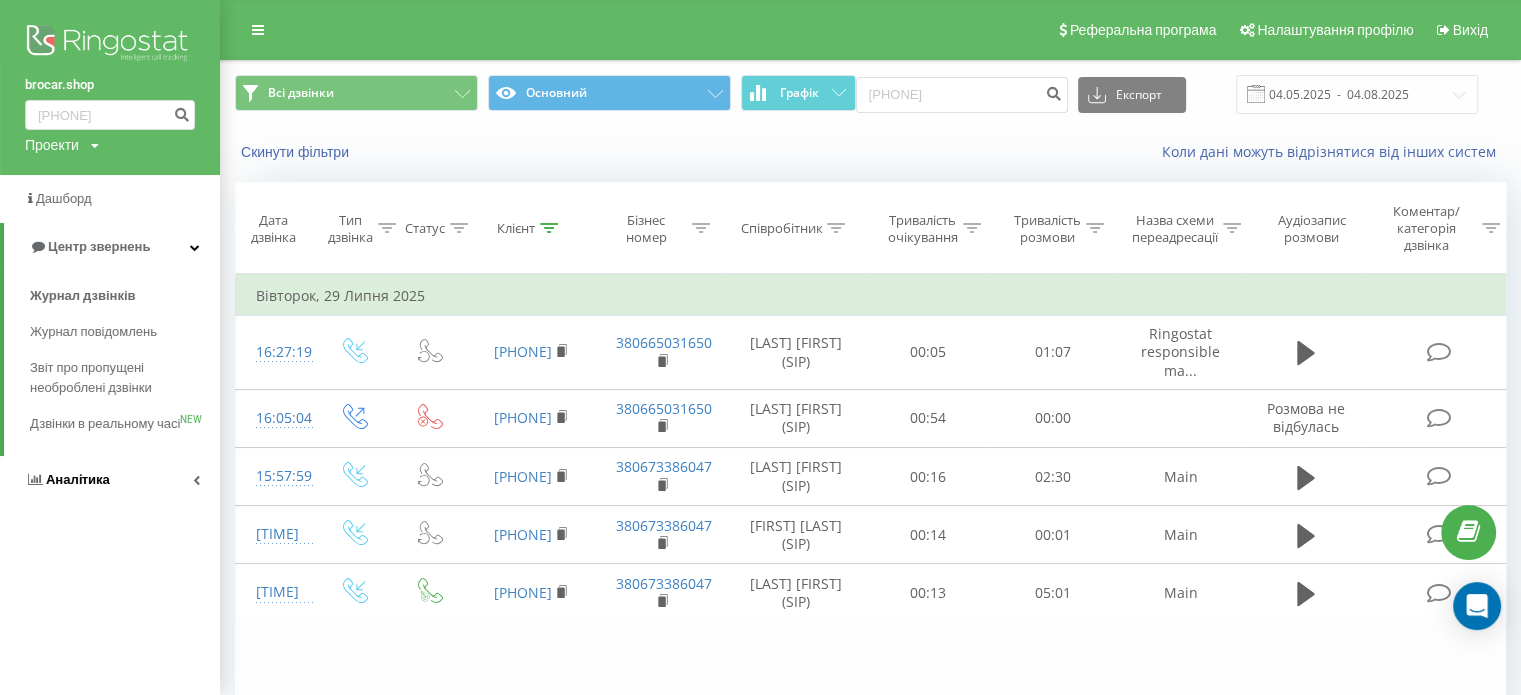 click on "Аналiтика" at bounding box center [78, 479] 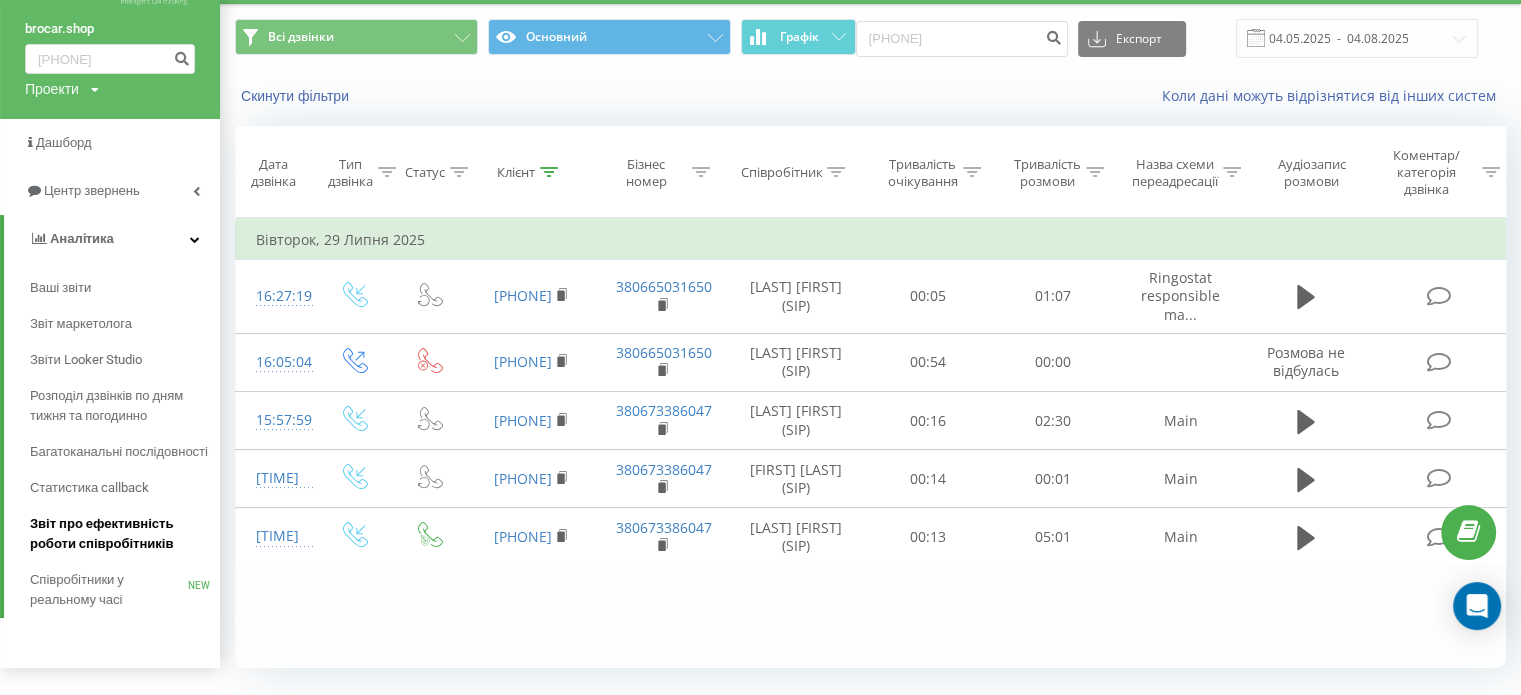 scroll, scrollTop: 100, scrollLeft: 0, axis: vertical 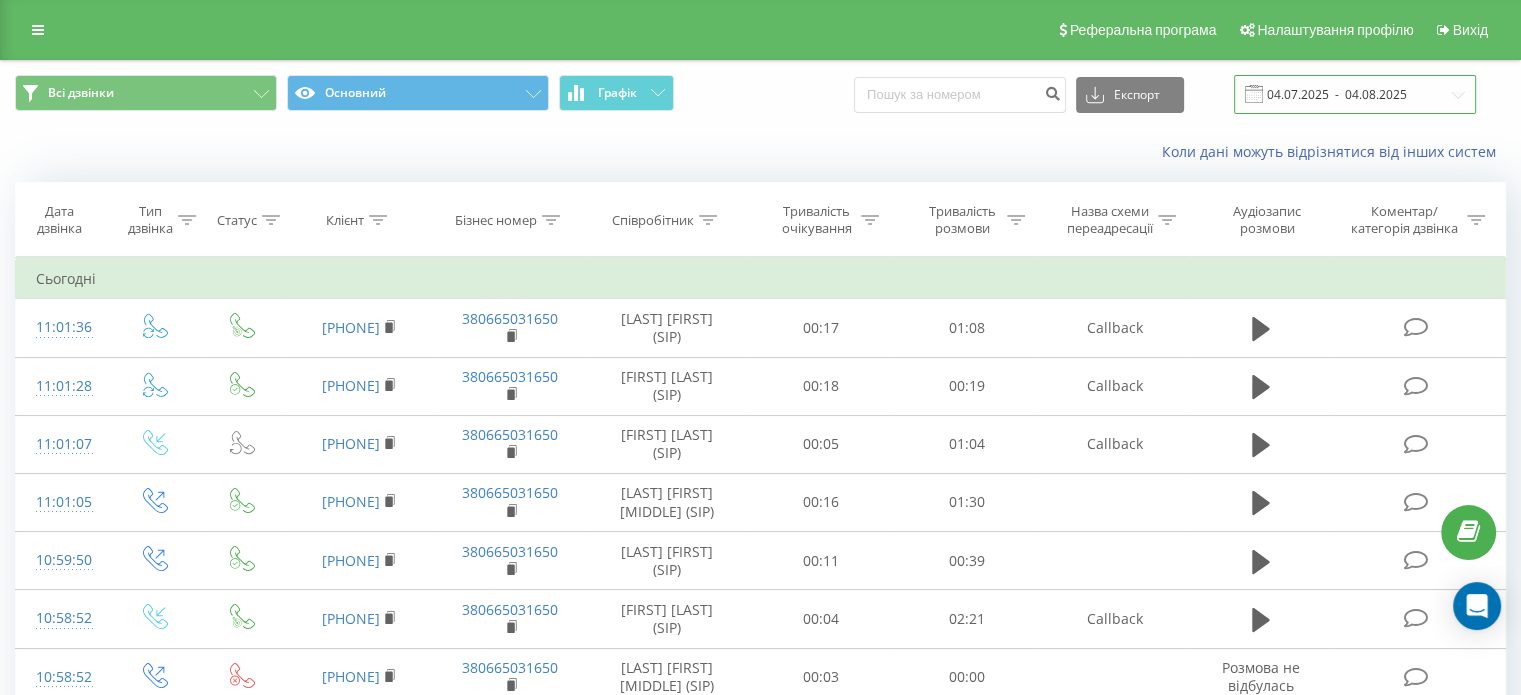 click on "04.07.2025  -  04.08.2025" at bounding box center [1355, 94] 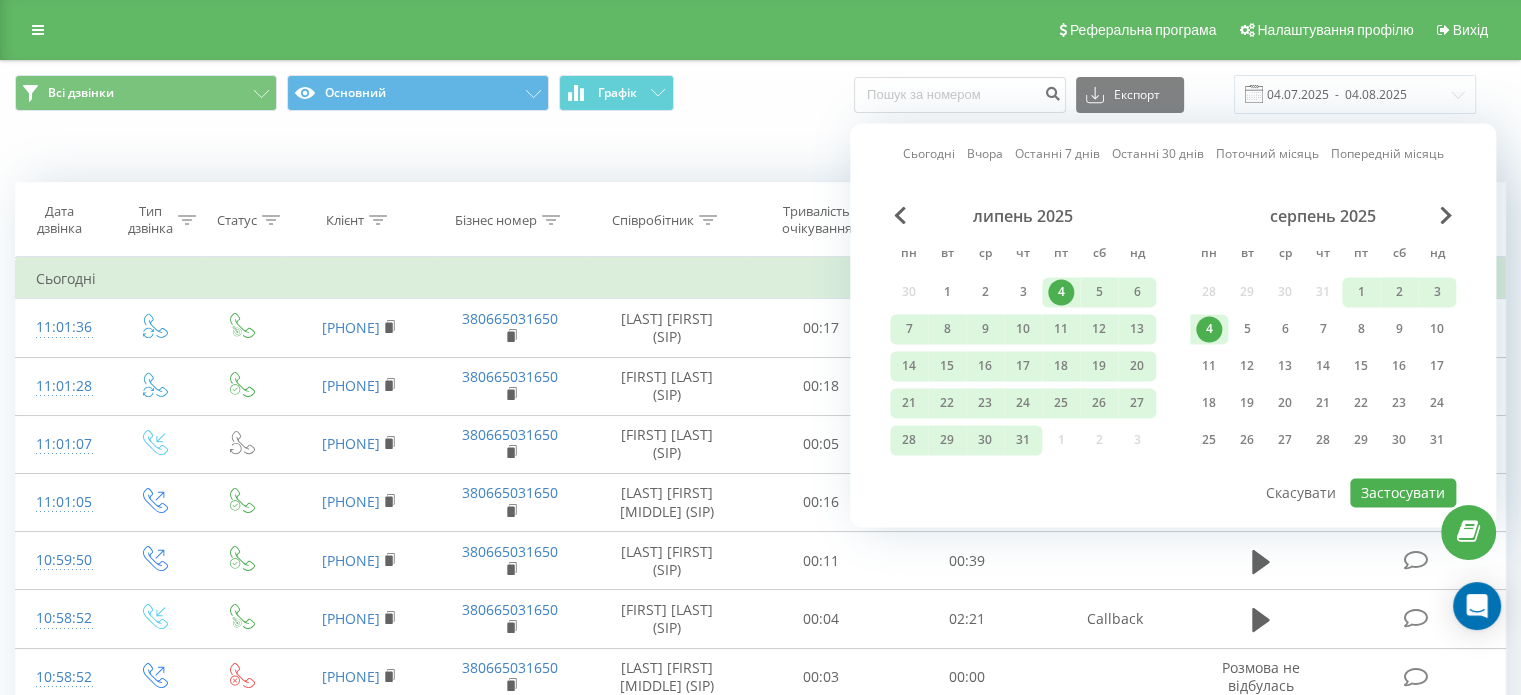 click on "4" at bounding box center (1209, 329) 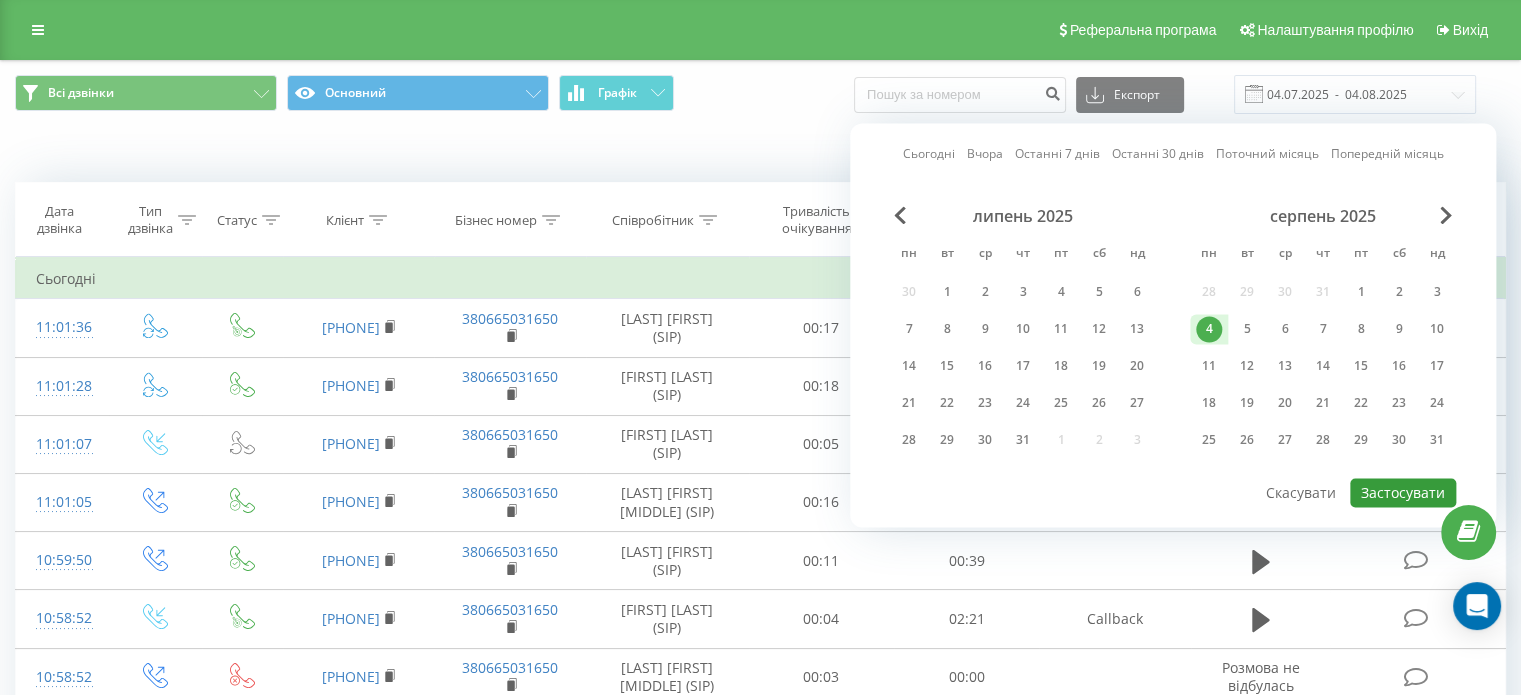 click on "Застосувати" at bounding box center [1403, 492] 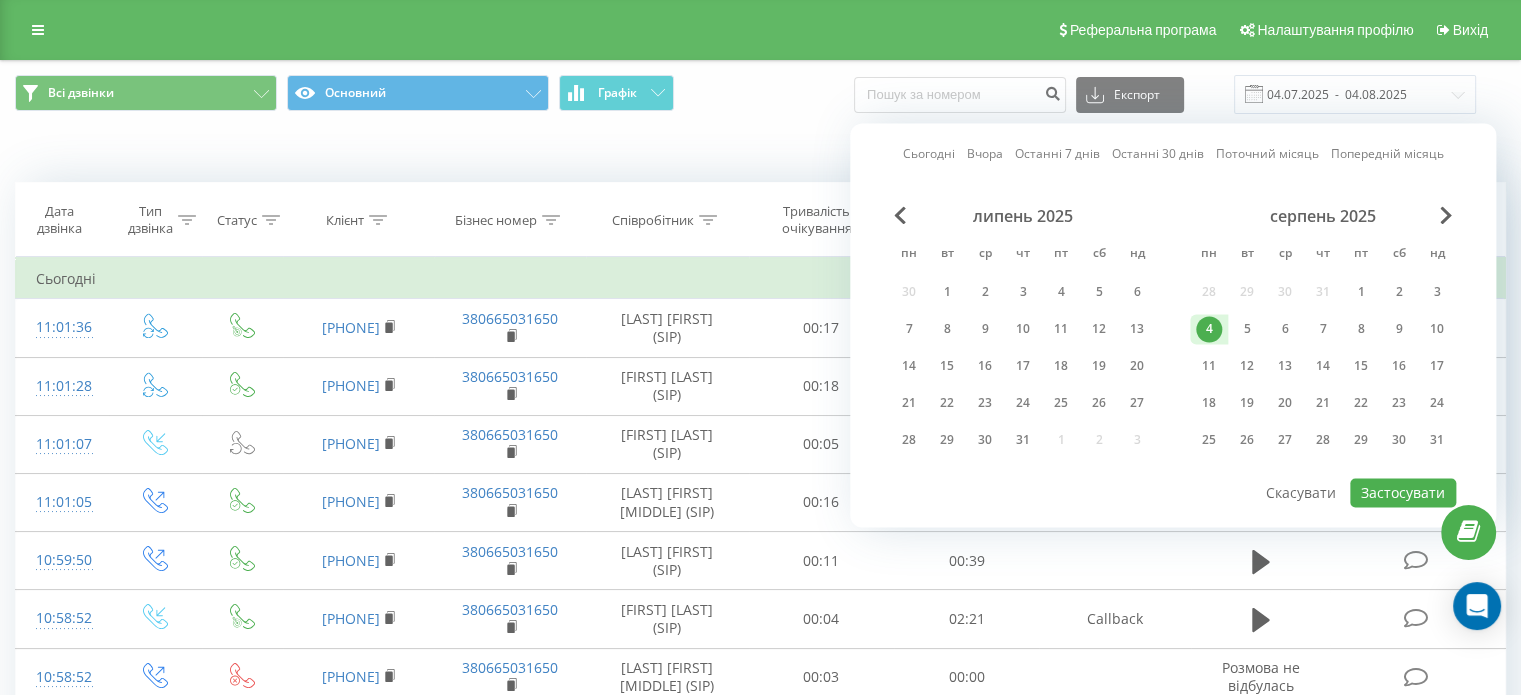 type on "04.08.2025  -  04.08.2025" 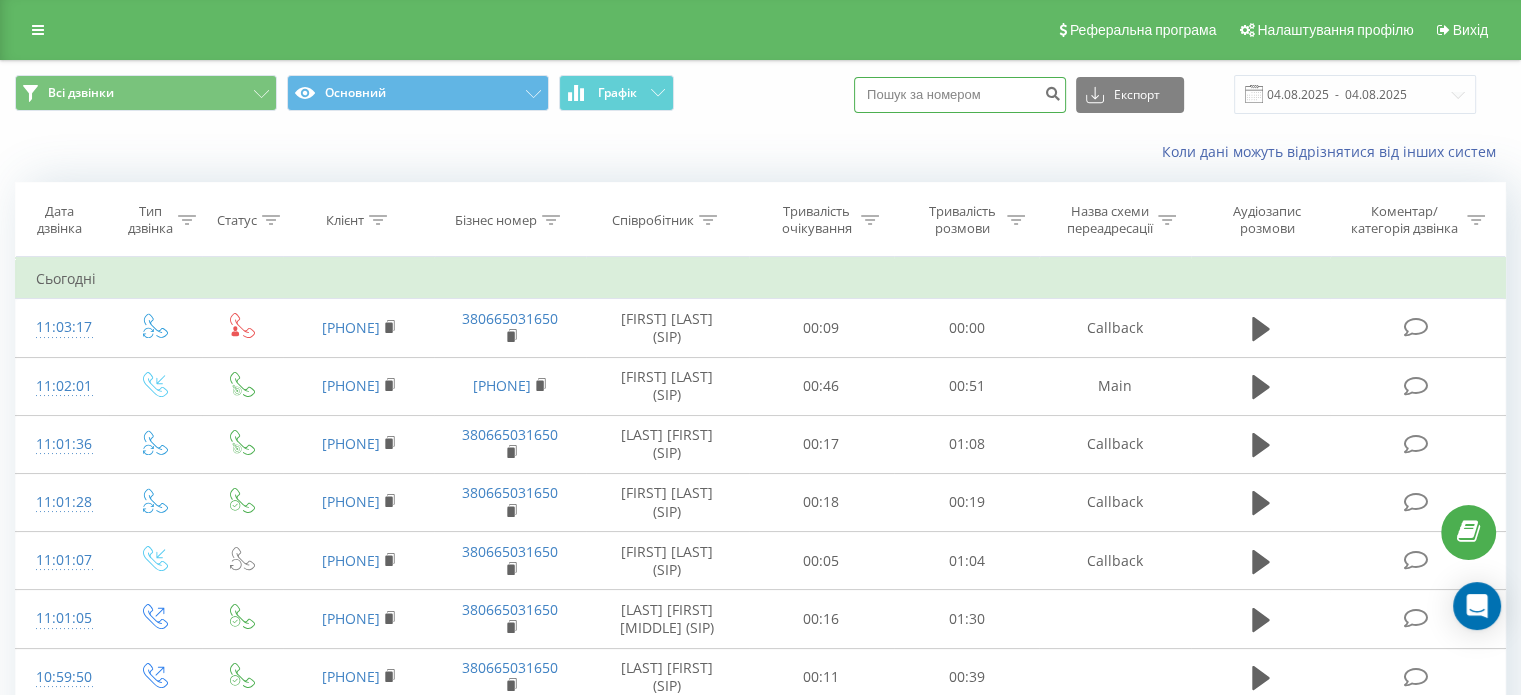 click at bounding box center [960, 95] 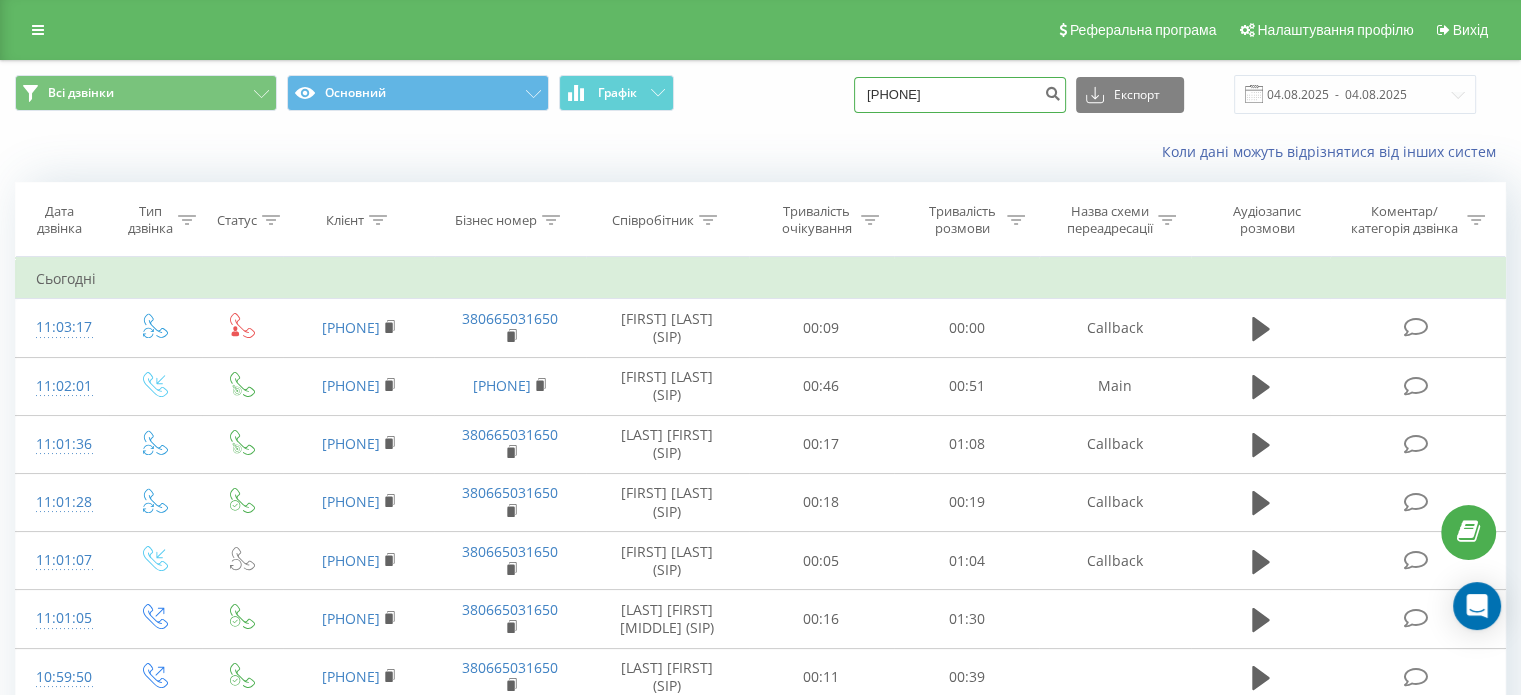 type on "380999536155" 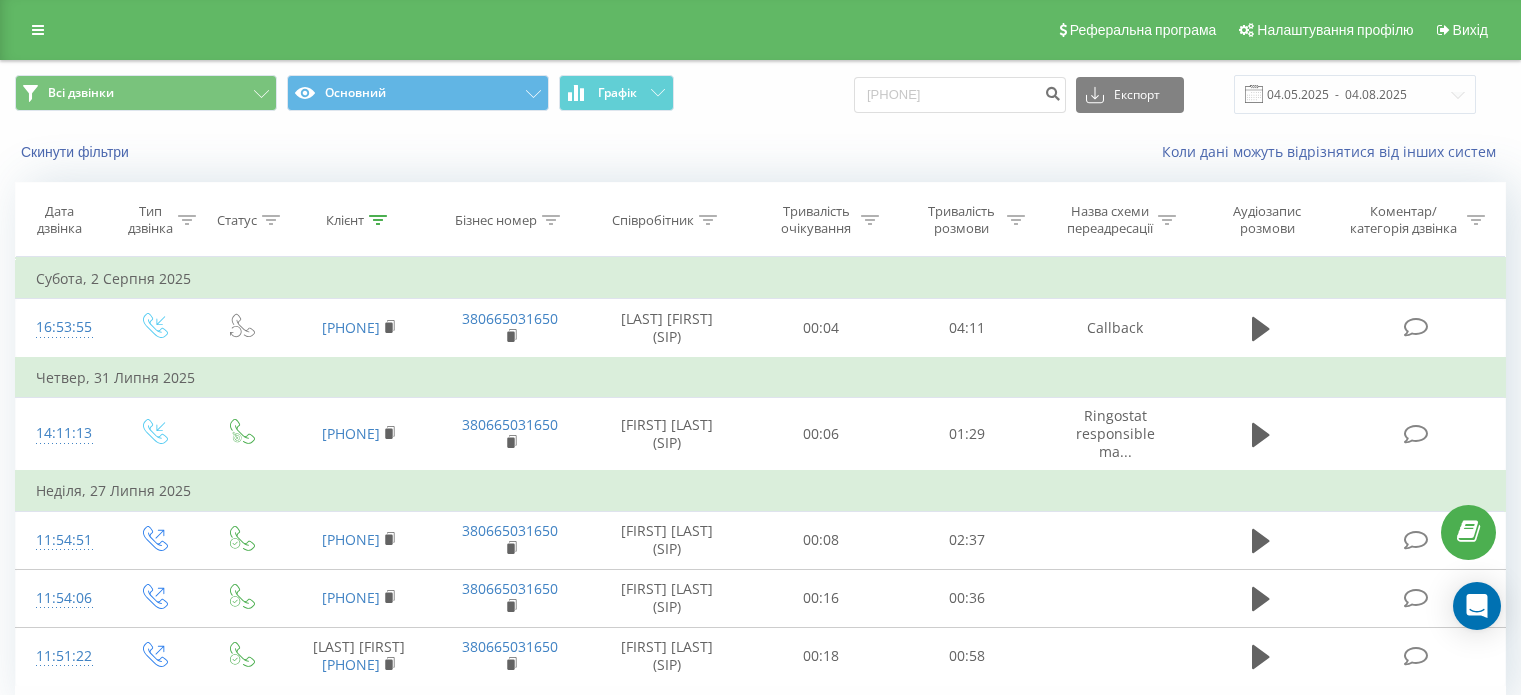 scroll, scrollTop: 0, scrollLeft: 0, axis: both 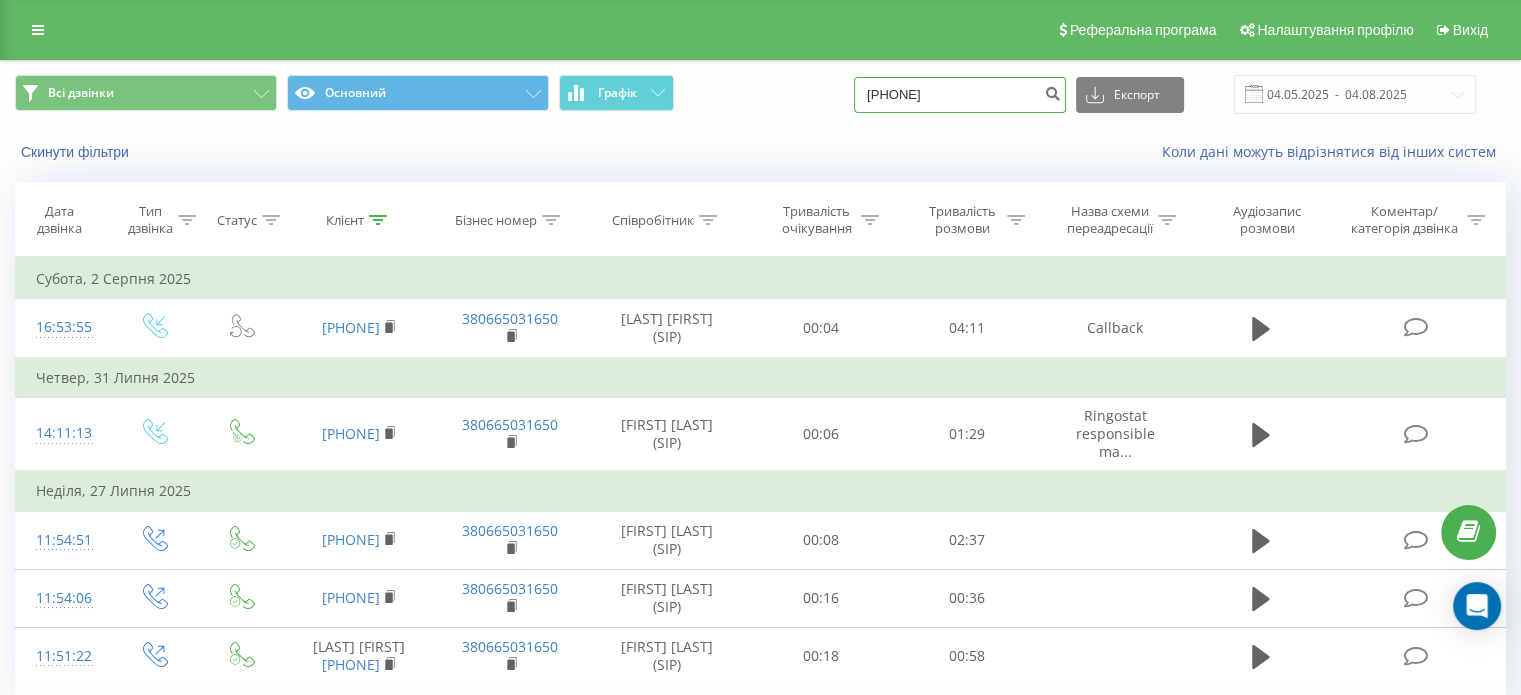 click on "[PHONE]" at bounding box center (960, 95) 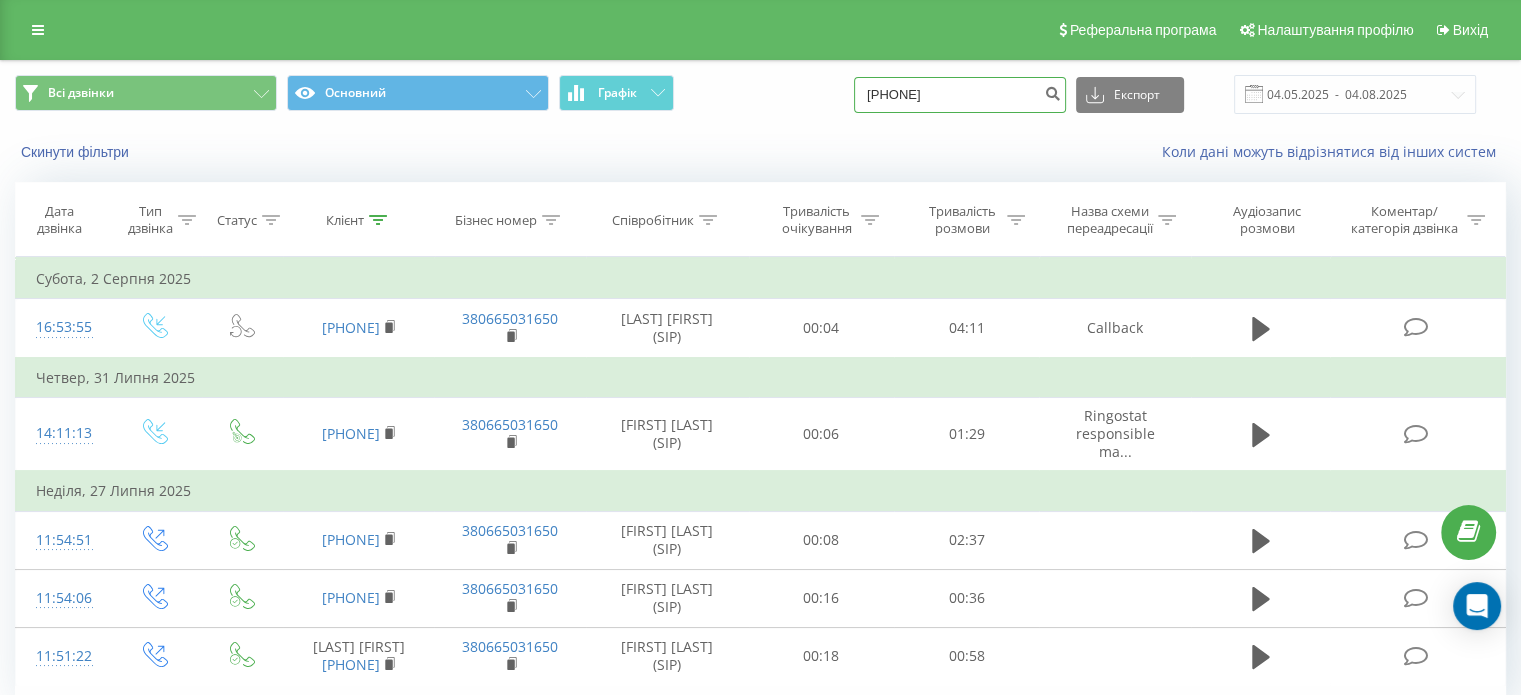 type on "0 50 067 2524" 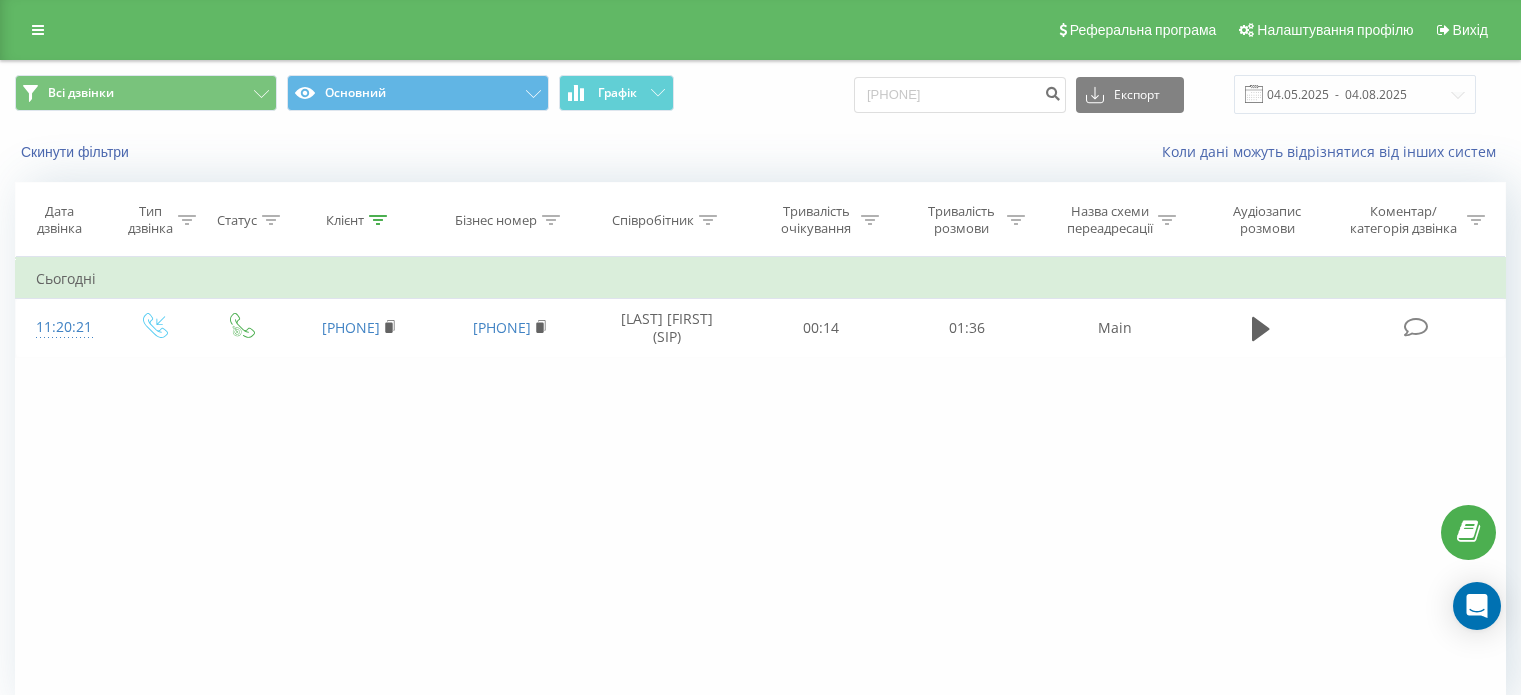 scroll, scrollTop: 0, scrollLeft: 0, axis: both 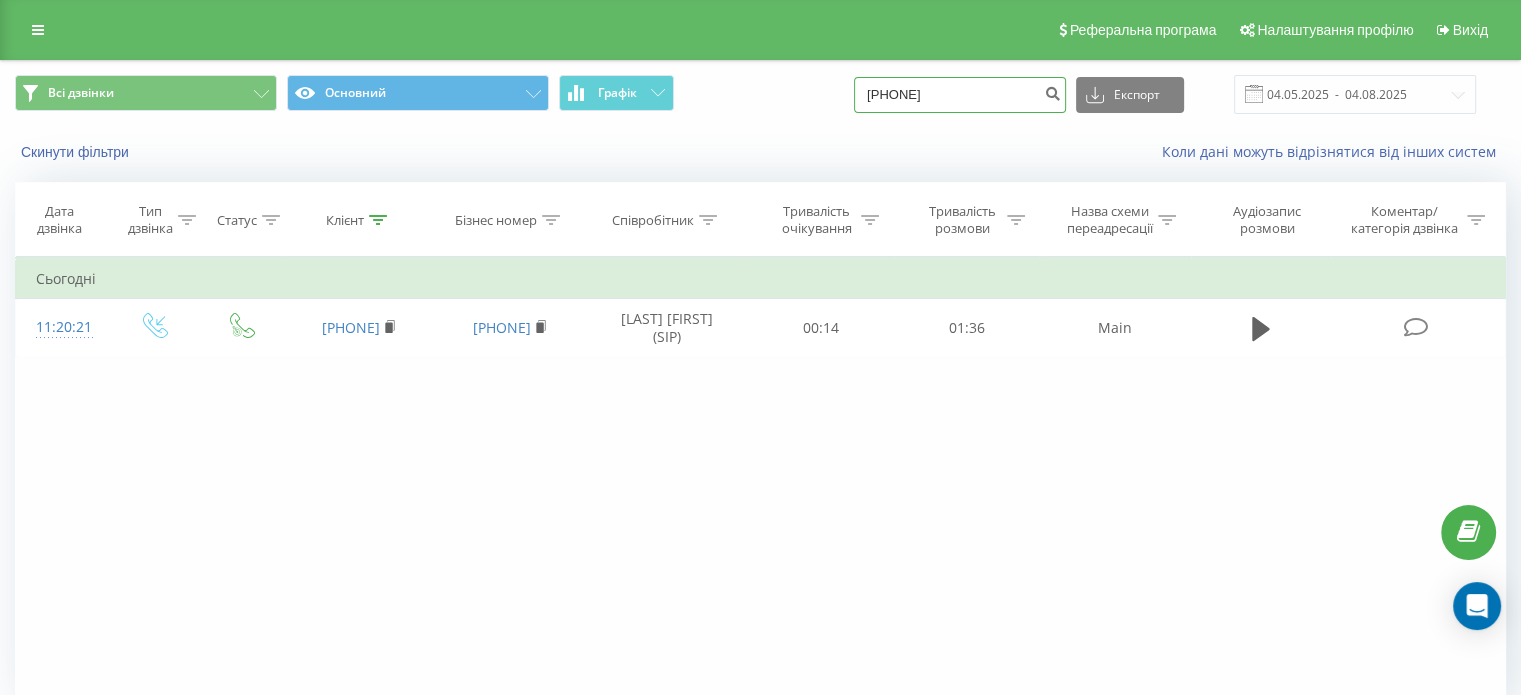click on "0500672524" at bounding box center [960, 95] 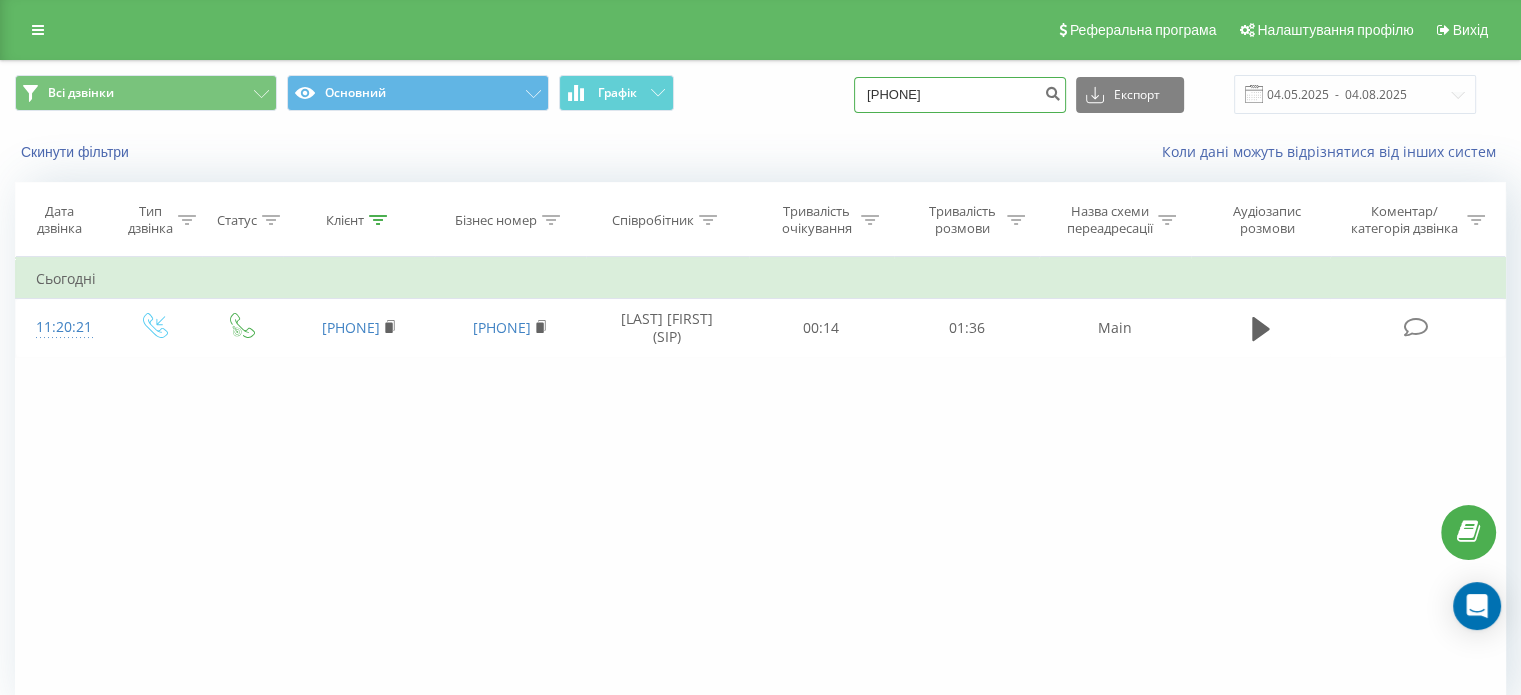 type on "0993278736" 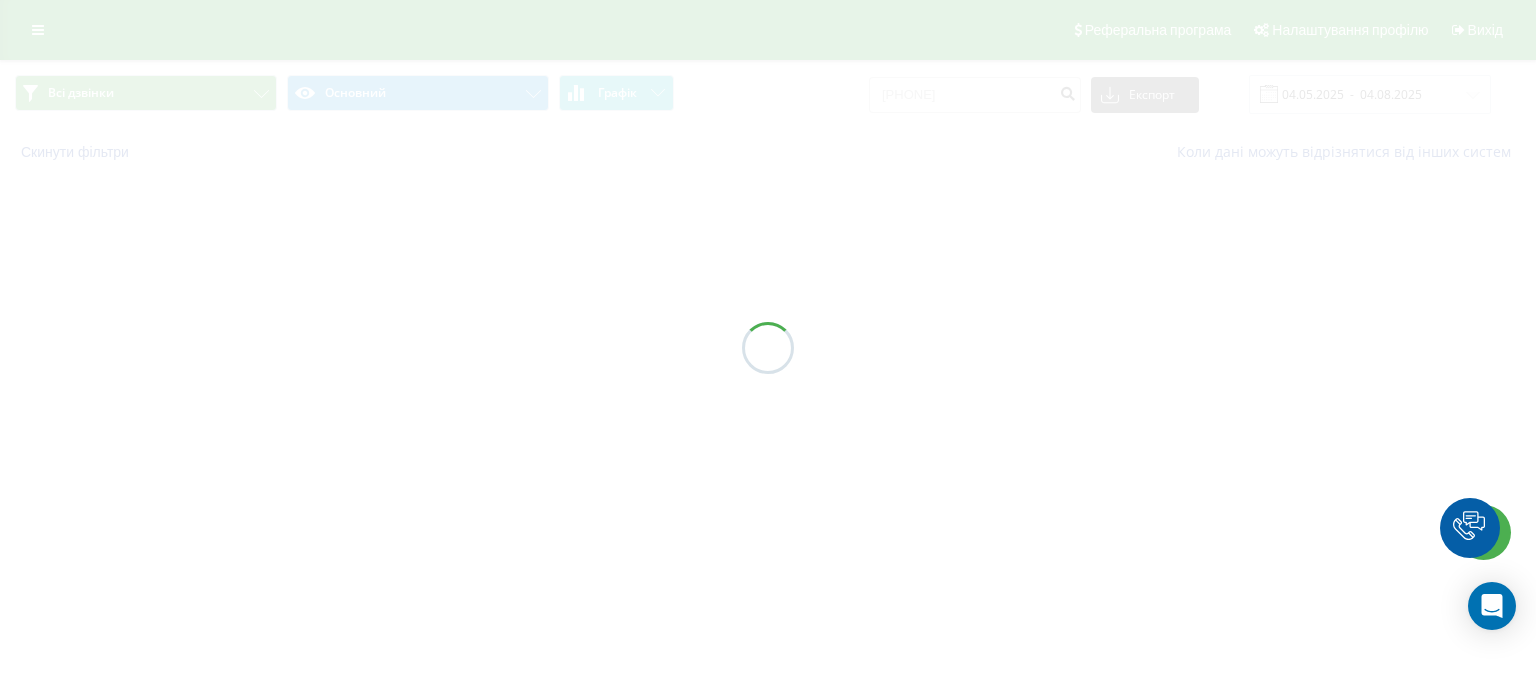 scroll, scrollTop: 0, scrollLeft: 0, axis: both 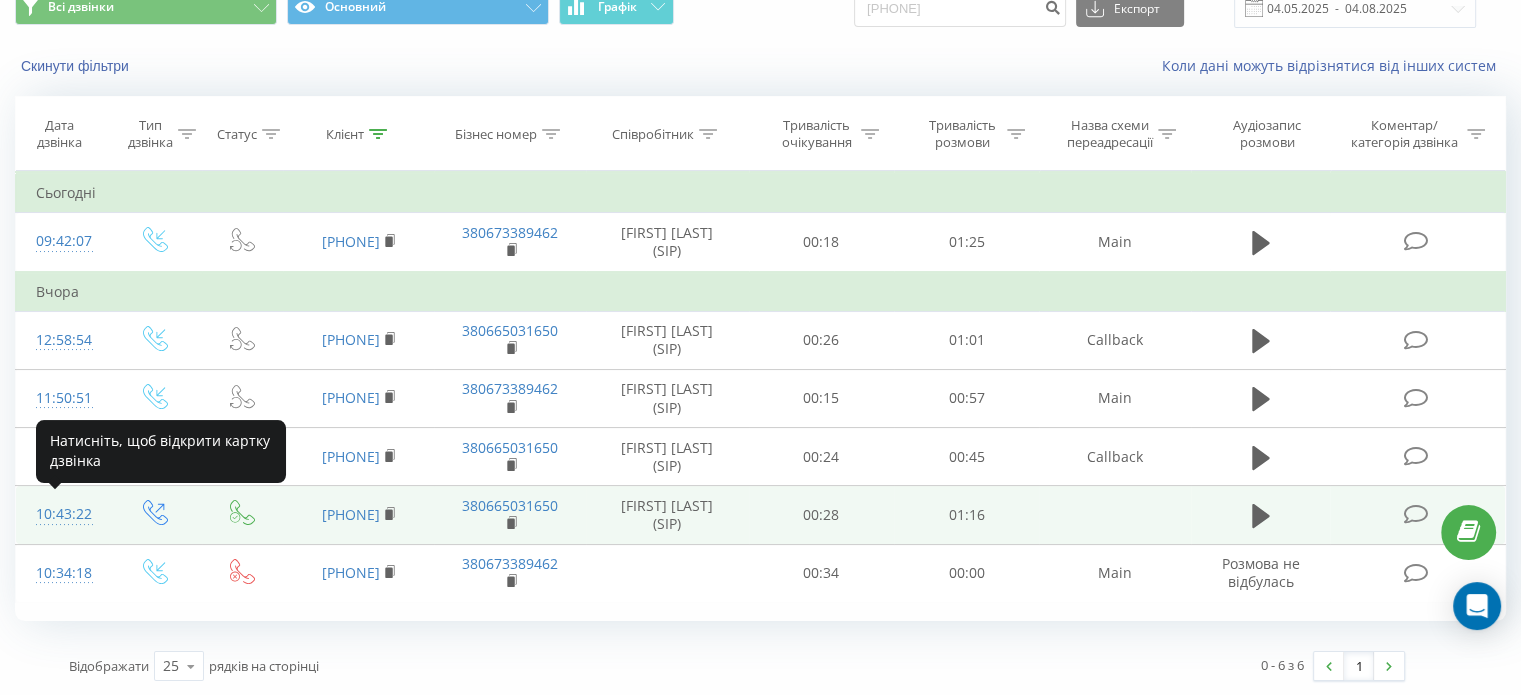 click on "10:43:22" at bounding box center (62, 514) 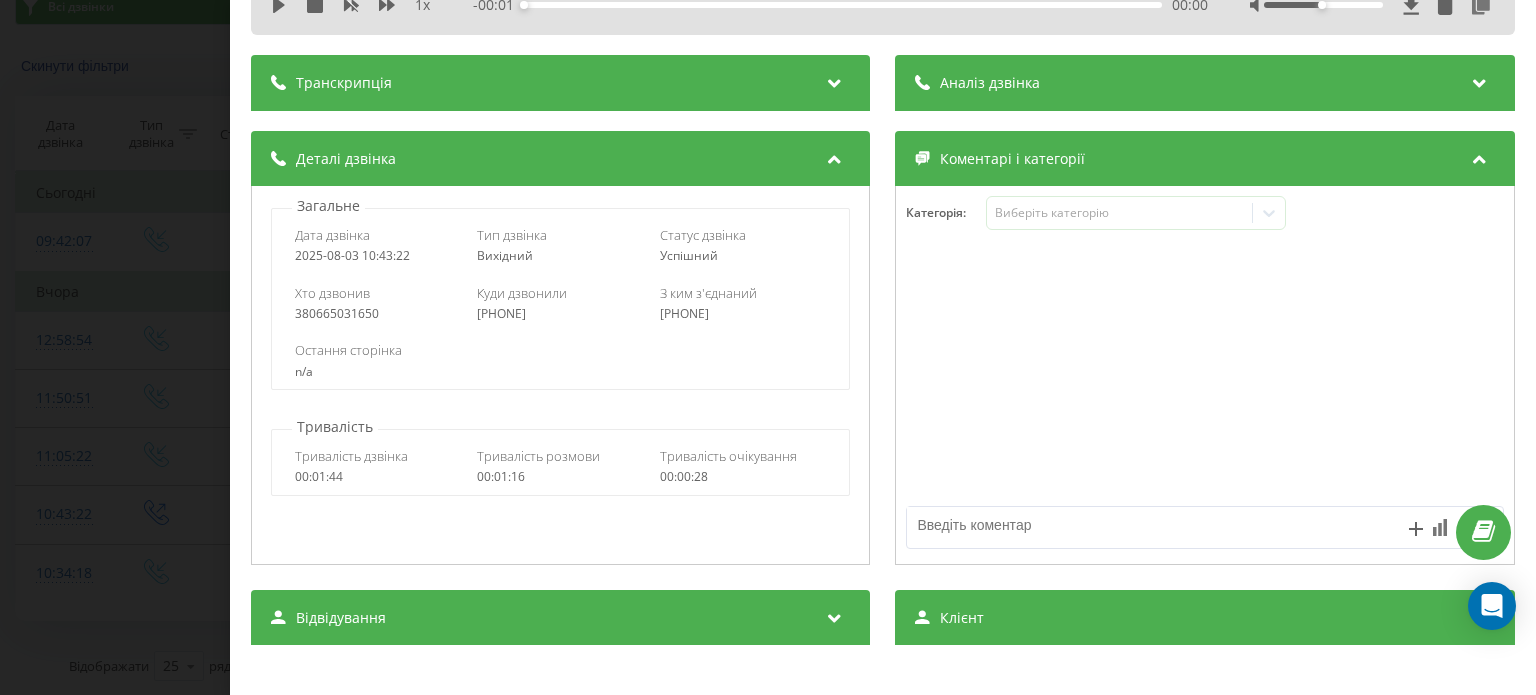 scroll, scrollTop: 0, scrollLeft: 0, axis: both 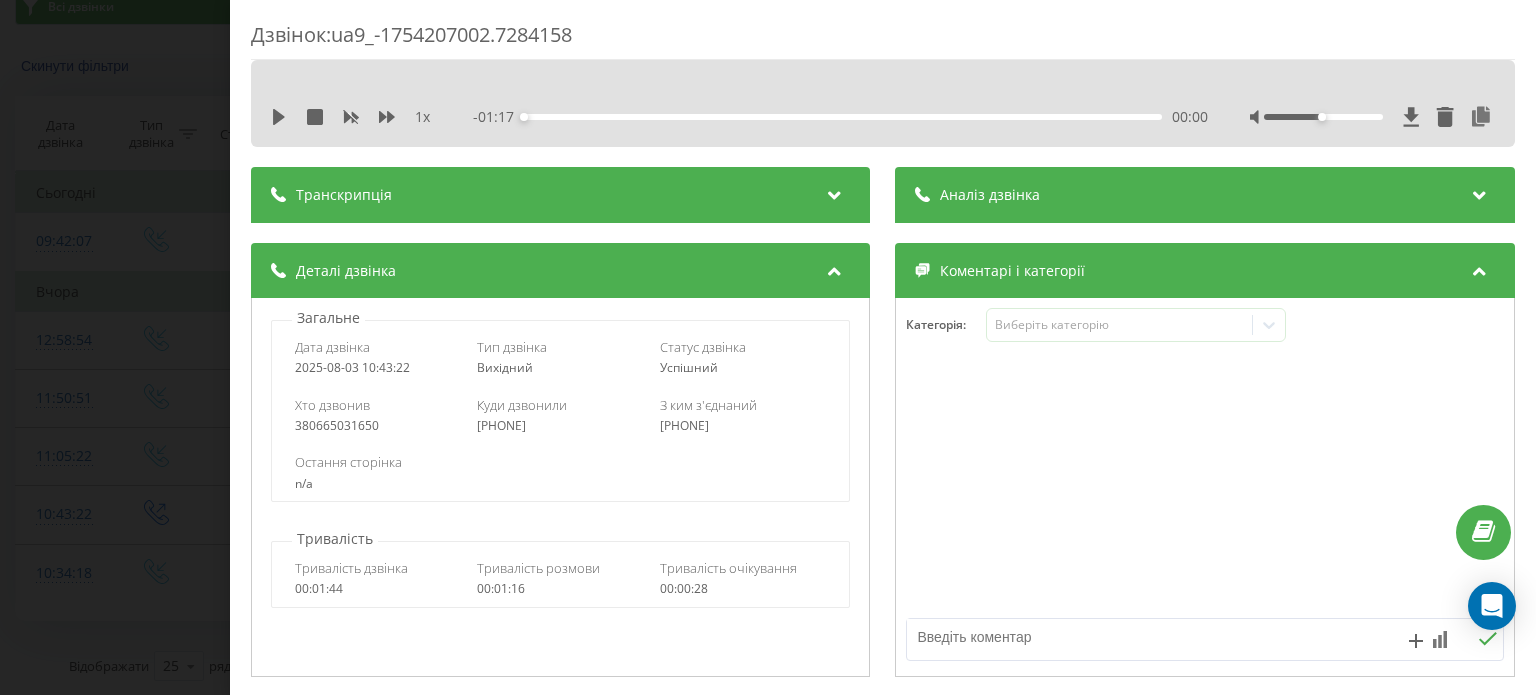 click on "Дзвінок :  ua9_-1754207002.7284158   1 x  - 01:17 00:00   00:00   Транскрипція Для AI-аналізу майбутніх дзвінків  налаштуйте та активуйте профіль на сторінці . Якщо профіль вже є і дзвінок відповідає його умовам, оновіть сторінку через 10 хвилин - AI аналізує поточний дзвінок. Аналіз дзвінка Для AI-аналізу майбутніх дзвінків  налаштуйте та активуйте профіль на сторінці . Якщо профіль вже є і дзвінок відповідає його умовам, оновіть сторінку через 10 хвилин - AI аналізує поточний дзвінок. Деталі дзвінка Загальне Дата дзвінка 2025-08-03 10:43:22 Тип дзвінка Вихідний Статус дзвінка Успішний 380665031650" at bounding box center [768, 347] 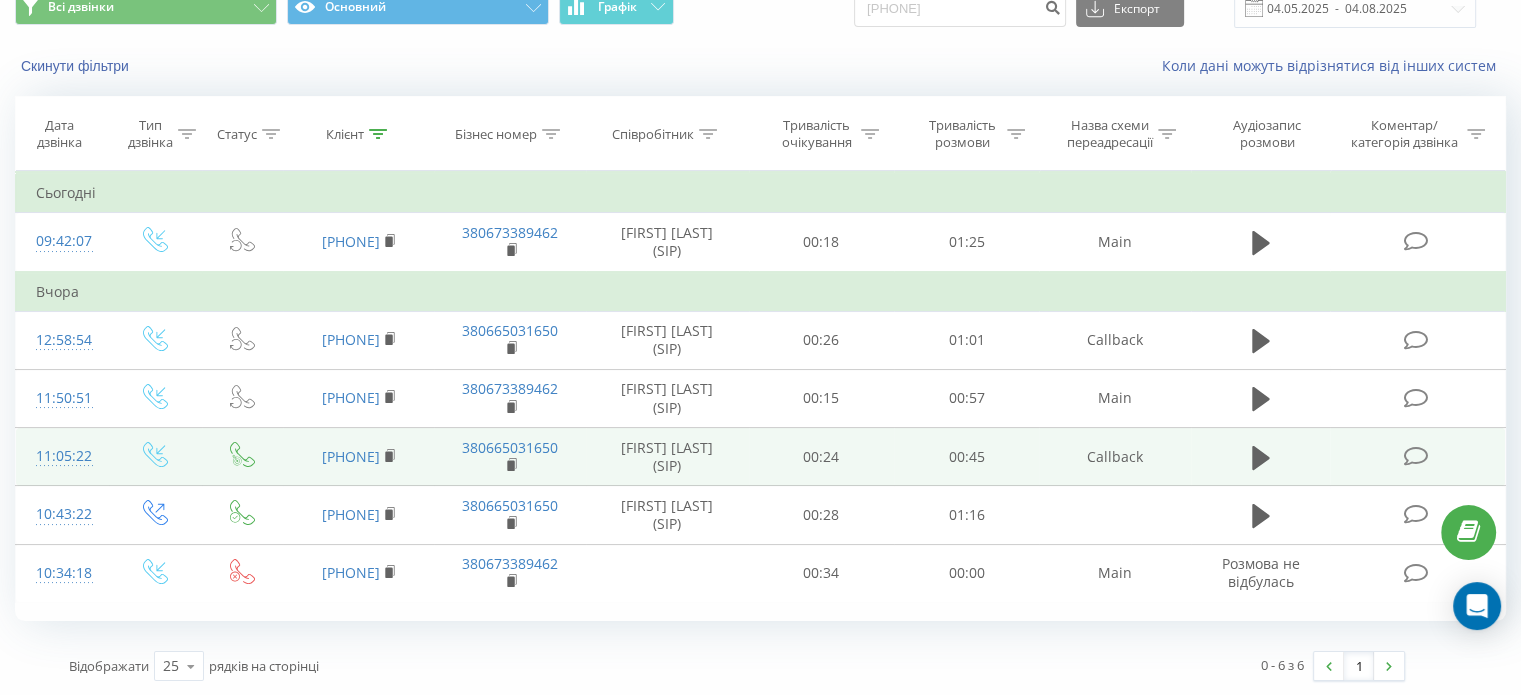 click on "11:05:22" at bounding box center (62, 456) 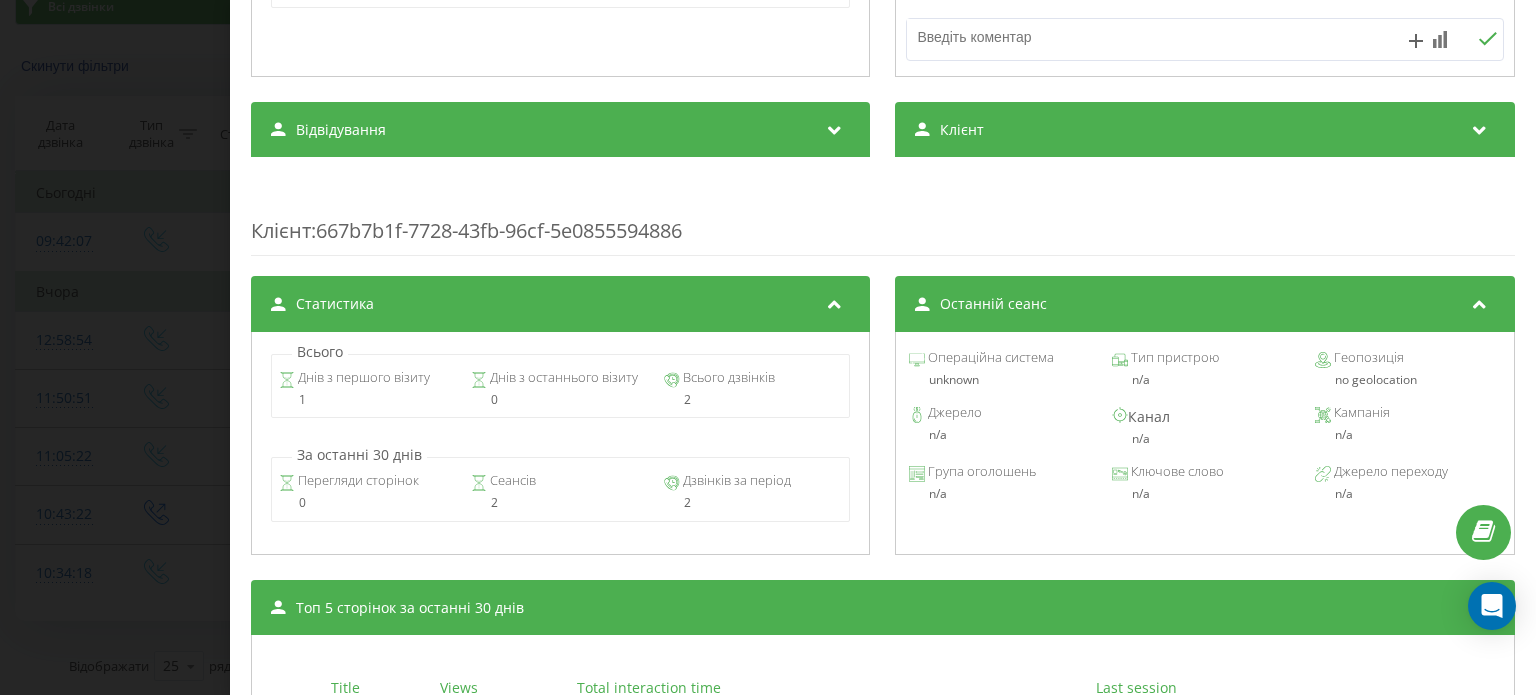 scroll, scrollTop: 846, scrollLeft: 0, axis: vertical 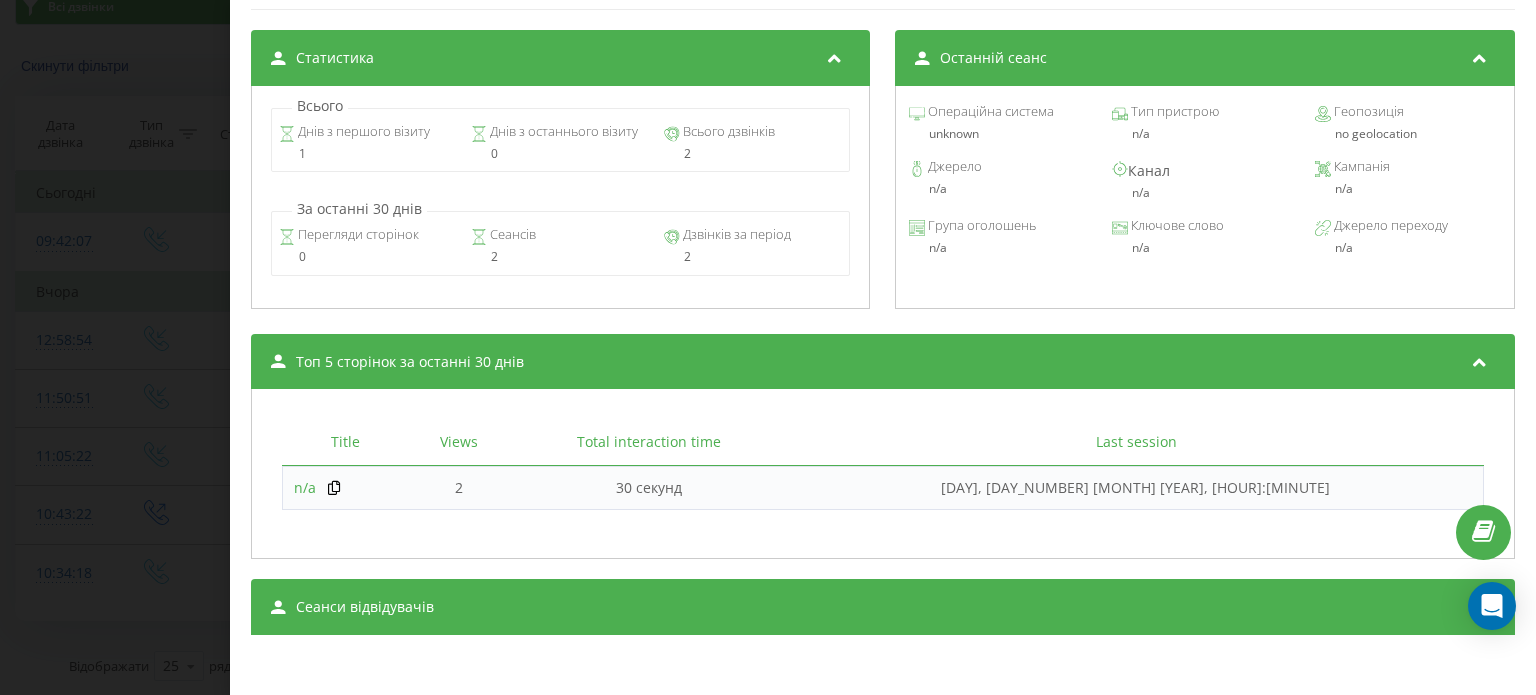 click on "n/a" at bounding box center (305, 487) 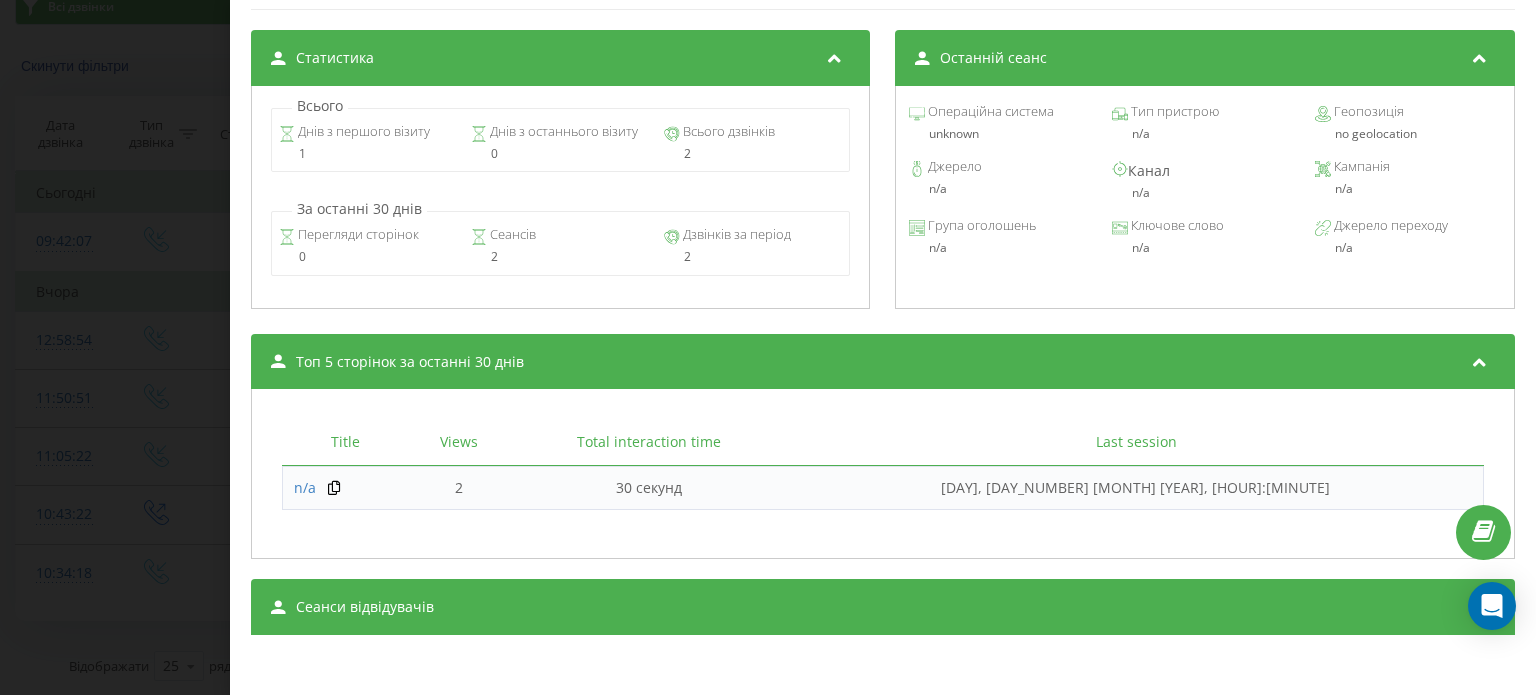 click on "Дзвінок :  ua5_-1754208322.10649700   1 x  - 00:45 00:00   00:00   Транскрипція Для AI-аналізу майбутніх дзвінків  налаштуйте та активуйте профіль на сторінці . Якщо профіль вже є і дзвінок відповідає його умовам, оновіть сторінку через 10 хвилин - AI аналізує поточний дзвінок. Аналіз дзвінка Для AI-аналізу майбутніх дзвінків  налаштуйте та активуйте профіль на сторінці . Якщо профіль вже є і дзвінок відповідає його умовам, оновіть сторінку через 10 хвилин - AI аналізує поточний дзвінок. Деталі дзвінка Загальне Дата дзвінка 2025-08-03 11:05:22 Тип дзвінка Вхідний Статус дзвінка Цільовий 380993278736 :" at bounding box center (768, 347) 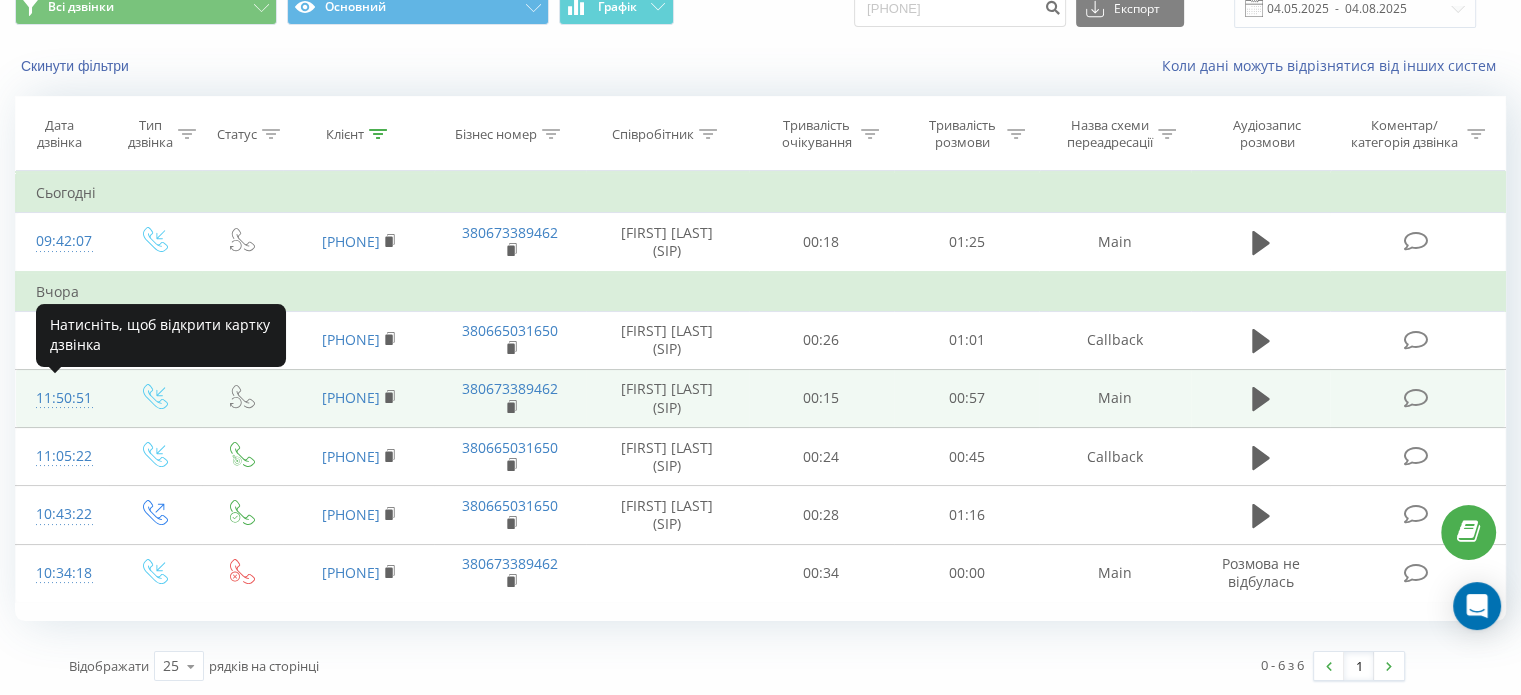 click on "11:50:51" at bounding box center [62, 398] 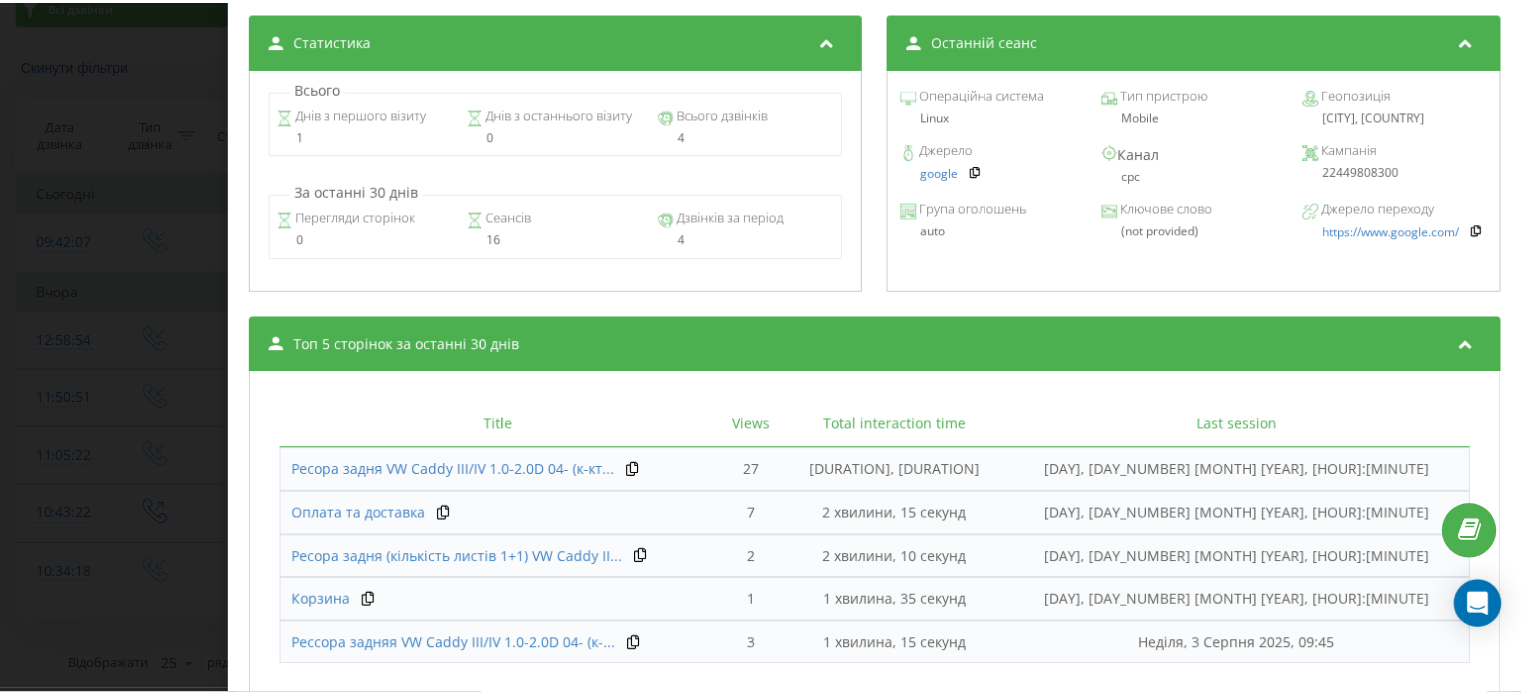 scroll, scrollTop: 1000, scrollLeft: 0, axis: vertical 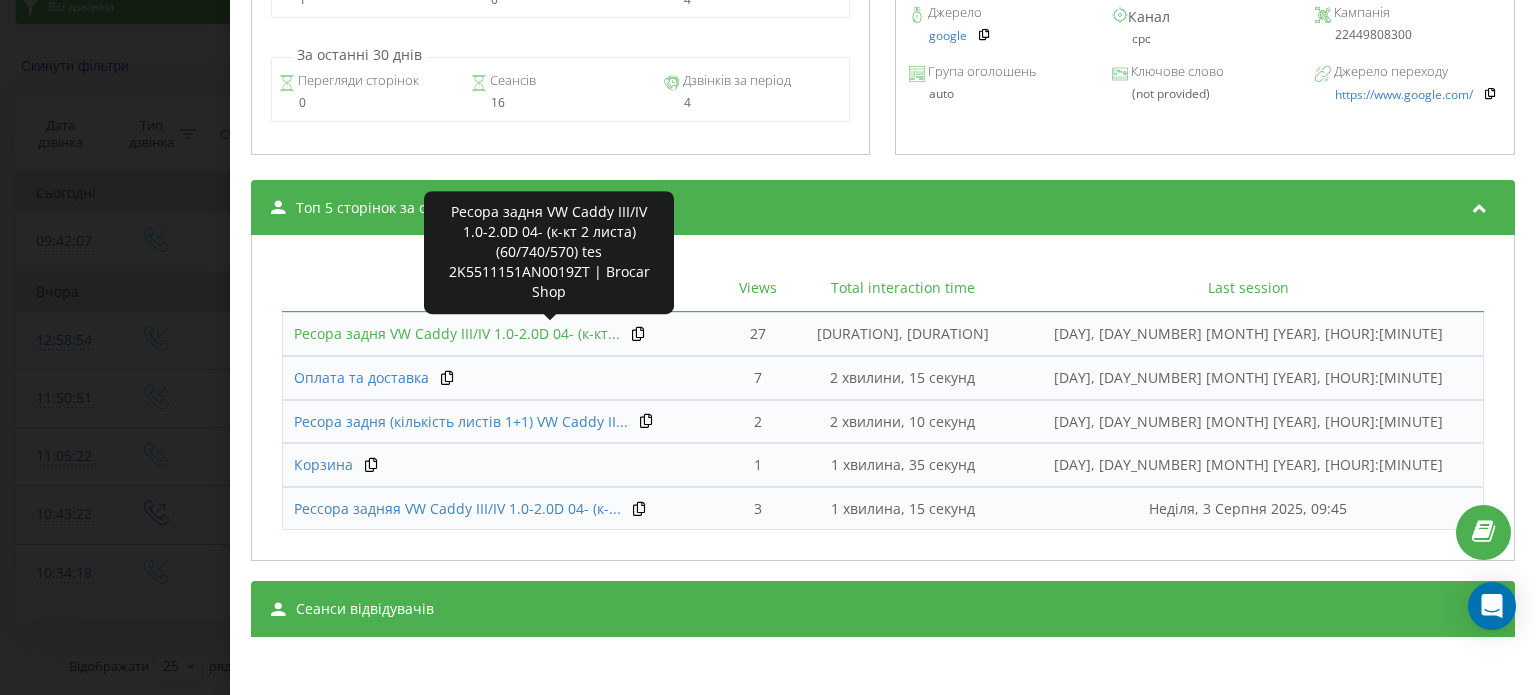 click on "Ресора задня VW Caddy III/IV 1.0-2.0D 04- (к-кт..." at bounding box center [457, 333] 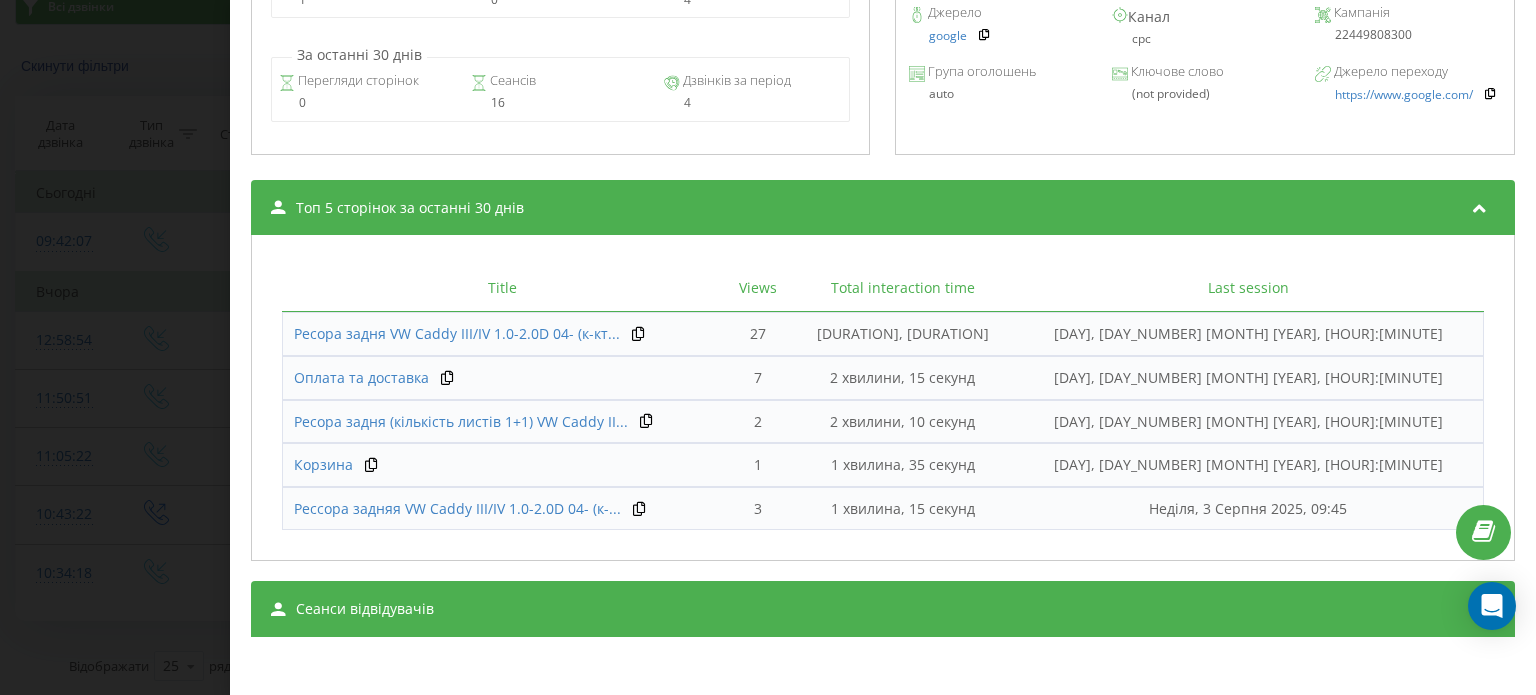 click on "Дзвінок :  ua7_-1754211051.10933352   1 x  - 00:57 00:00   00:00   Транскрипція Для AI-аналізу майбутніх дзвінків  налаштуйте та активуйте профіль на сторінці . Якщо профіль вже є і дзвінок відповідає його умовам, оновіть сторінку через 10 хвилин - AI аналізує поточний дзвінок. Аналіз дзвінка Для AI-аналізу майбутніх дзвінків  налаштуйте та активуйте профіль на сторінці . Якщо профіль вже є і дзвінок відповідає його умовам, оновіть сторінку через 10 хвилин - AI аналізує поточний дзвінок. Деталі дзвінка Загальне Дата дзвінка 2025-08-03 11:50:51 Тип дзвінка Вхідний Статус дзвінка Повторний 380993278736" at bounding box center (768, 347) 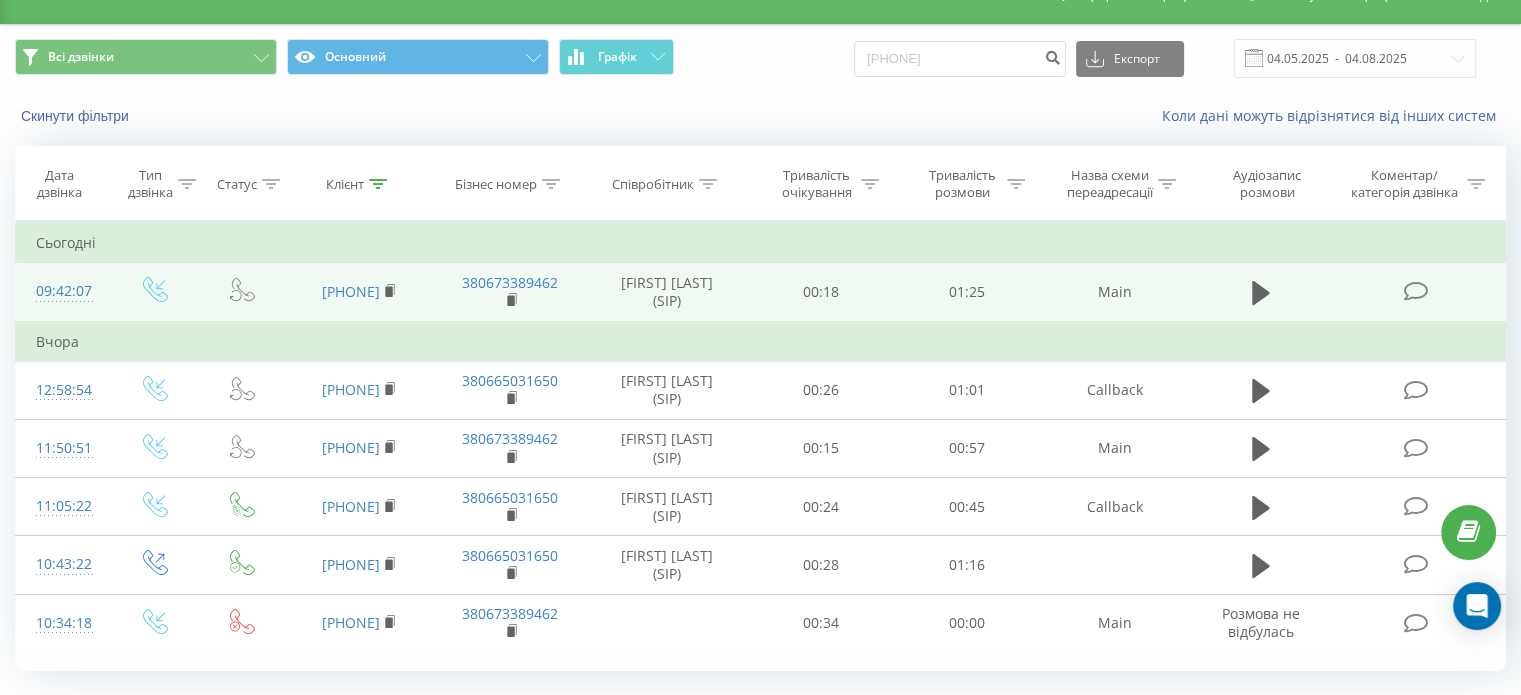 scroll, scrollTop: 0, scrollLeft: 0, axis: both 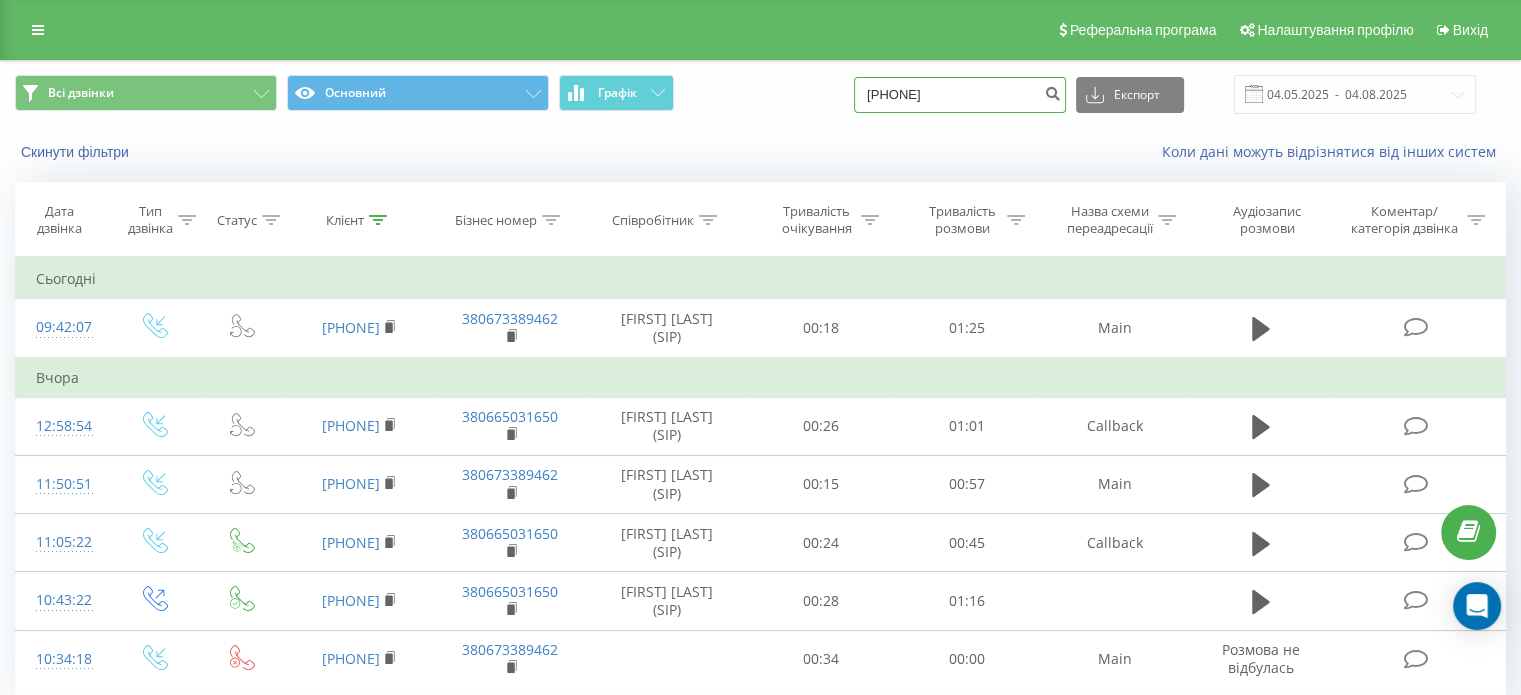 click on "0993278736" at bounding box center (960, 95) 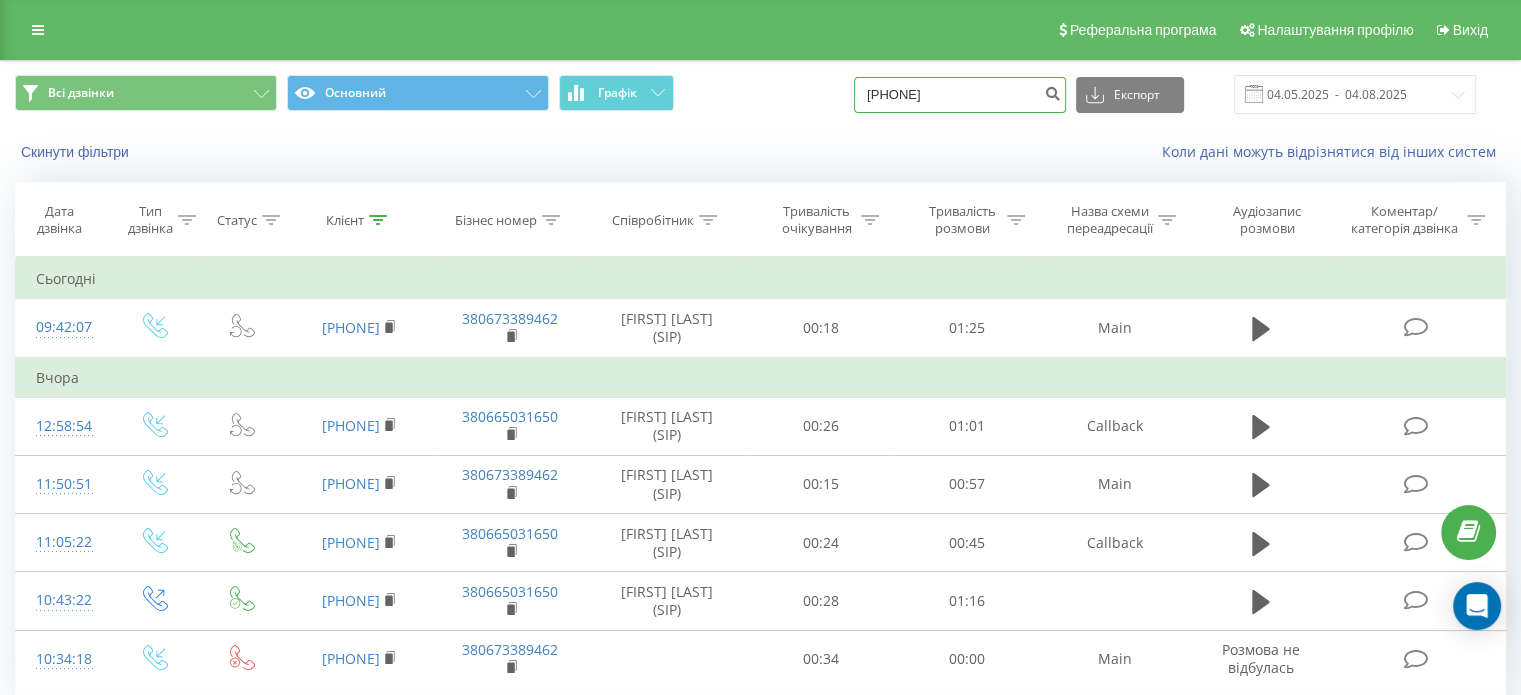 type on "380677421310" 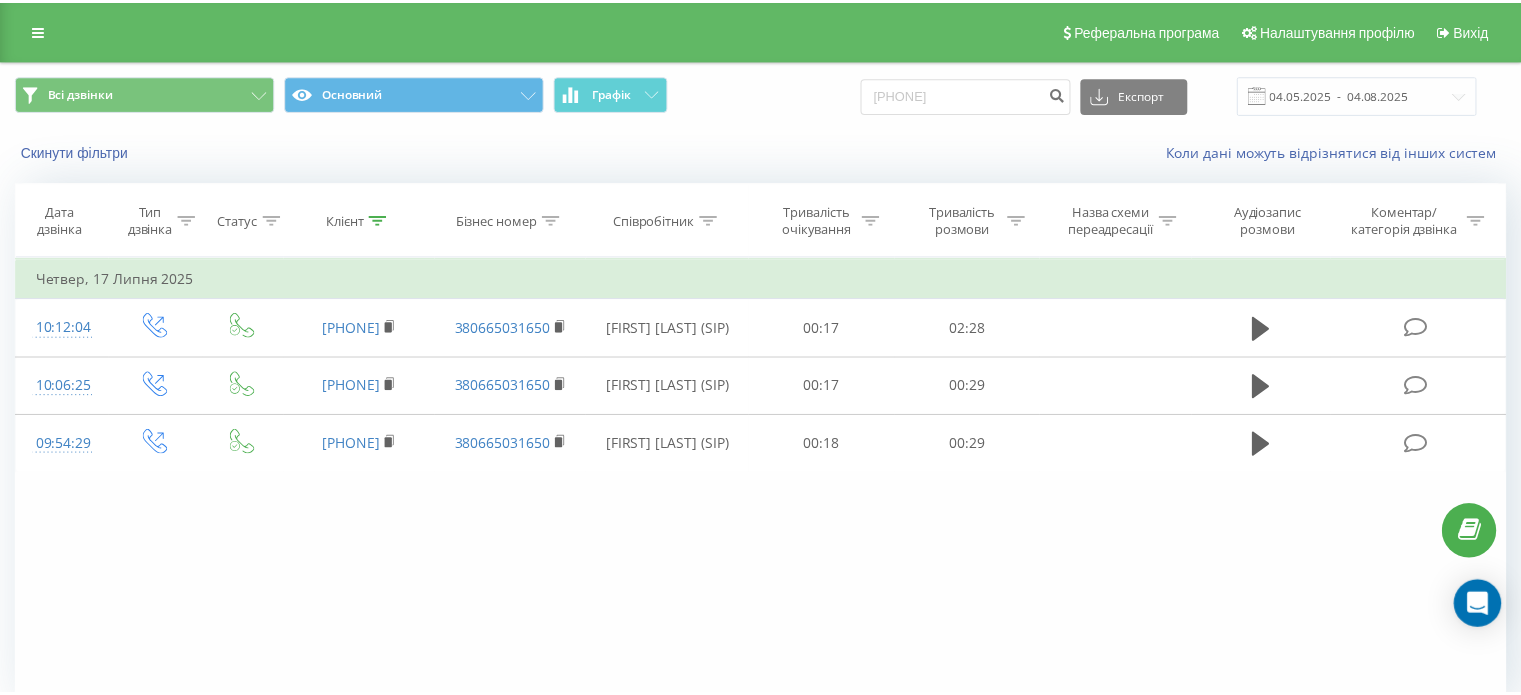 scroll, scrollTop: 0, scrollLeft: 0, axis: both 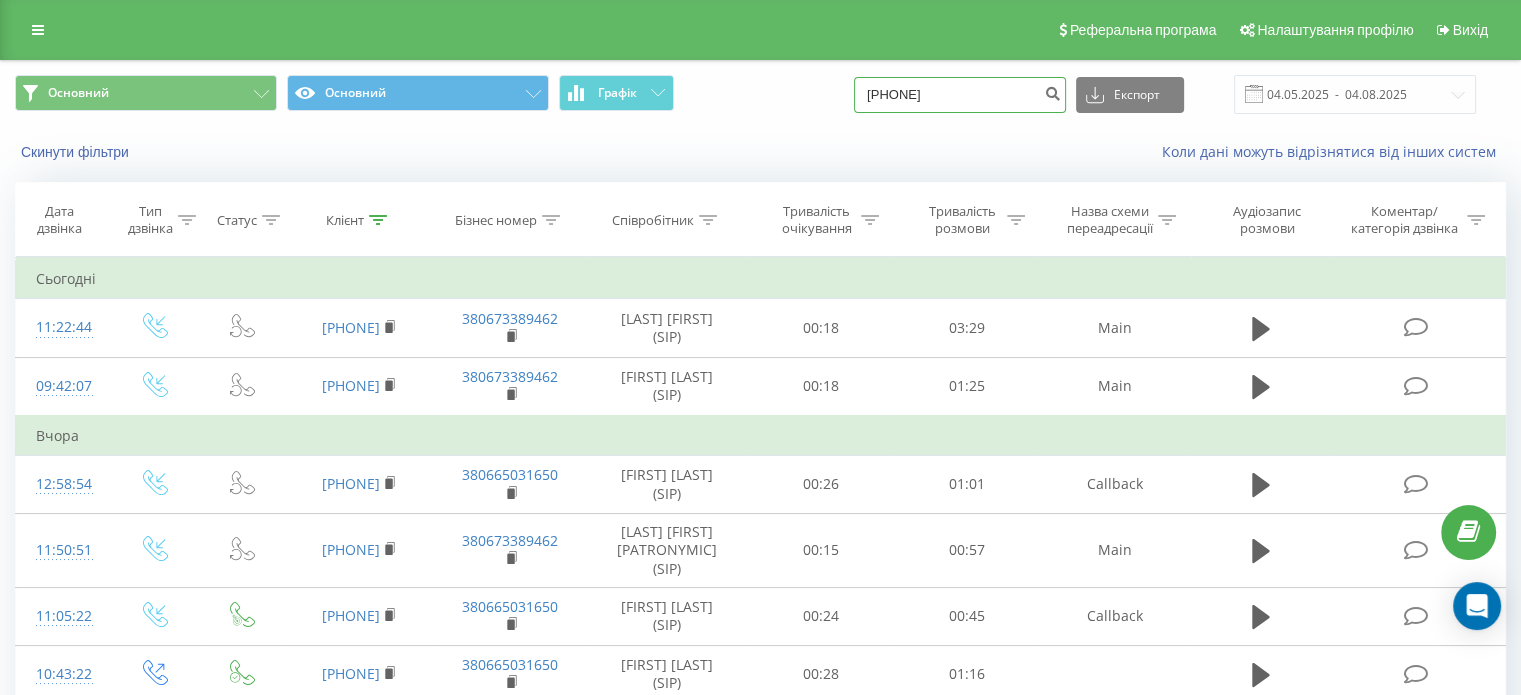 click on "[PHONE]" at bounding box center (960, 95) 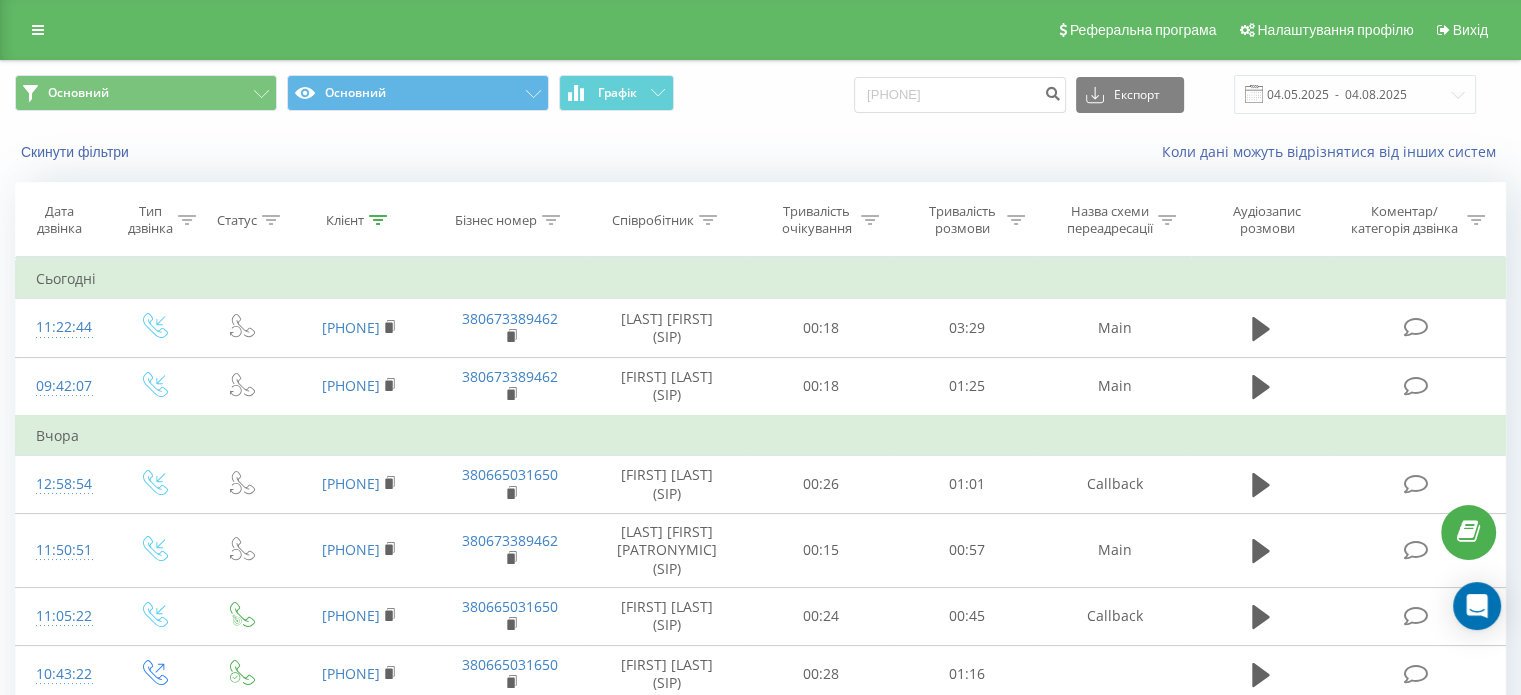 click on "Скинути фільтри" at bounding box center [286, 152] 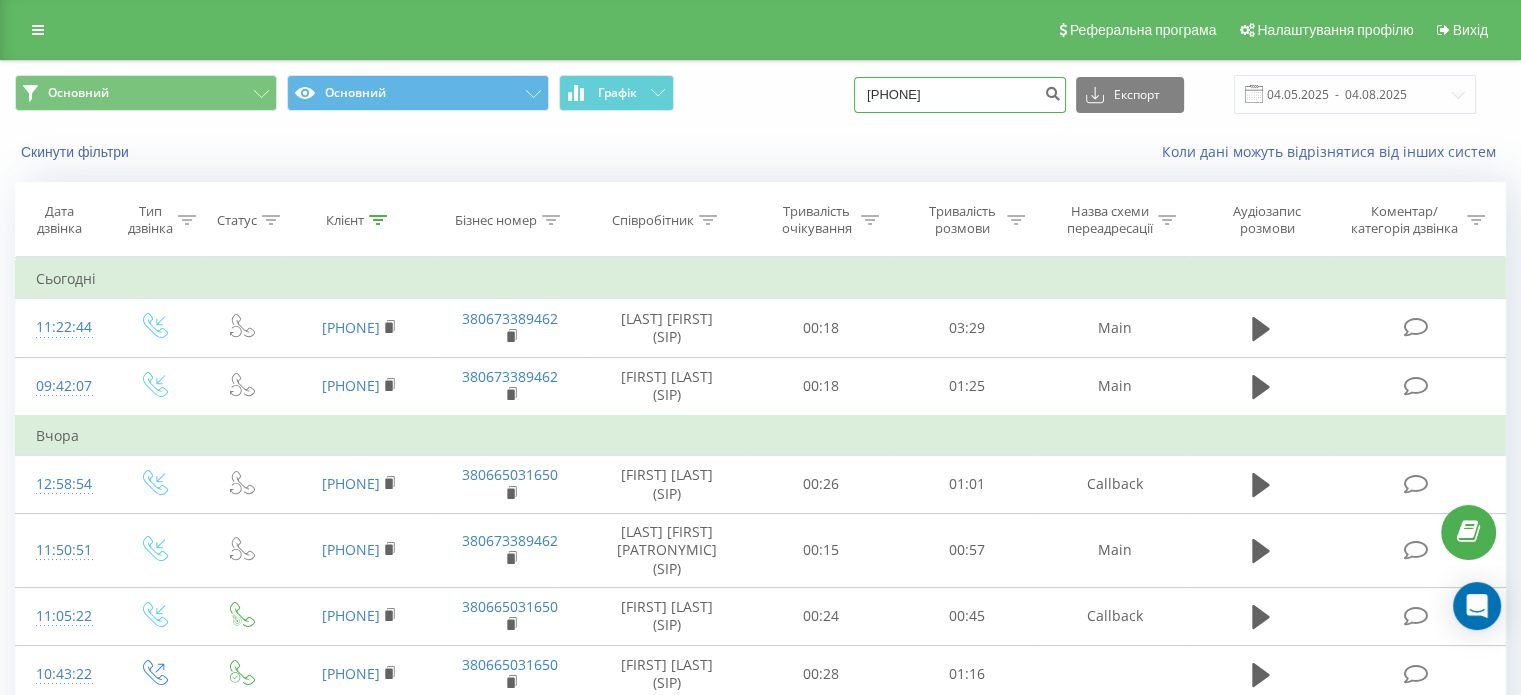 click on "[PHONE]" at bounding box center (960, 95) 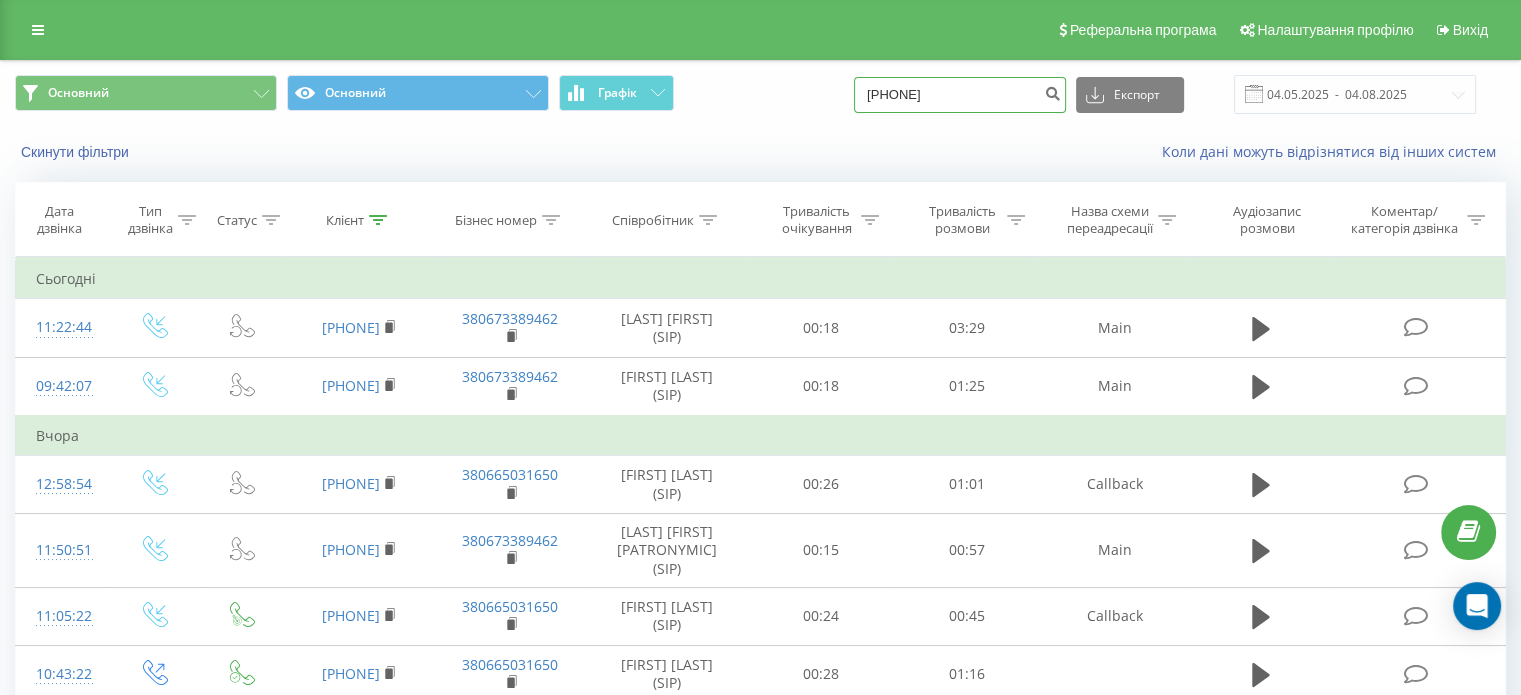 type on "0638692525" 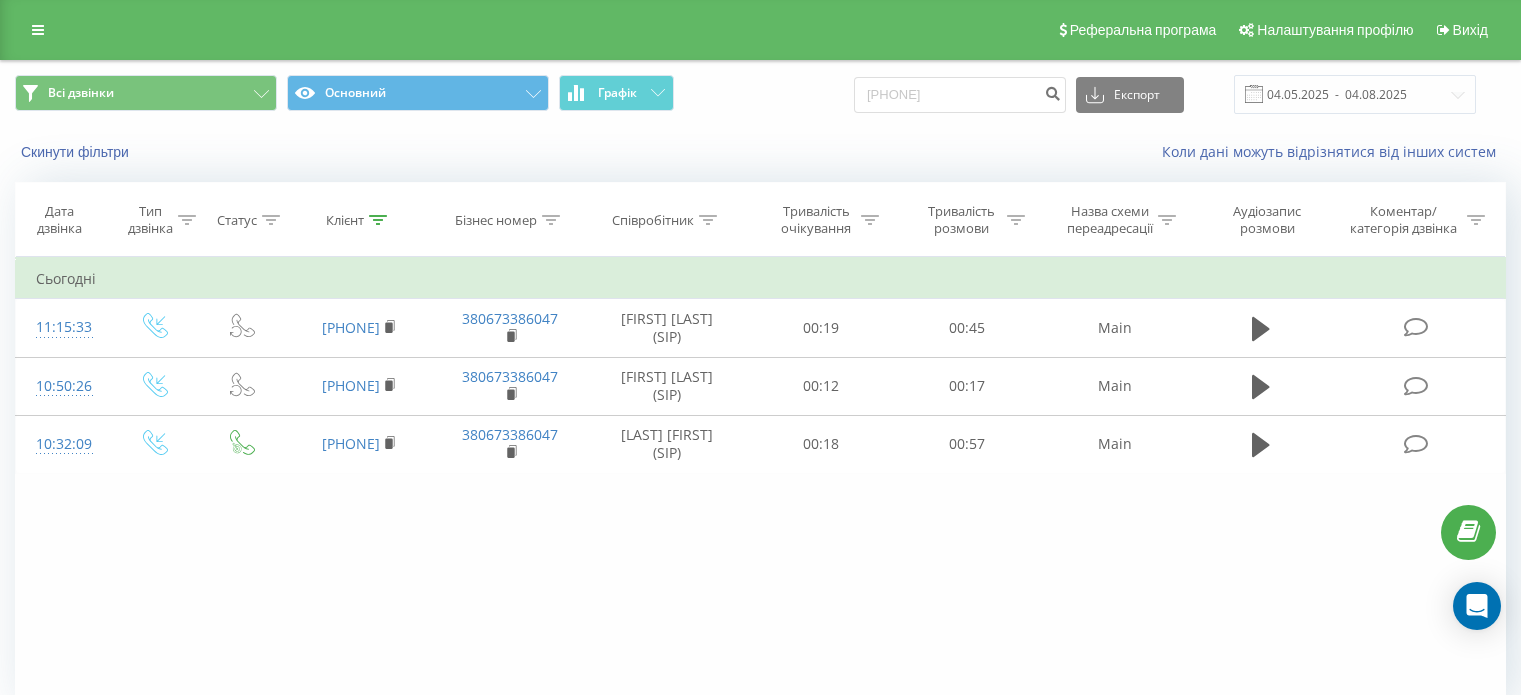 scroll, scrollTop: 0, scrollLeft: 0, axis: both 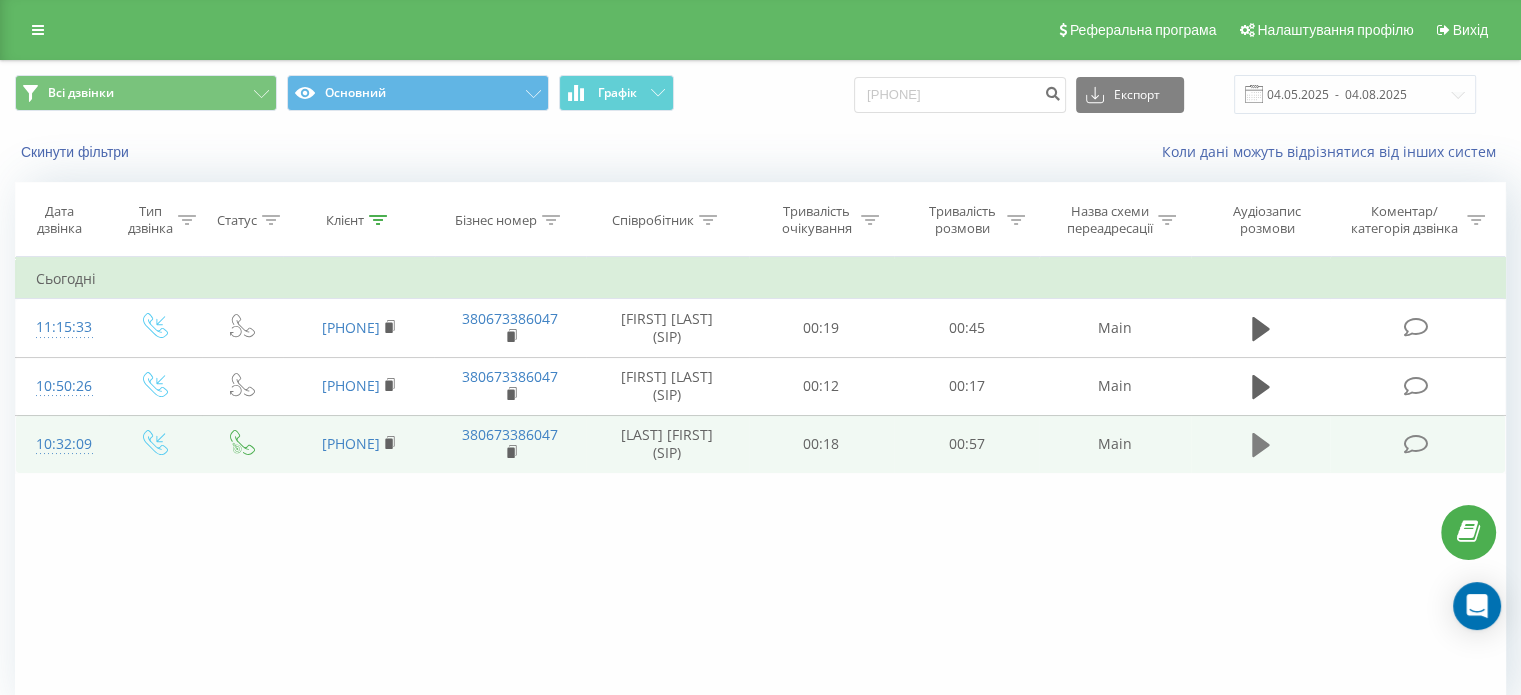 click 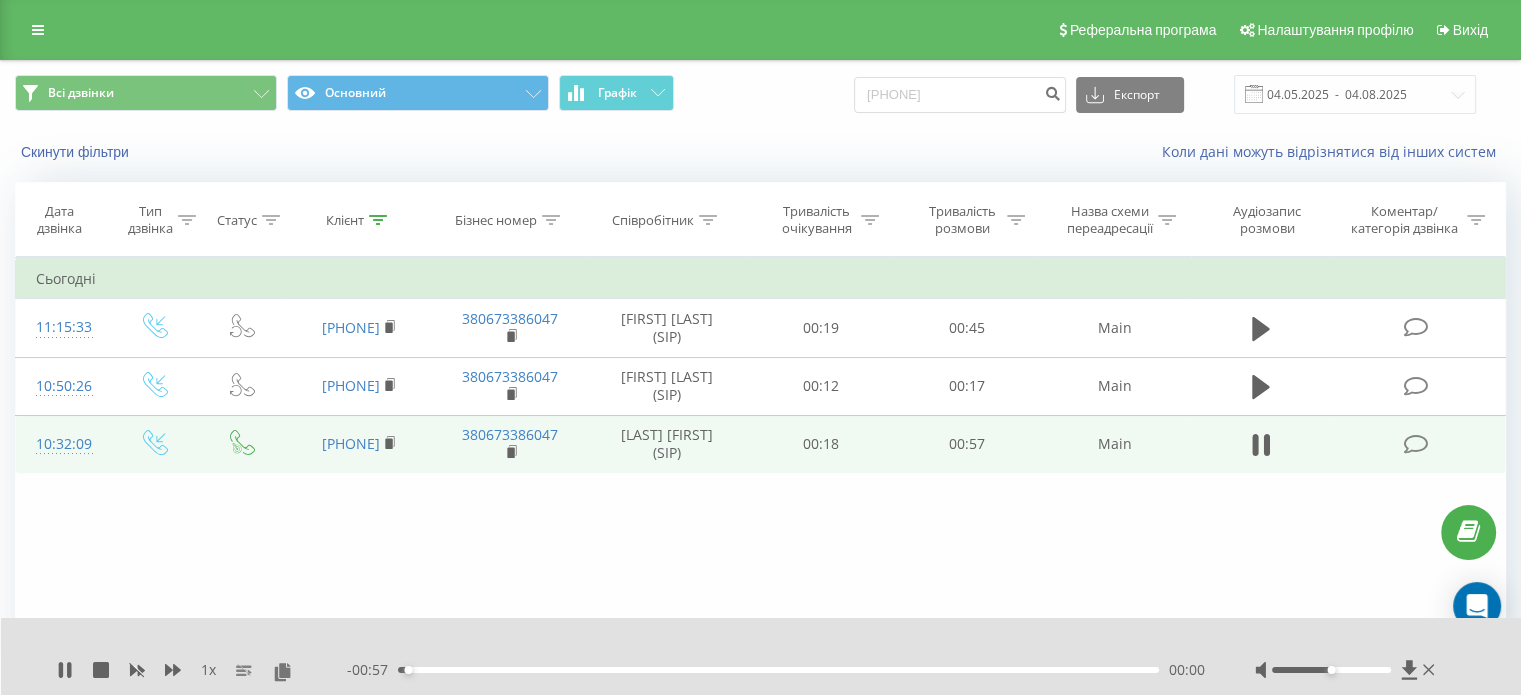 click on "00:00" at bounding box center [778, 670] 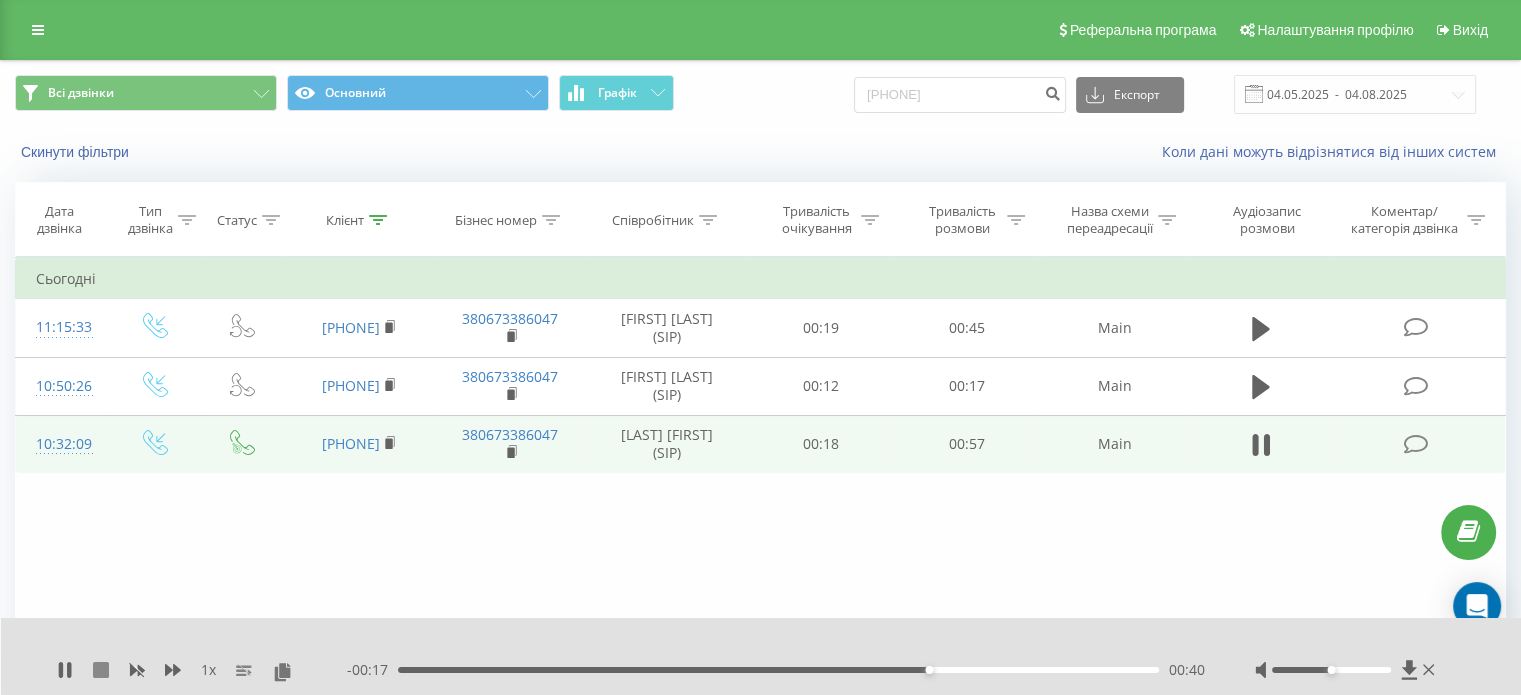 click 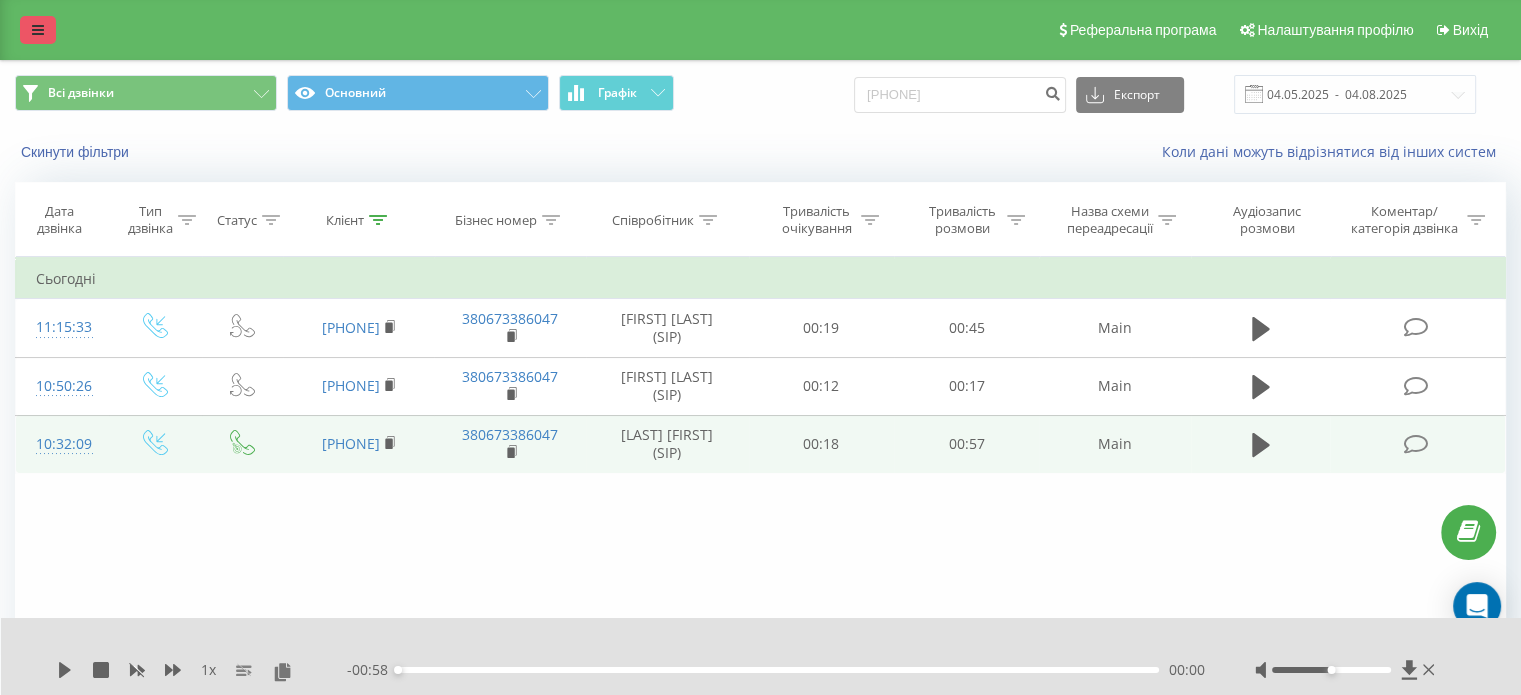 click at bounding box center [38, 30] 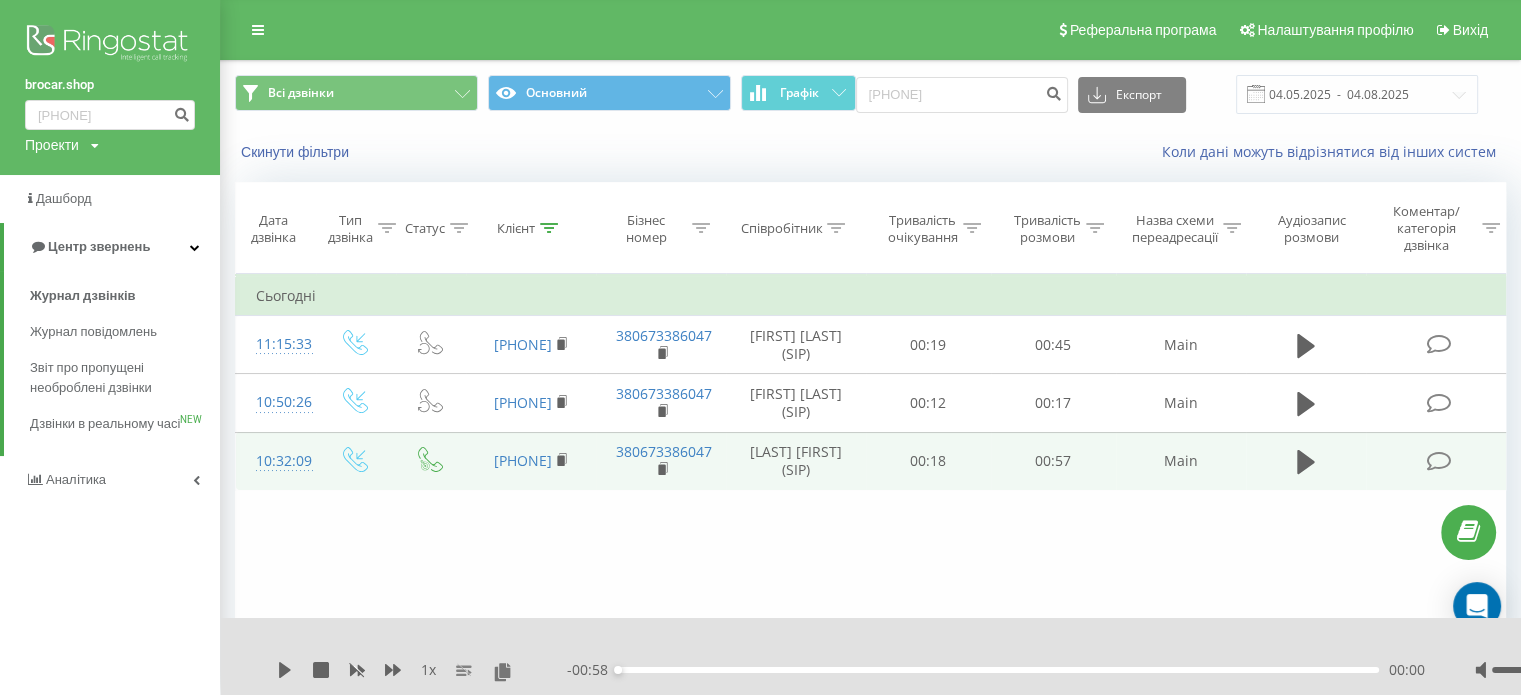 click on "Аналiтика" at bounding box center [110, 480] 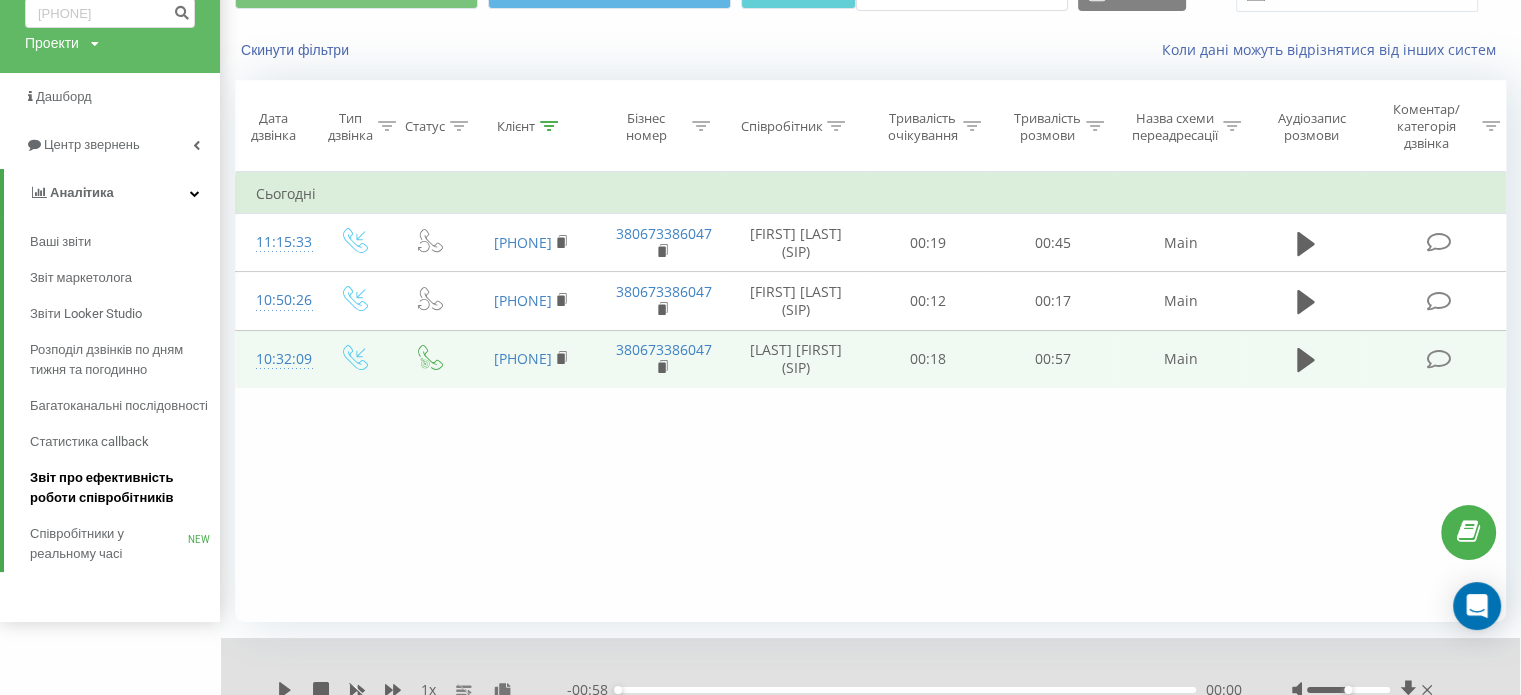 scroll, scrollTop: 103, scrollLeft: 0, axis: vertical 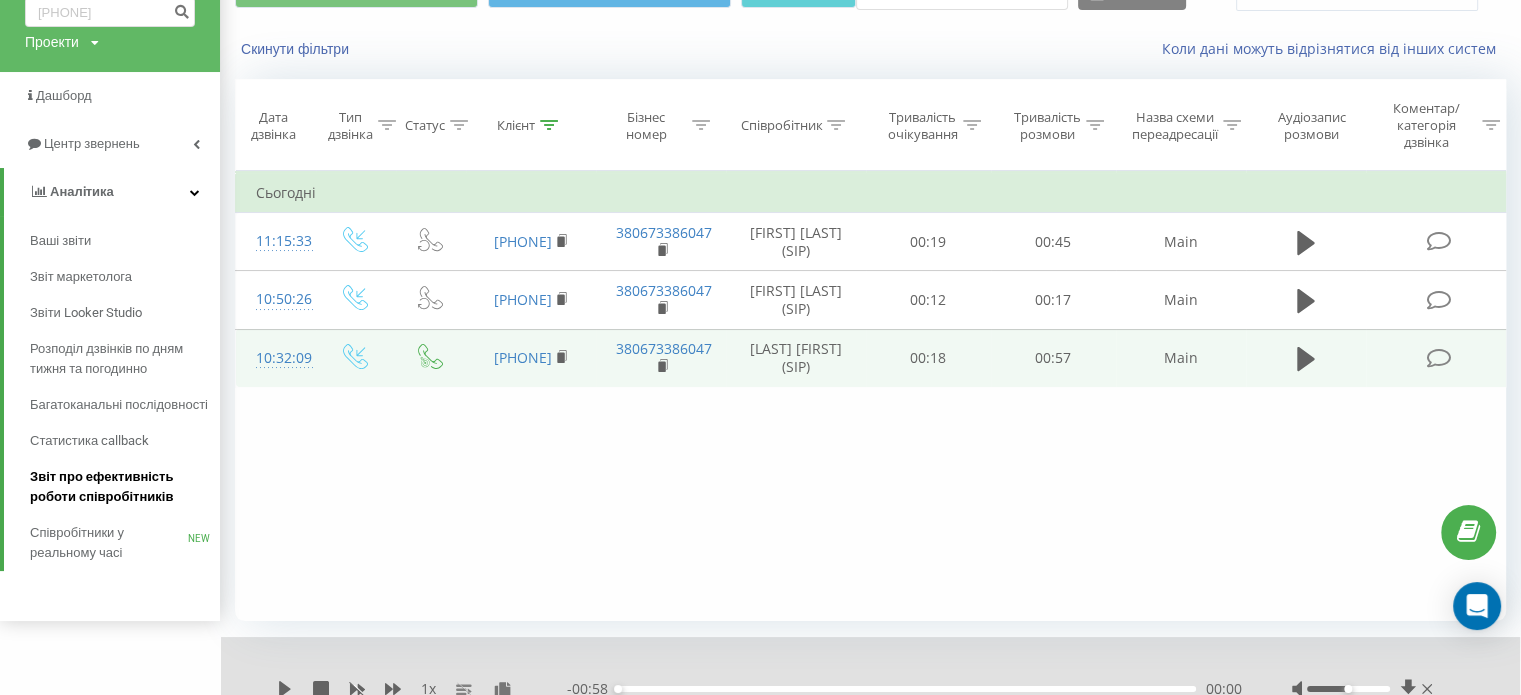 click on "Звіт про ефективність роботи співробітників" at bounding box center (120, 487) 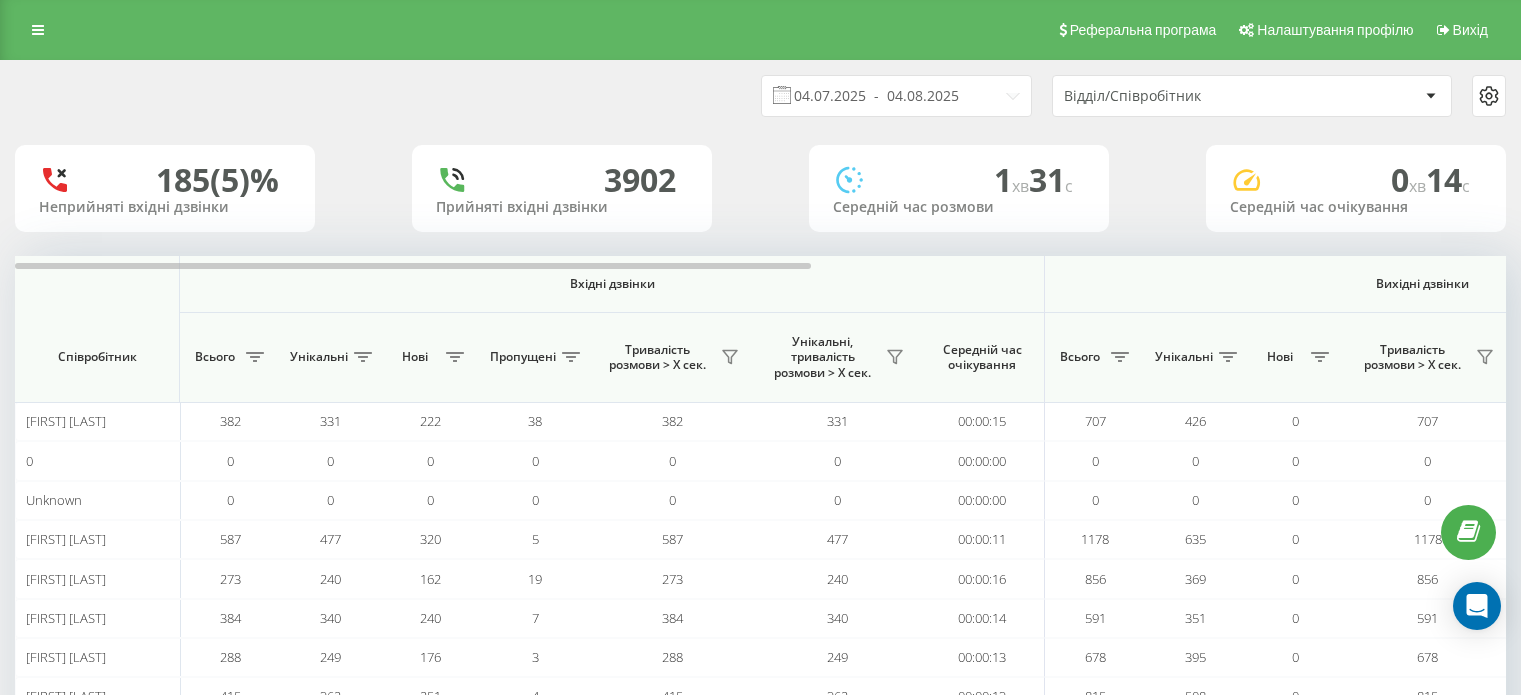 scroll, scrollTop: 0, scrollLeft: 0, axis: both 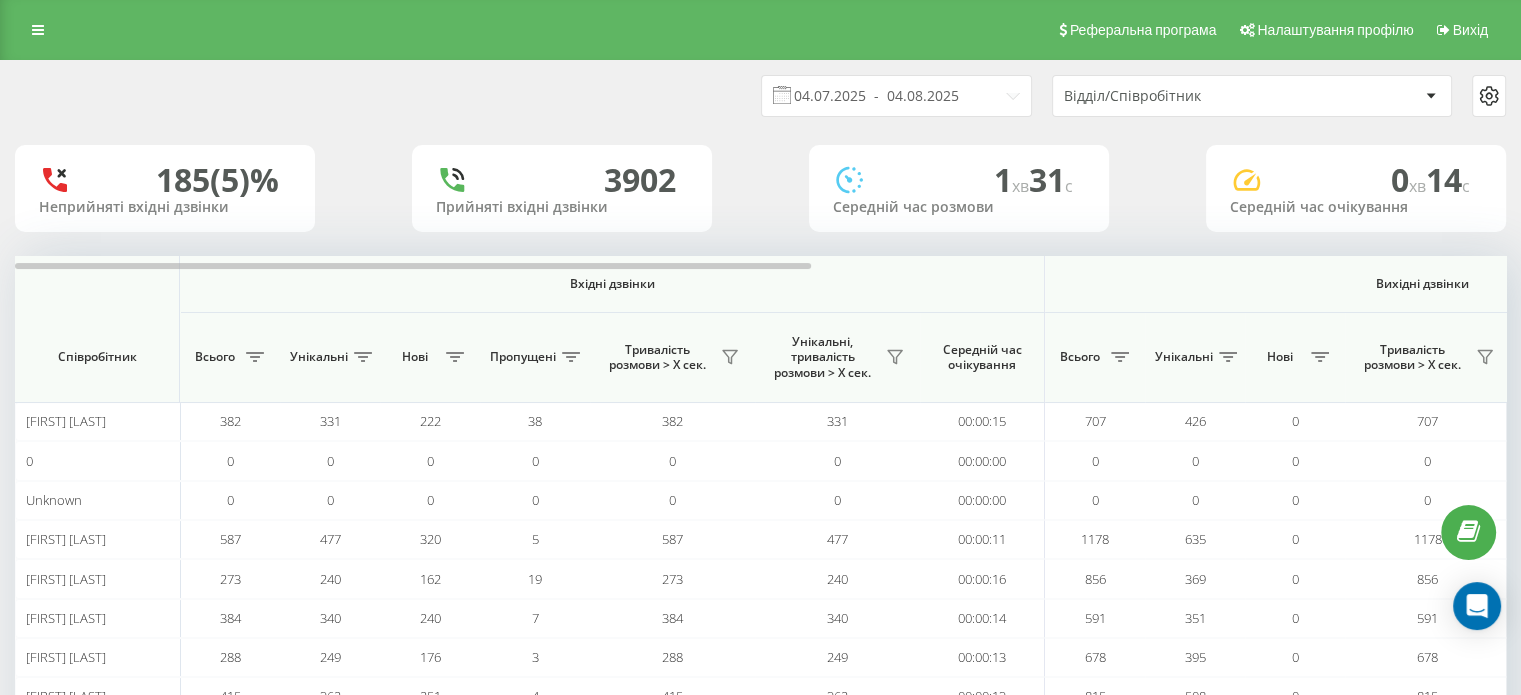 click on "04.07.2025  -  04.08.2025 Відділ/Співробітник" at bounding box center [760, 96] 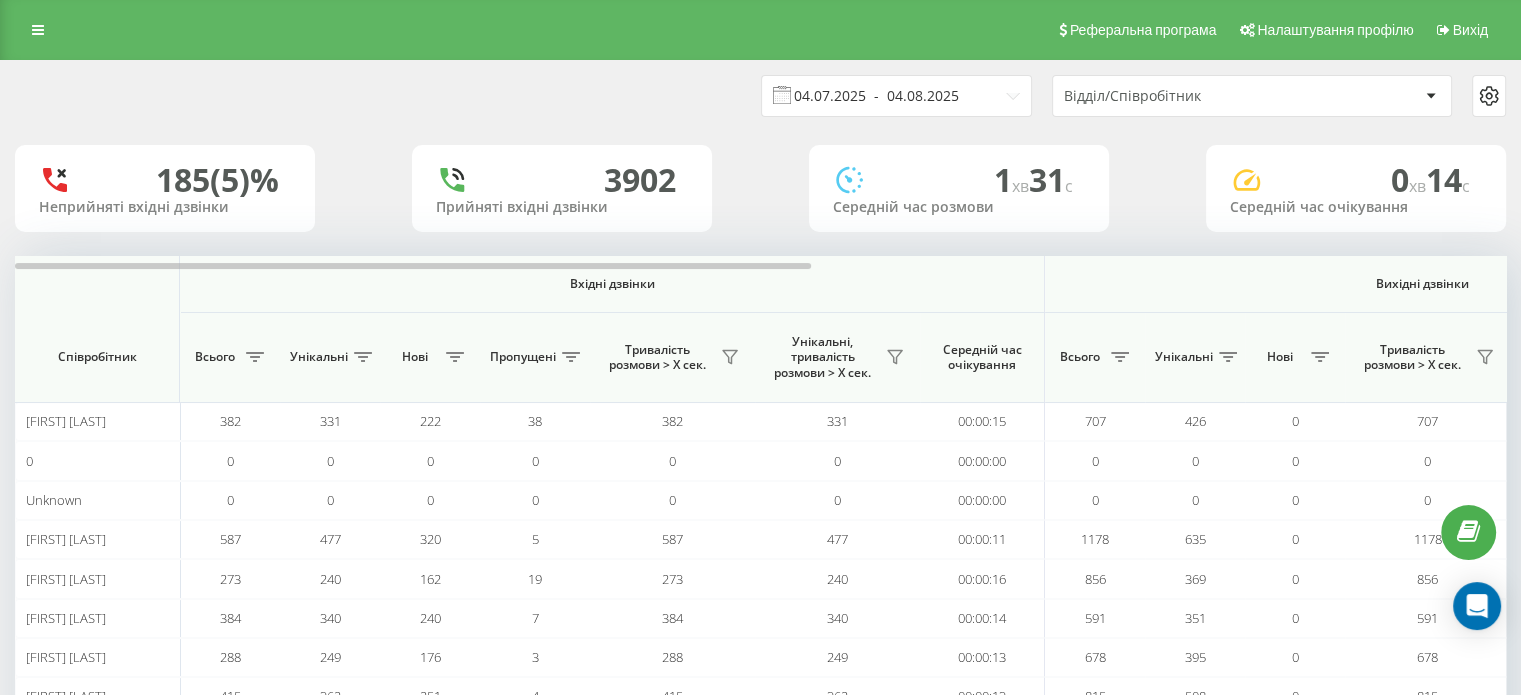 click on "04.07.2025  -  04.08.2025" at bounding box center (896, 96) 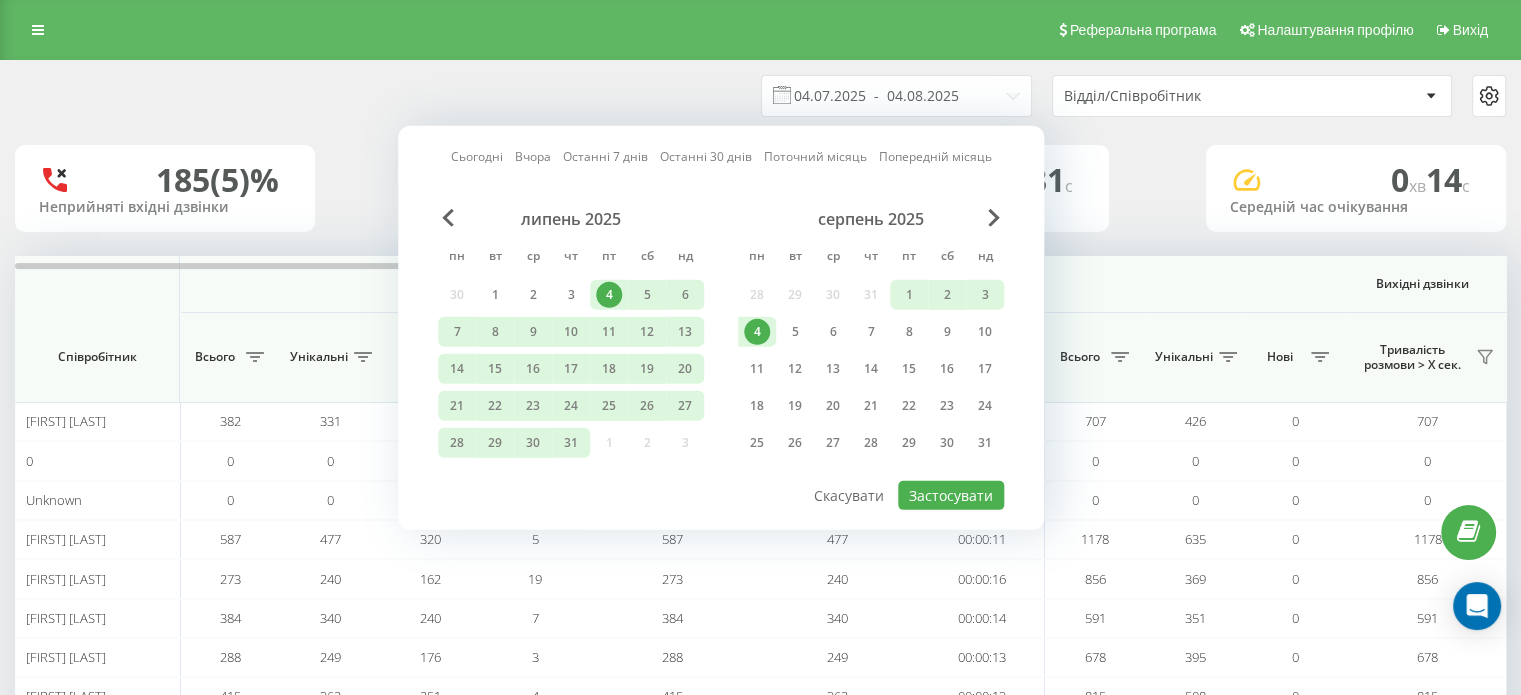 click on "4" at bounding box center (757, 332) 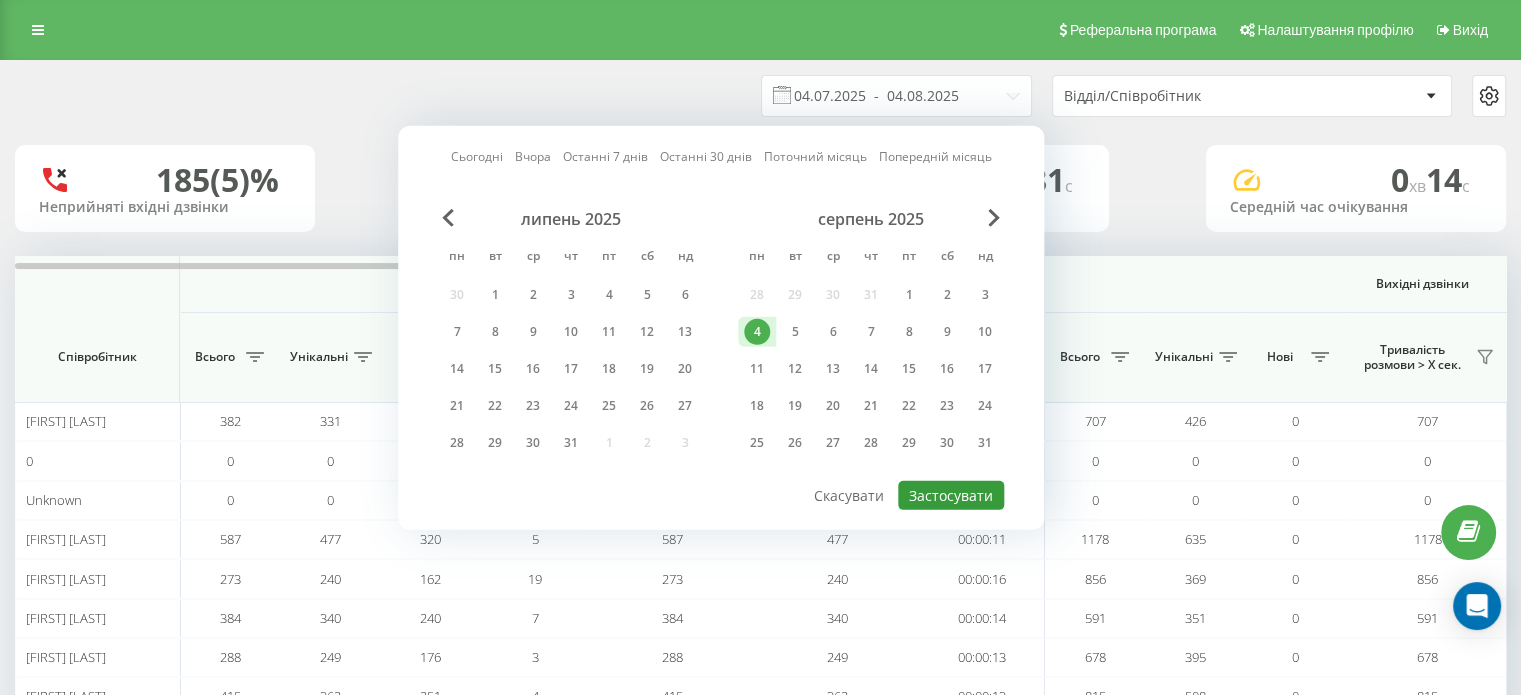 click on "Застосувати" at bounding box center (951, 495) 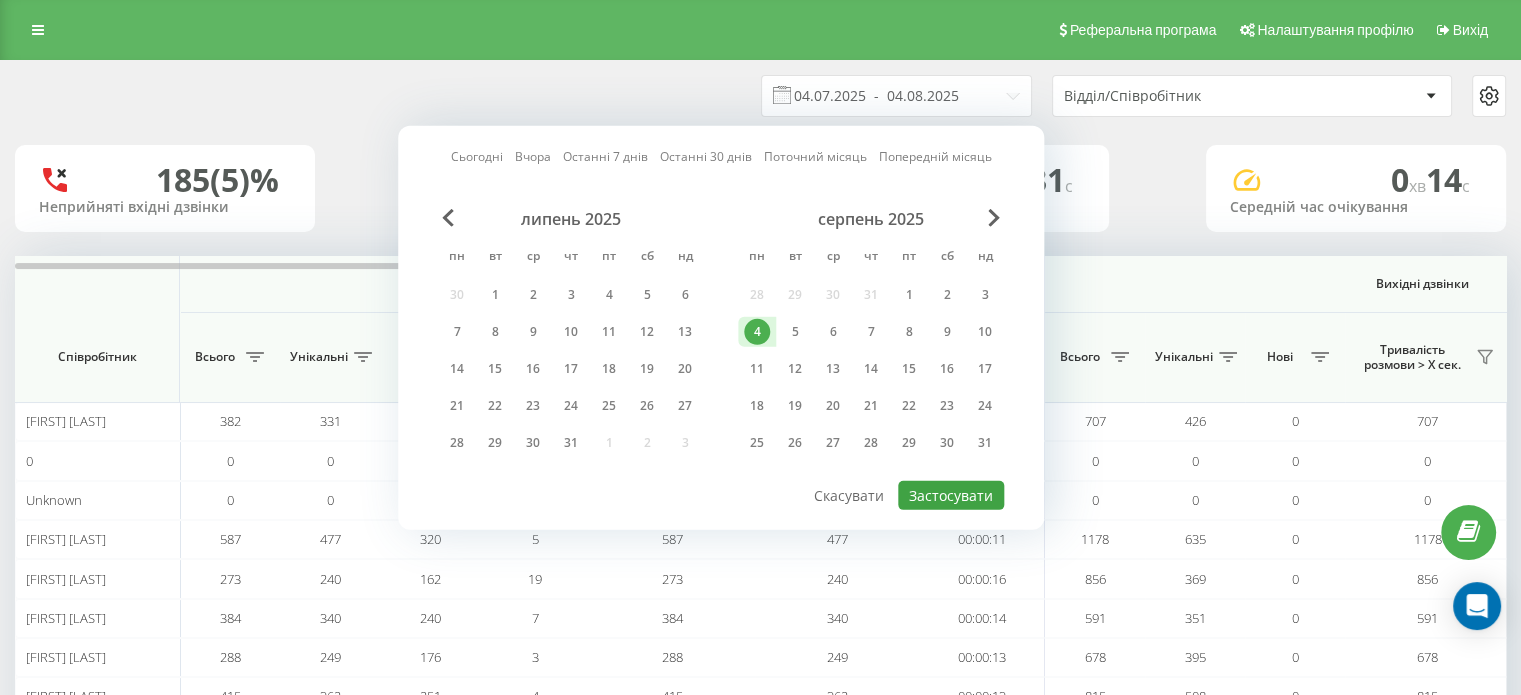 type on "04.08.2025  -  04.08.2025" 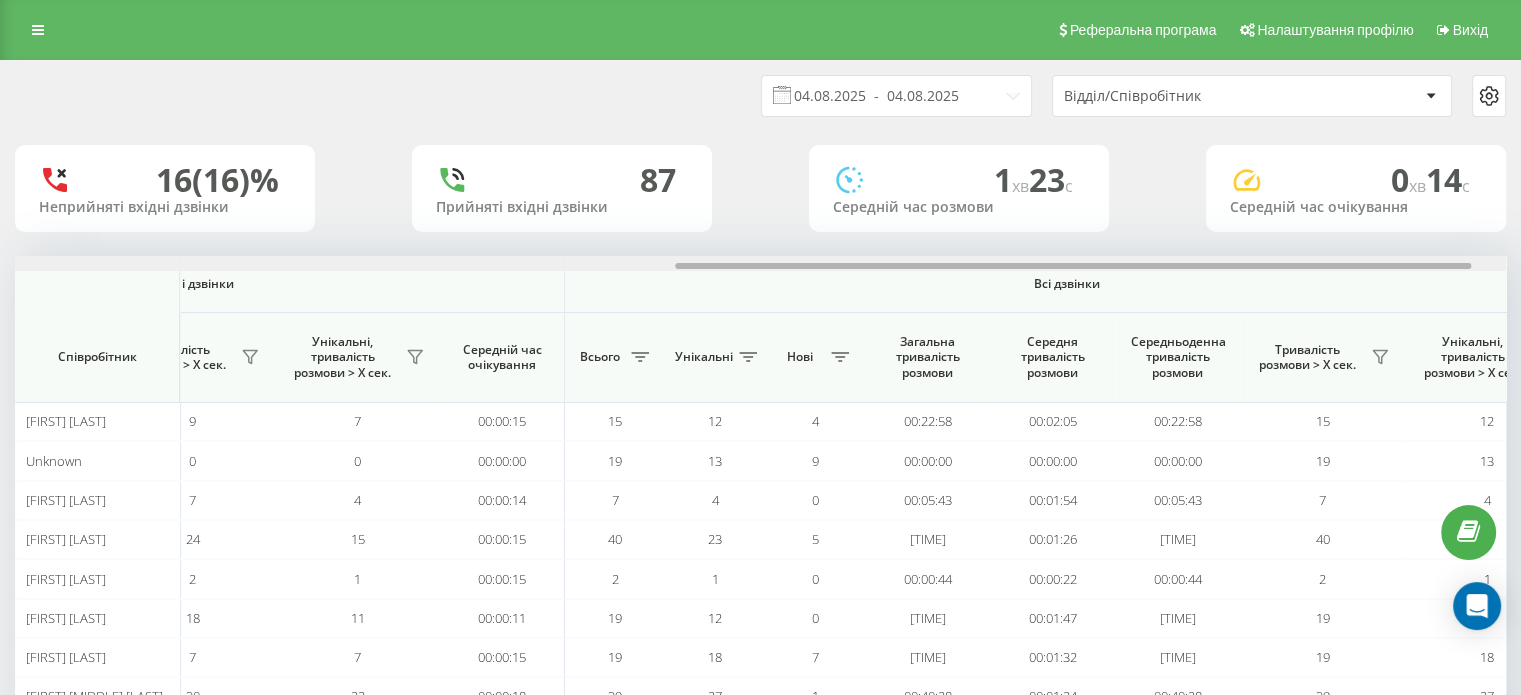 scroll, scrollTop: 0, scrollLeft: 1244, axis: horizontal 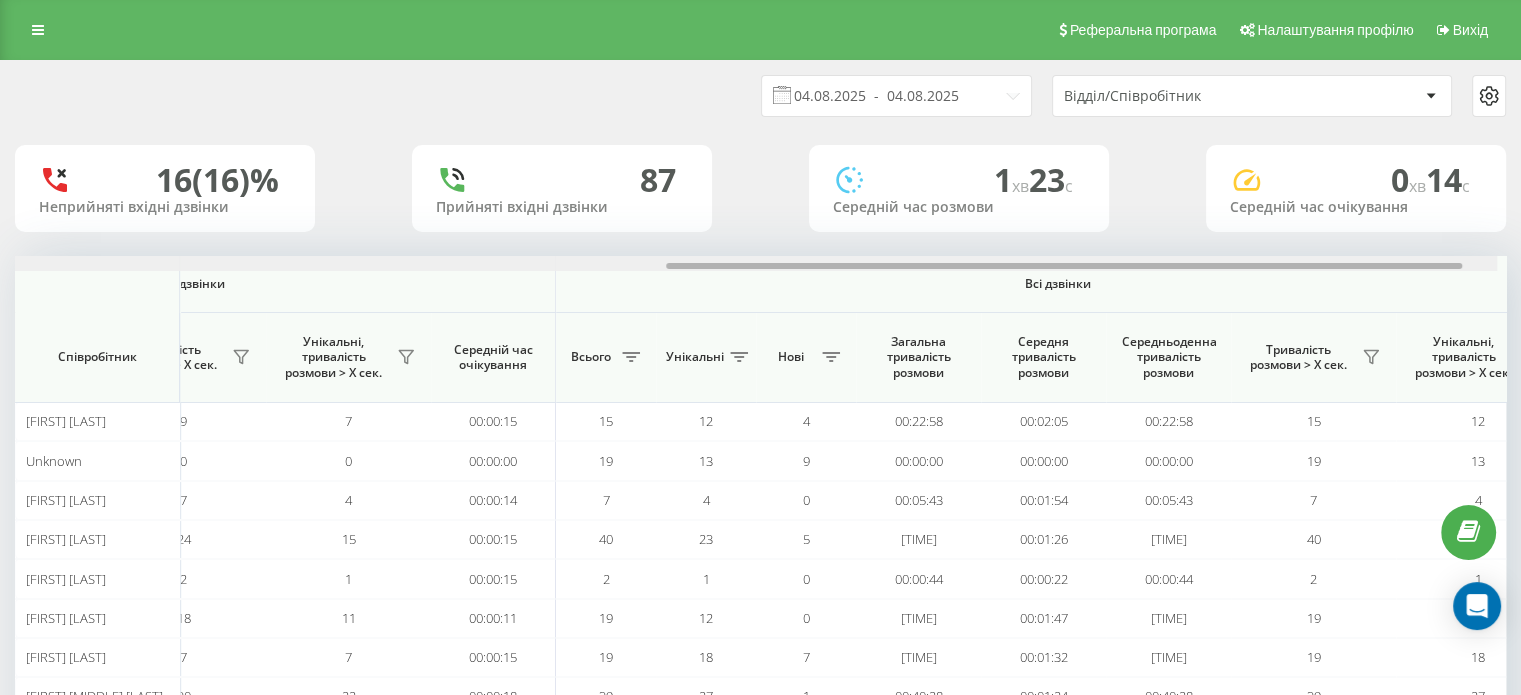 drag, startPoint x: 692, startPoint y: 265, endPoint x: 1181, endPoint y: 284, distance: 489.369 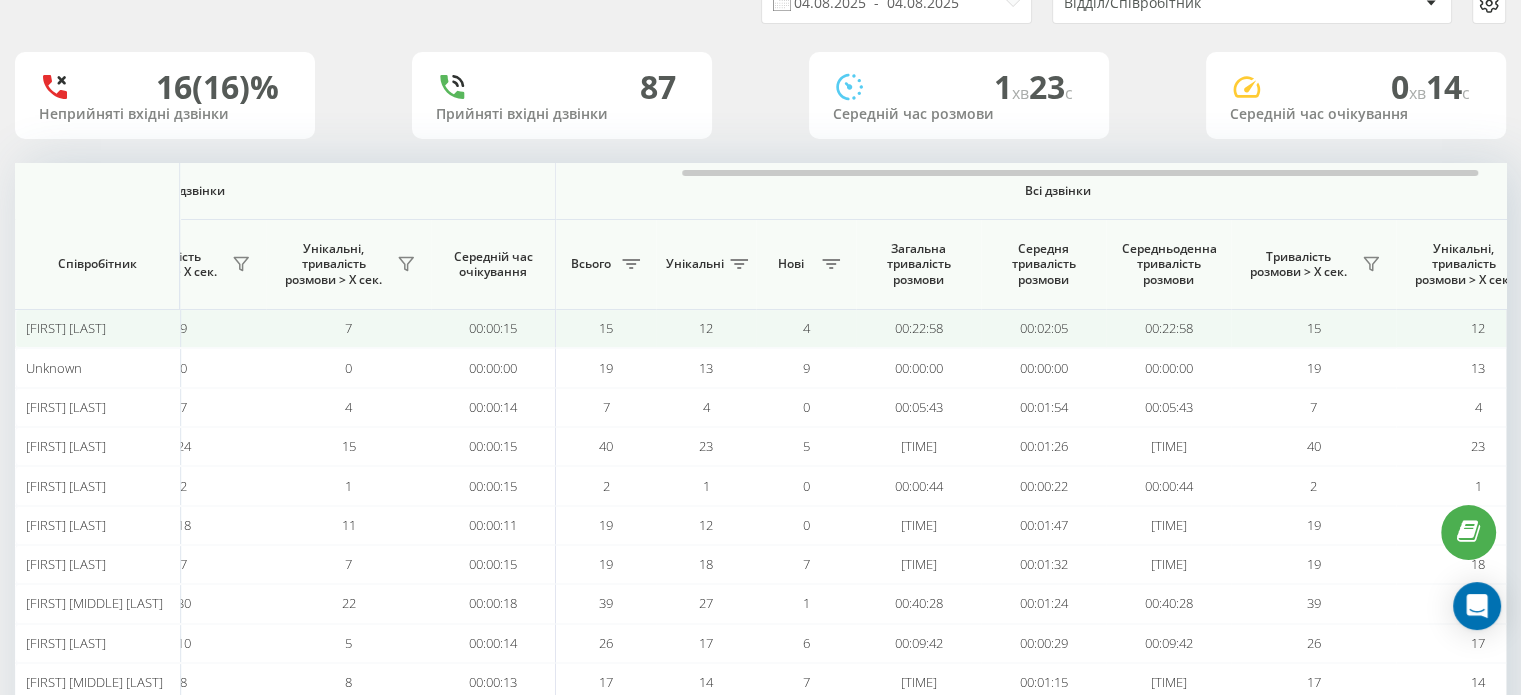 scroll, scrollTop: 193, scrollLeft: 0, axis: vertical 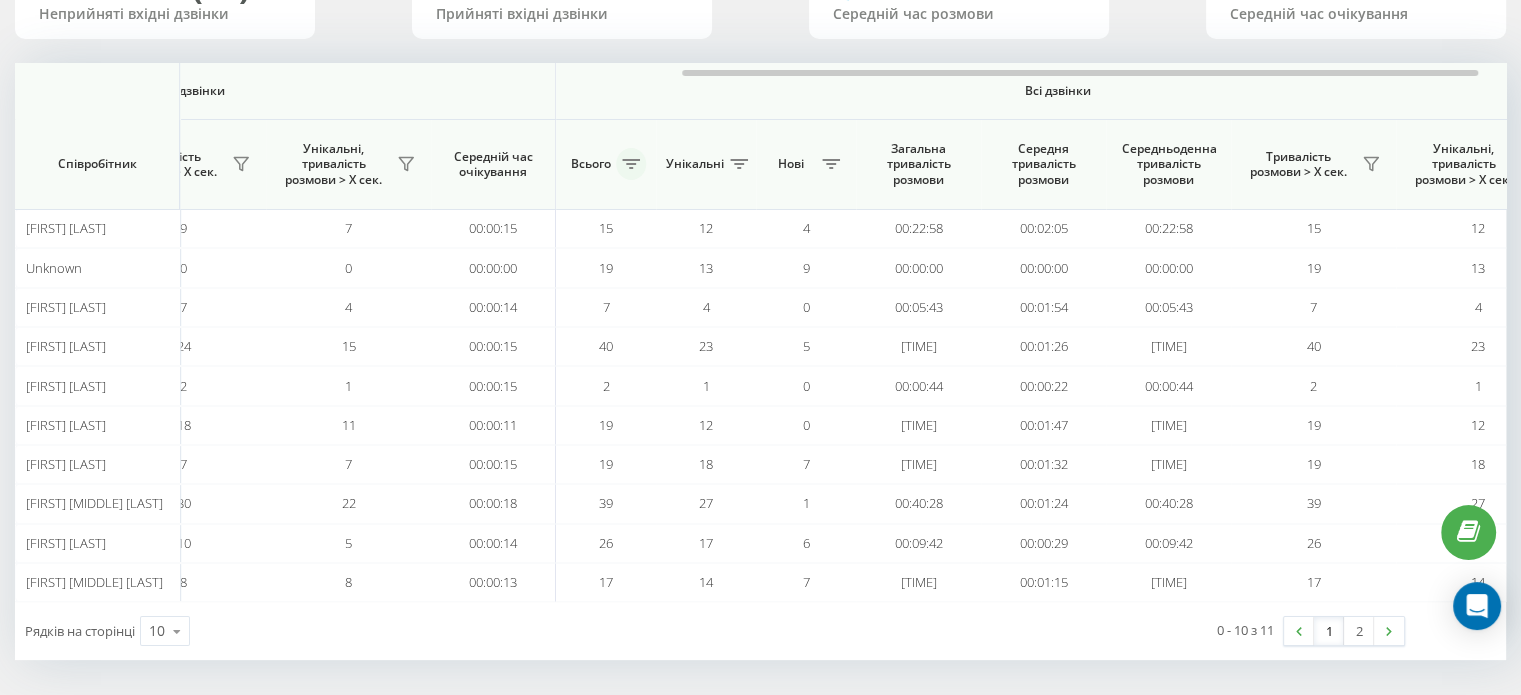 click 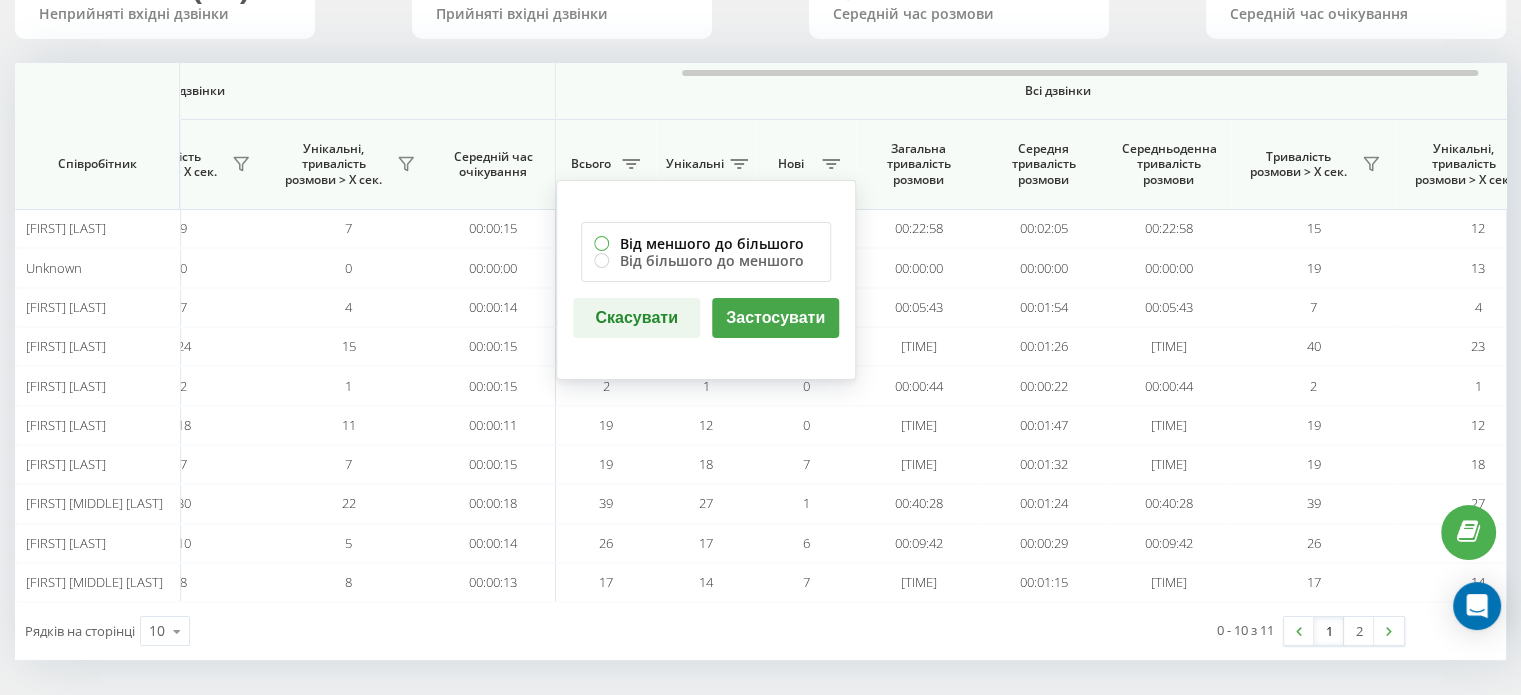 click on "Від меншого до більшого" at bounding box center (706, 243) 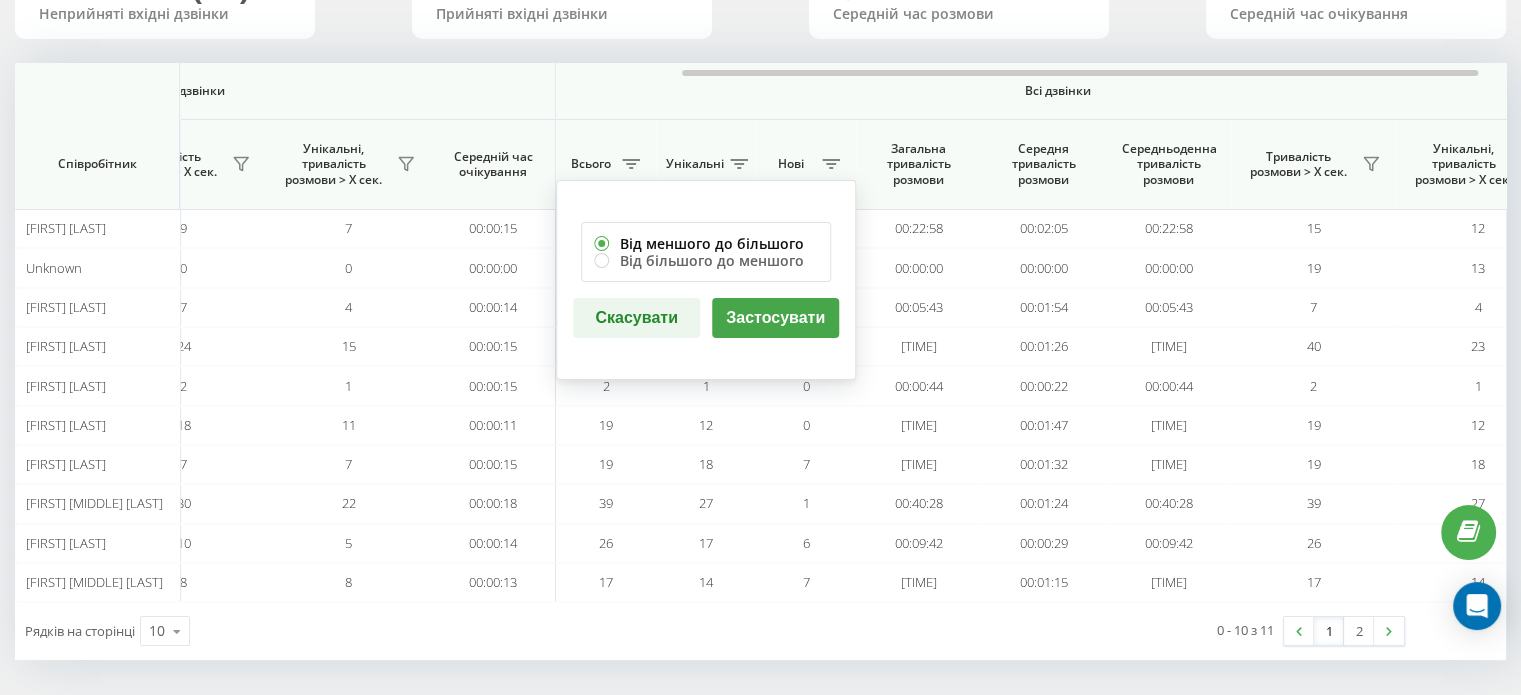 radio on "true" 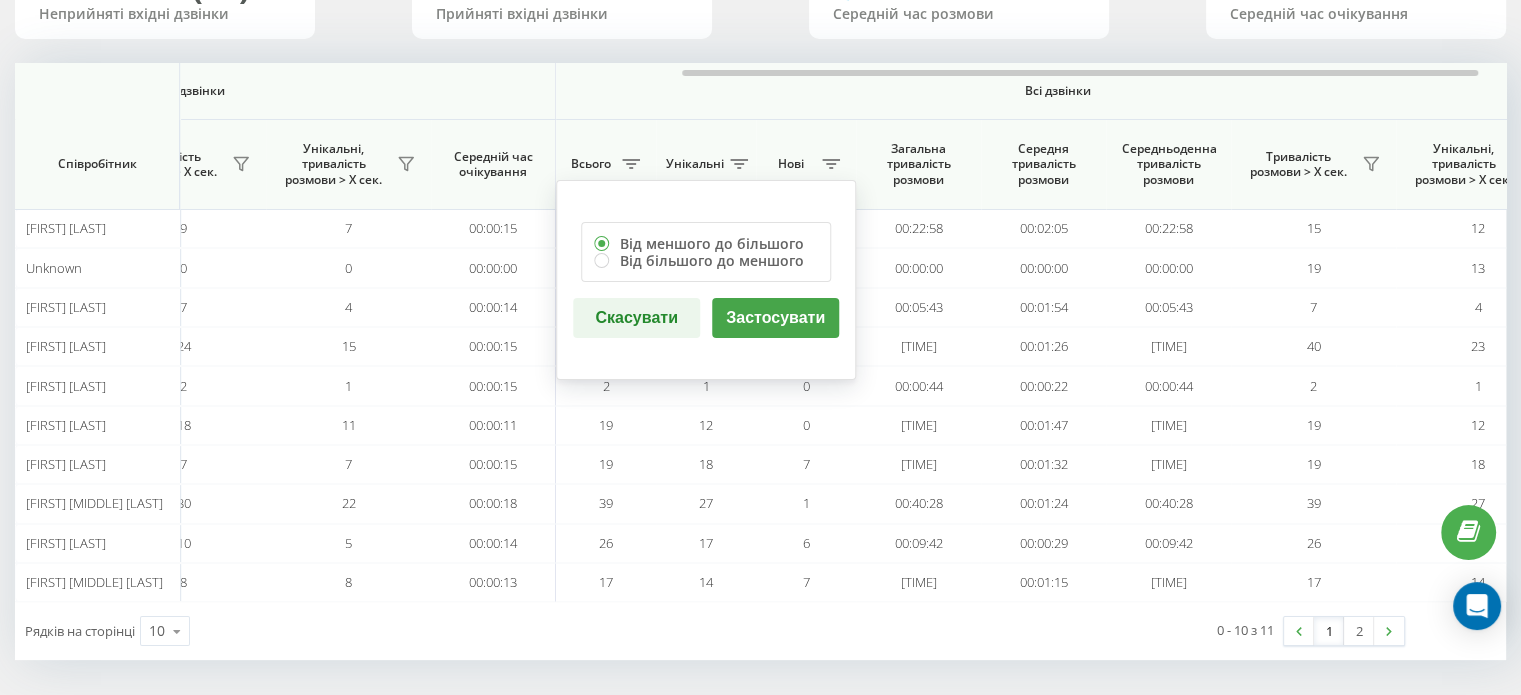 click on "Застосувати" at bounding box center (775, 318) 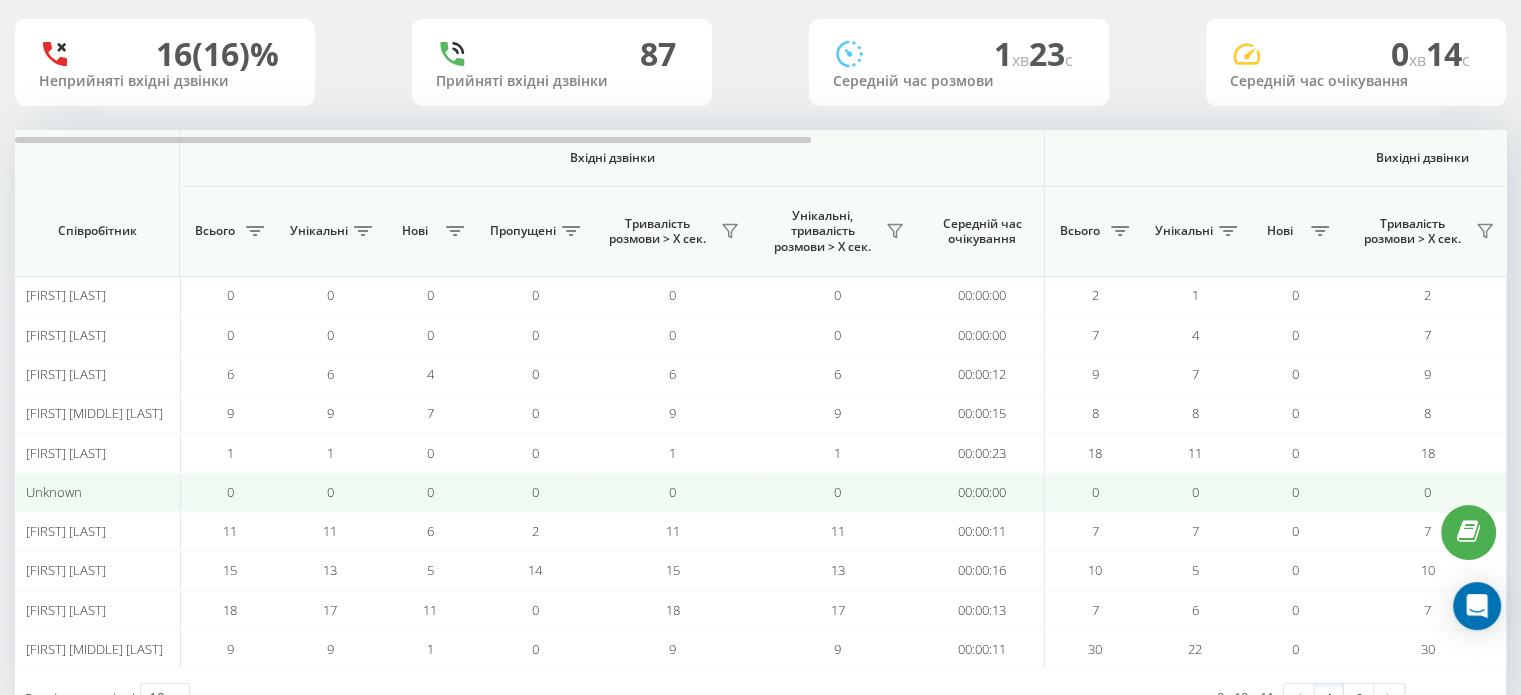 scroll, scrollTop: 193, scrollLeft: 0, axis: vertical 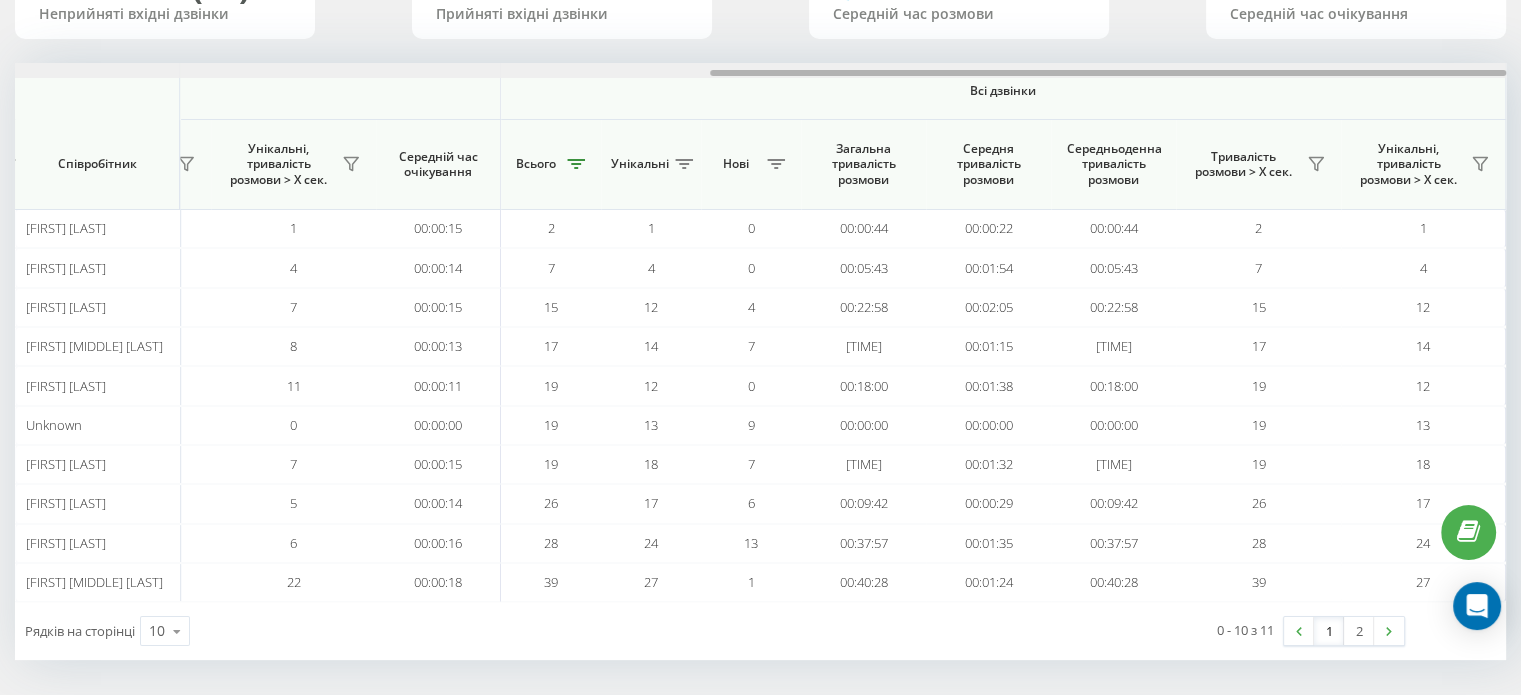 drag, startPoint x: 646, startPoint y: 72, endPoint x: 1416, endPoint y: 95, distance: 770.34344 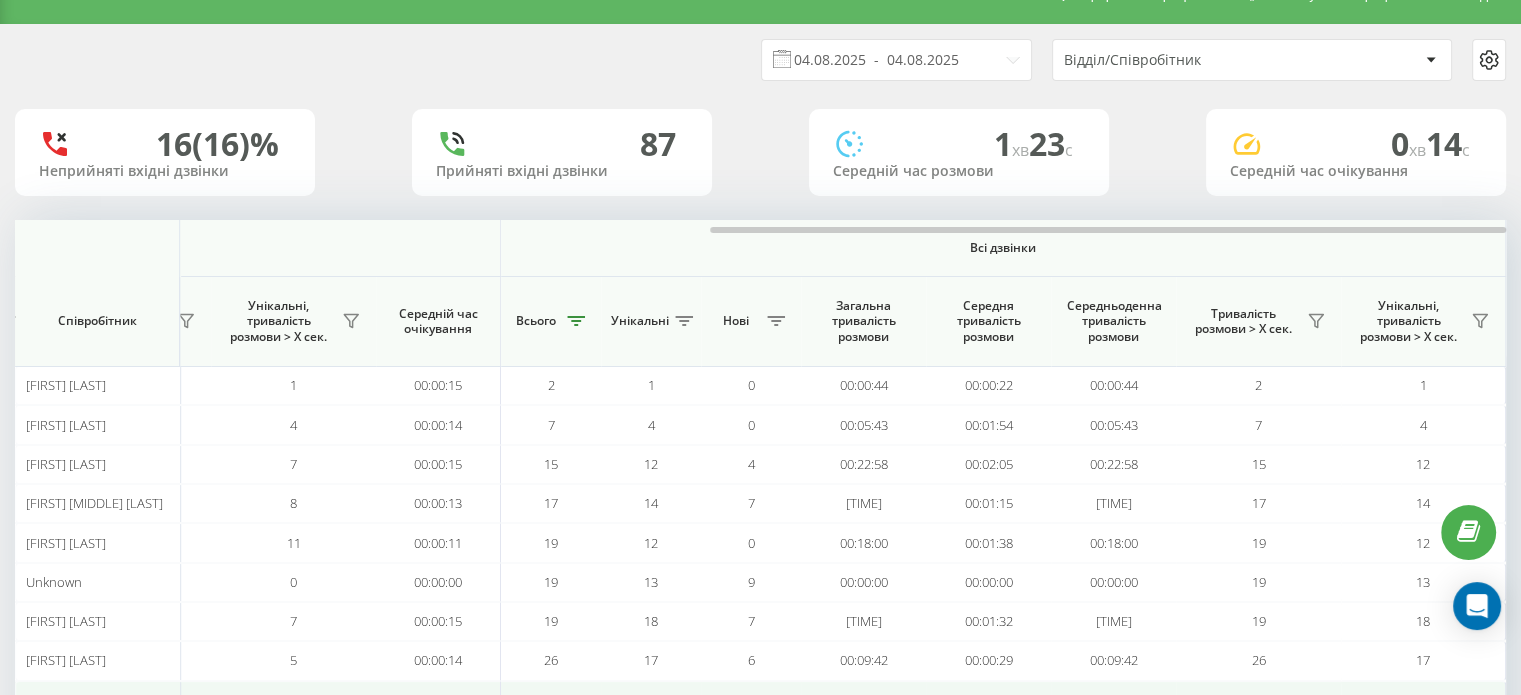 scroll, scrollTop: 0, scrollLeft: 0, axis: both 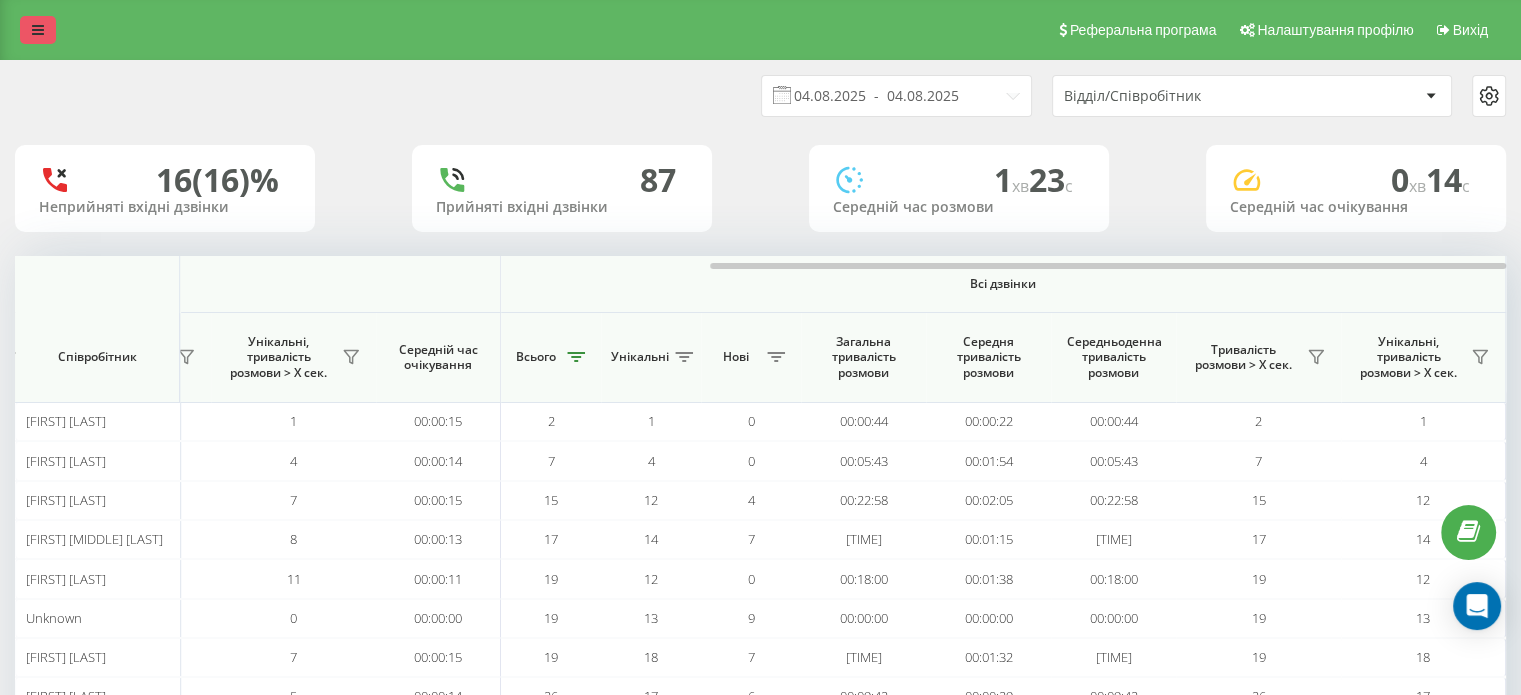 drag, startPoint x: 70, startPoint y: 25, endPoint x: 55, endPoint y: 26, distance: 15.033297 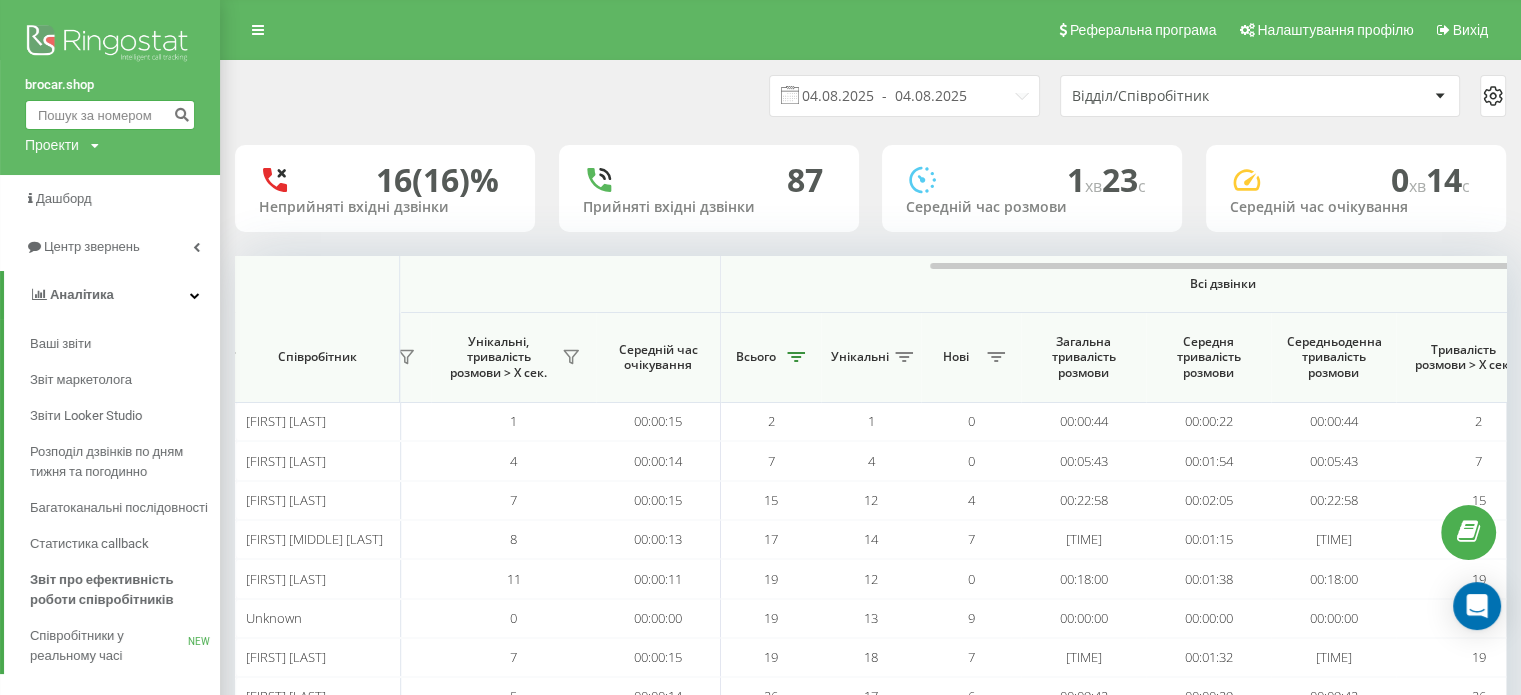 click at bounding box center (110, 115) 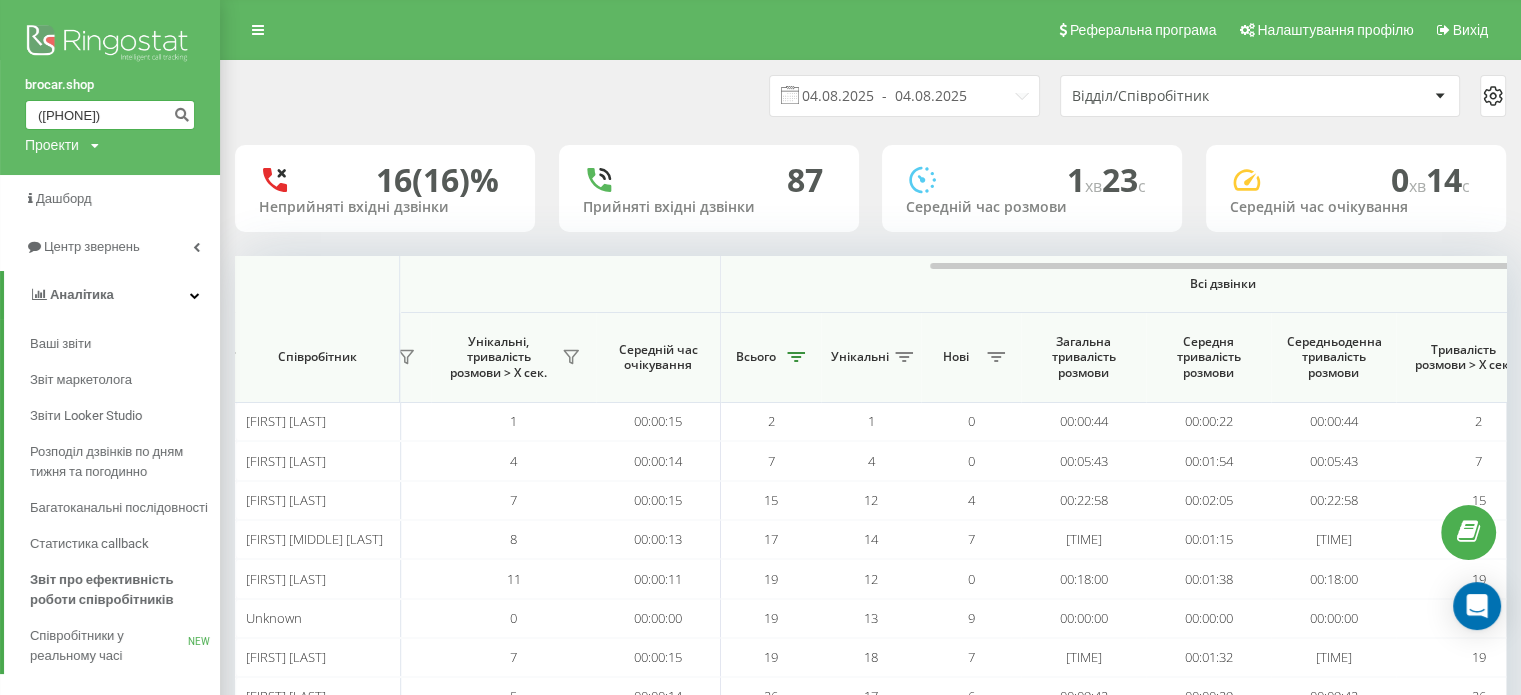 click on "(098) 541-50-05" at bounding box center [110, 115] 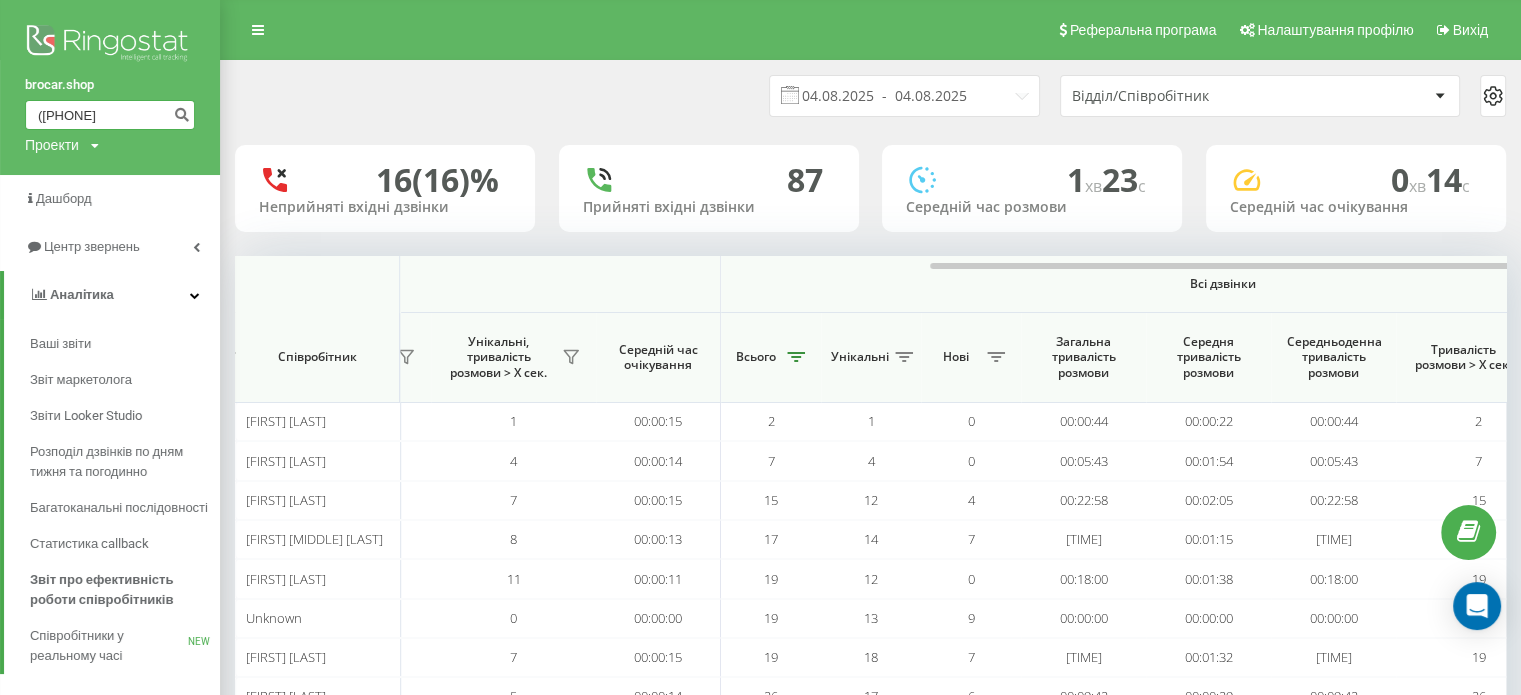 drag, startPoint x: 40, startPoint y: 119, endPoint x: 57, endPoint y: 116, distance: 17.262676 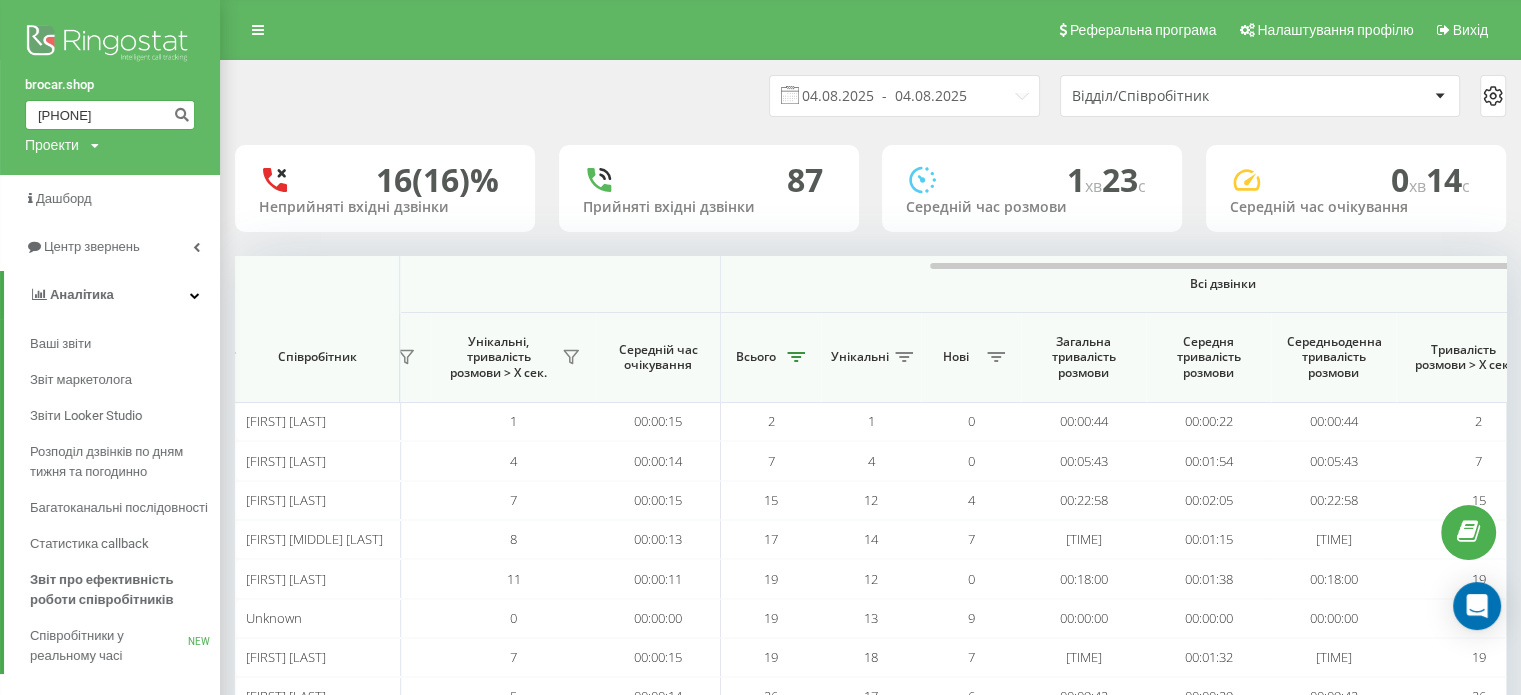 click on "098541-50-05" at bounding box center (110, 115) 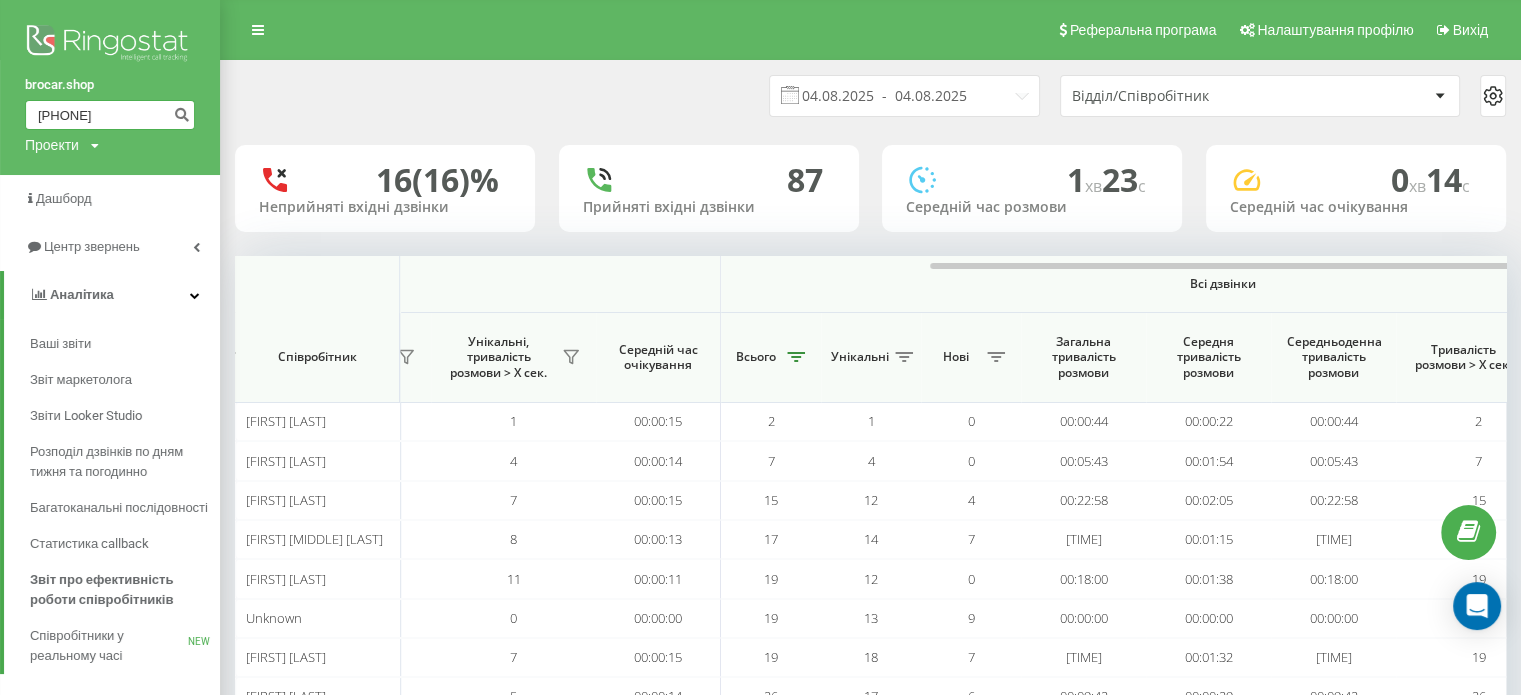 type on "09854150057" 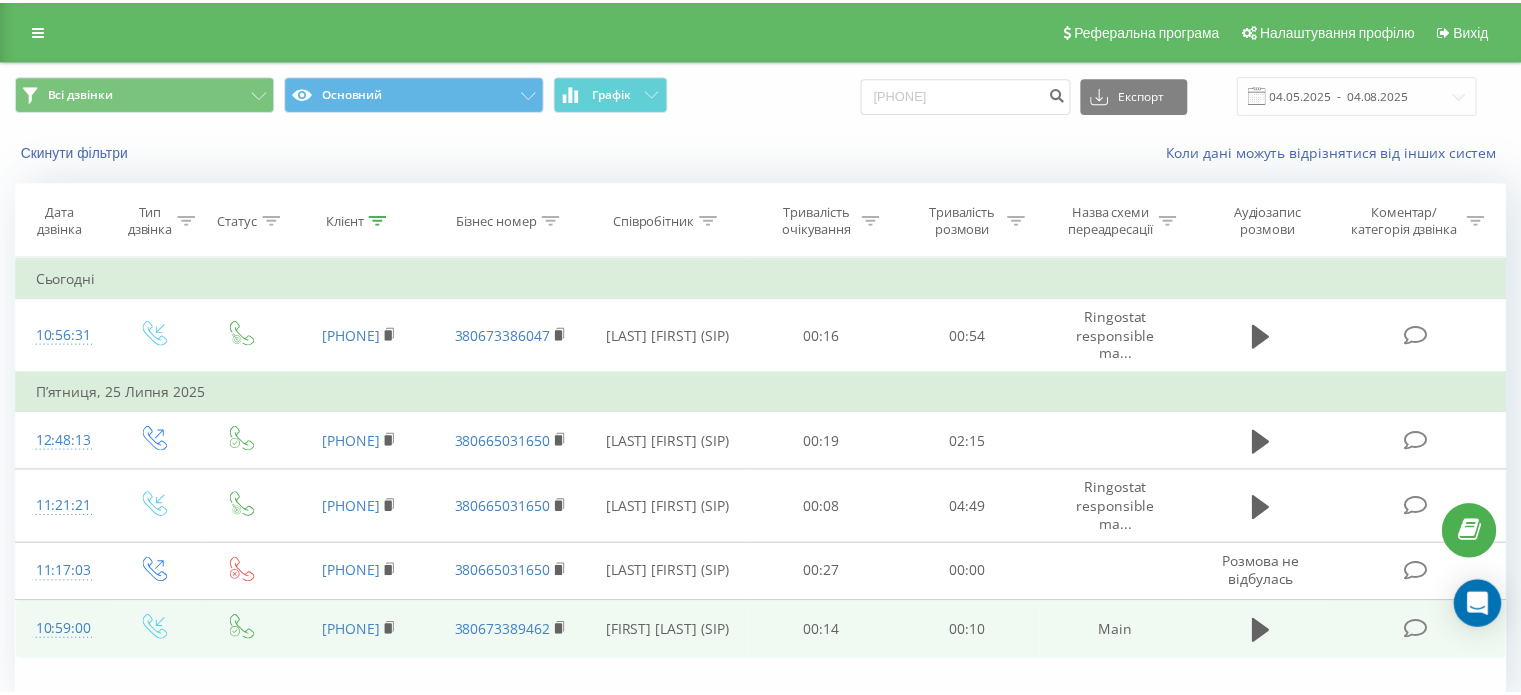 scroll, scrollTop: 0, scrollLeft: 0, axis: both 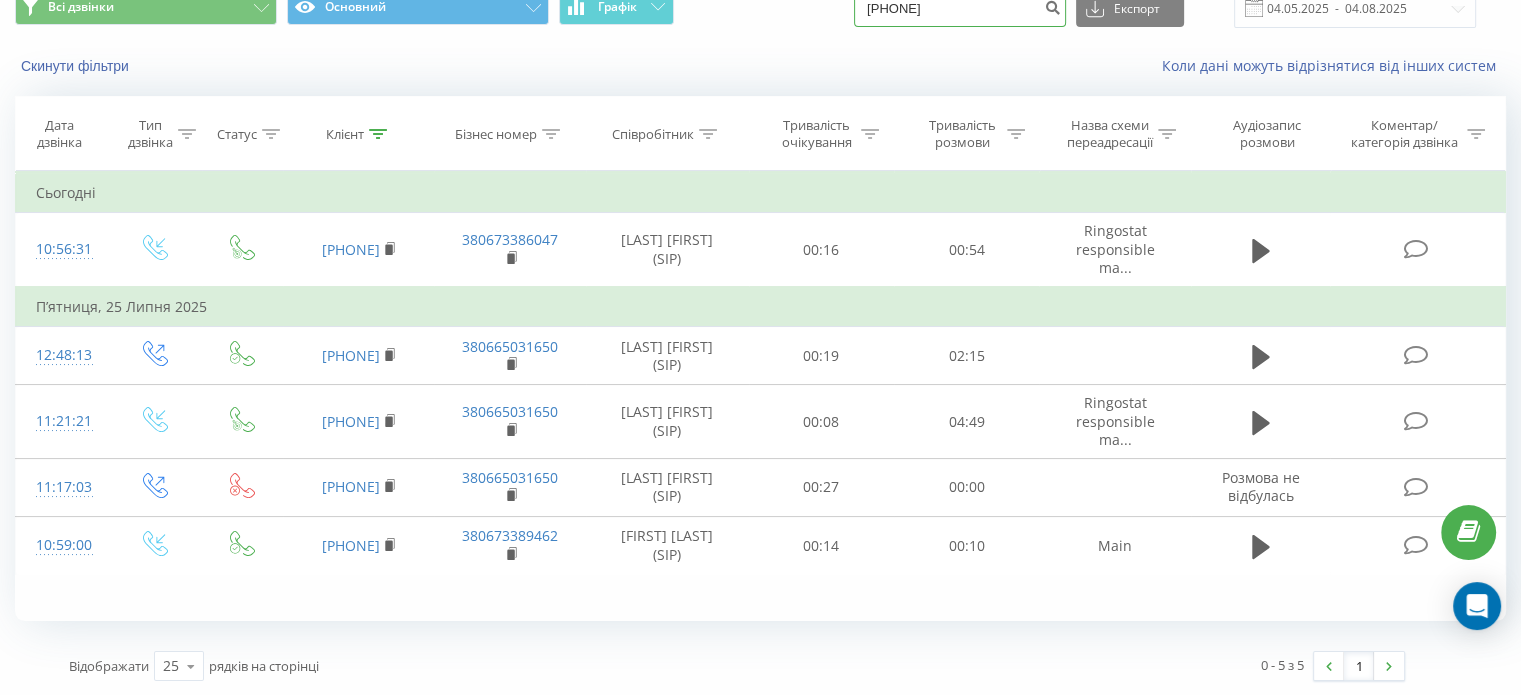 click on "[PHONE]" at bounding box center (960, 9) 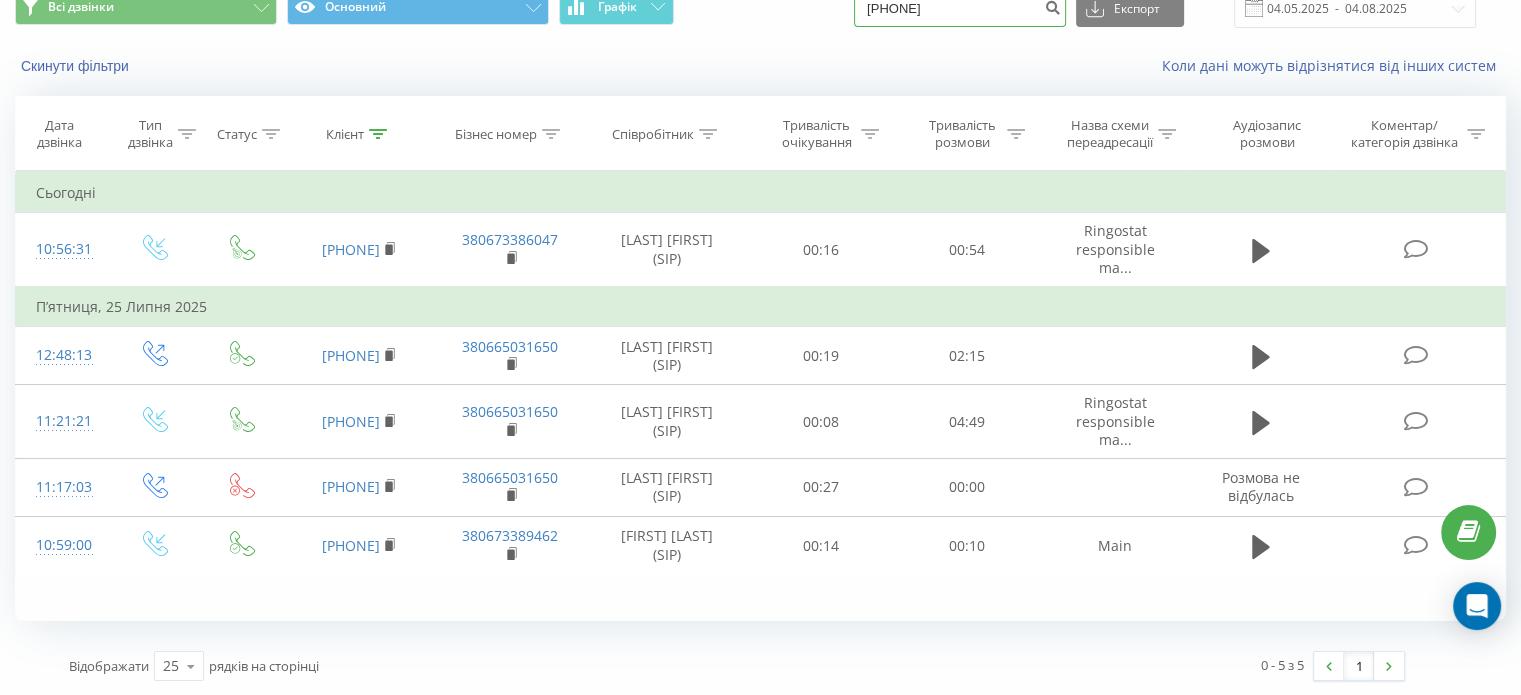 type on "[PHONE]" 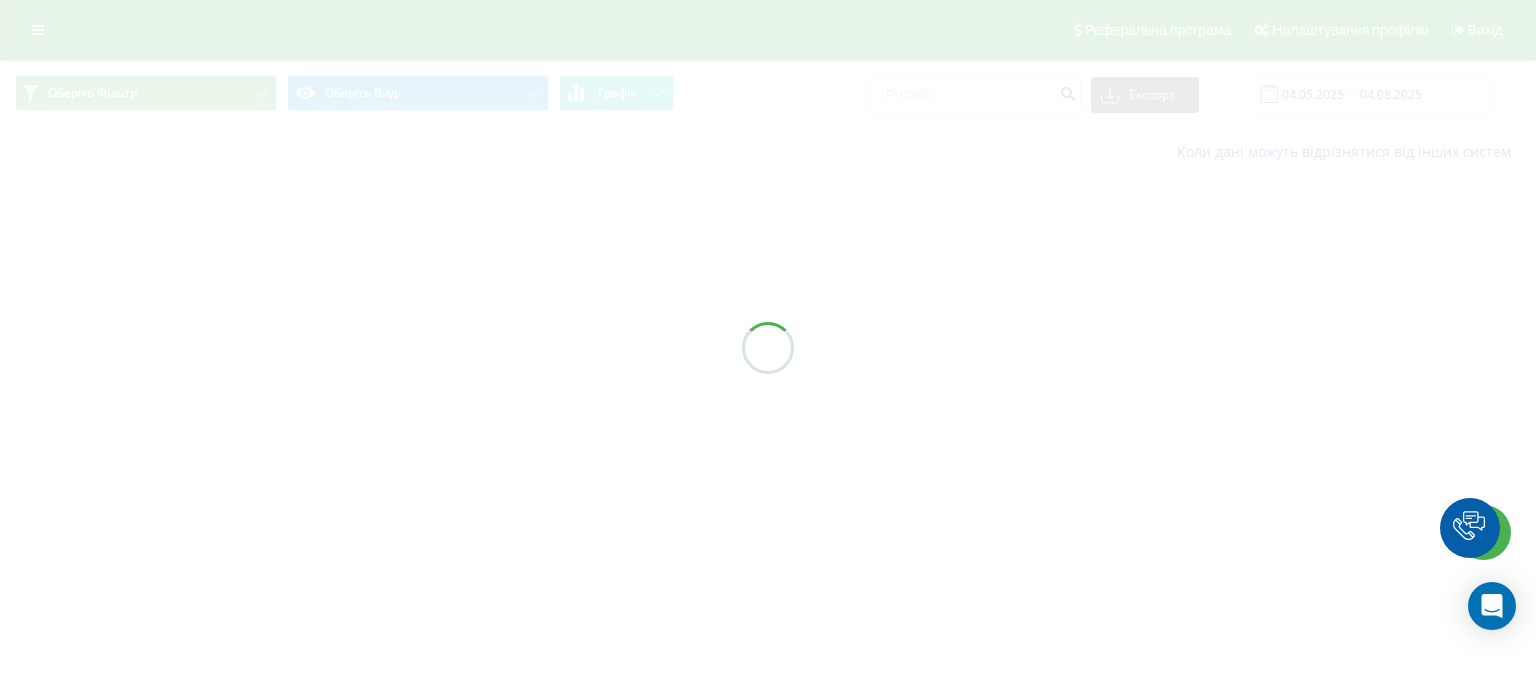 scroll, scrollTop: 0, scrollLeft: 0, axis: both 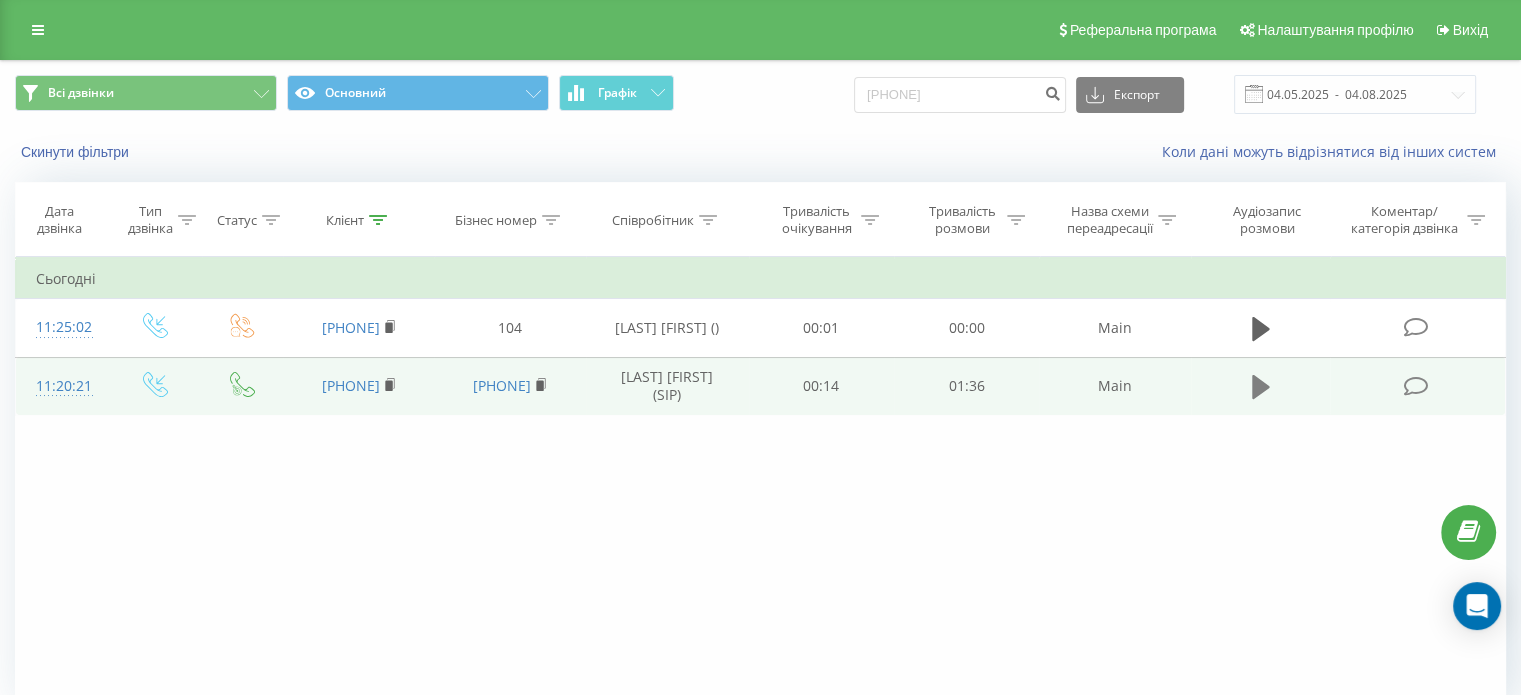 click 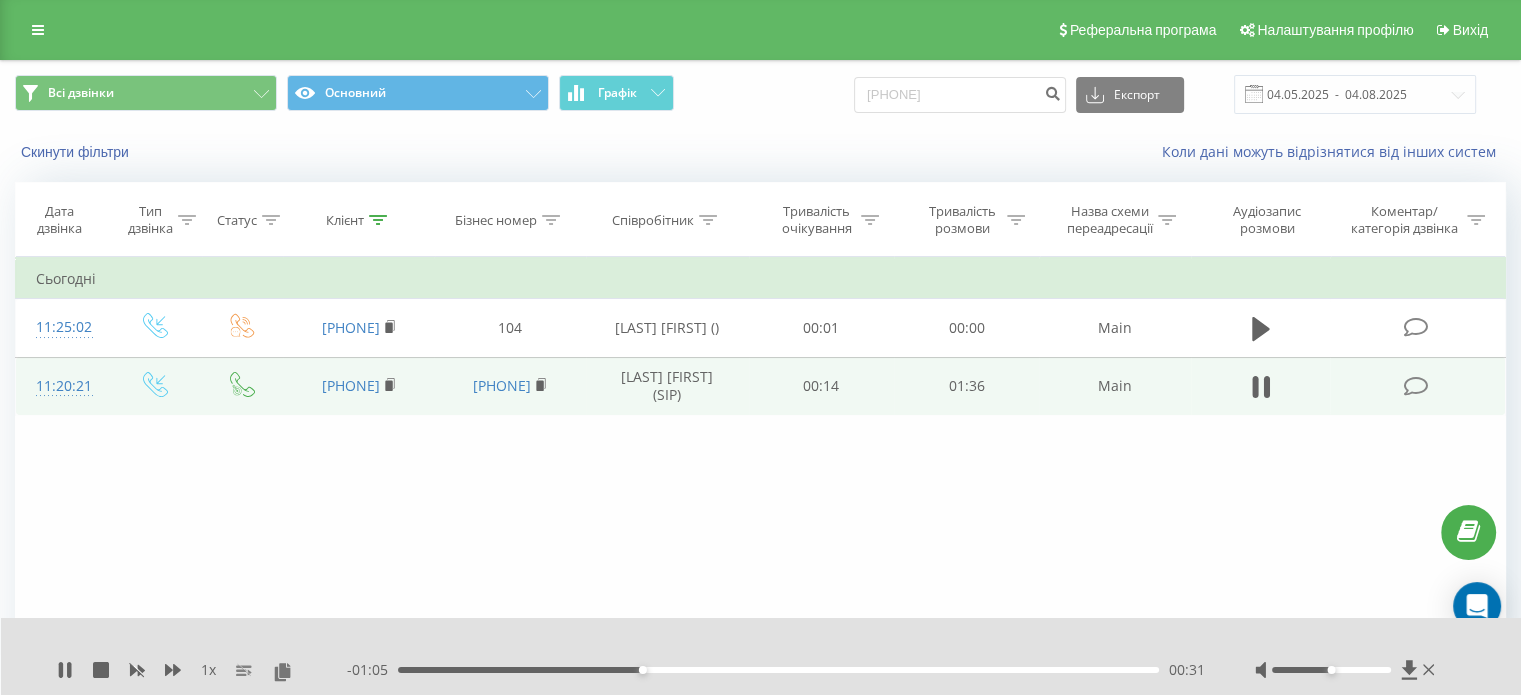 click on "- 01:05 00:31   00:31" at bounding box center (776, 670) 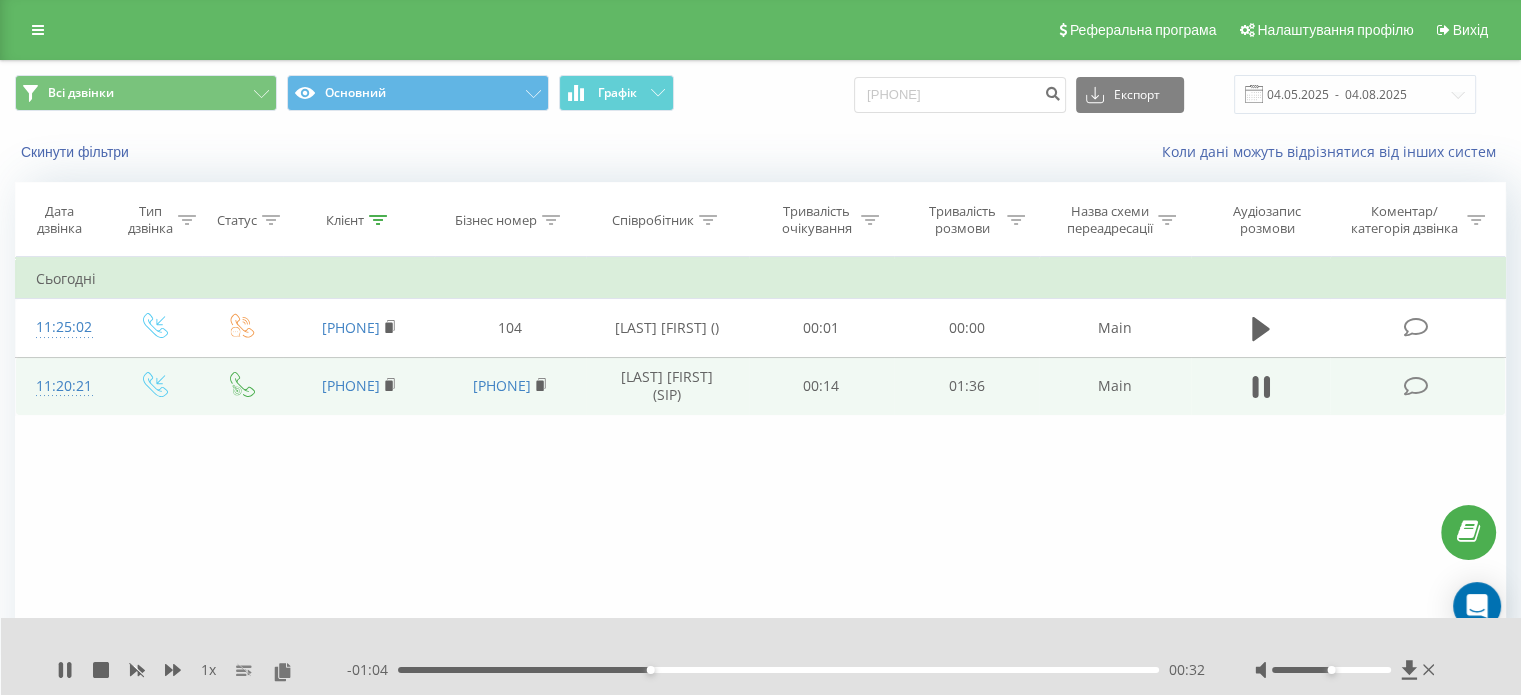 click on "00:32" at bounding box center (778, 670) 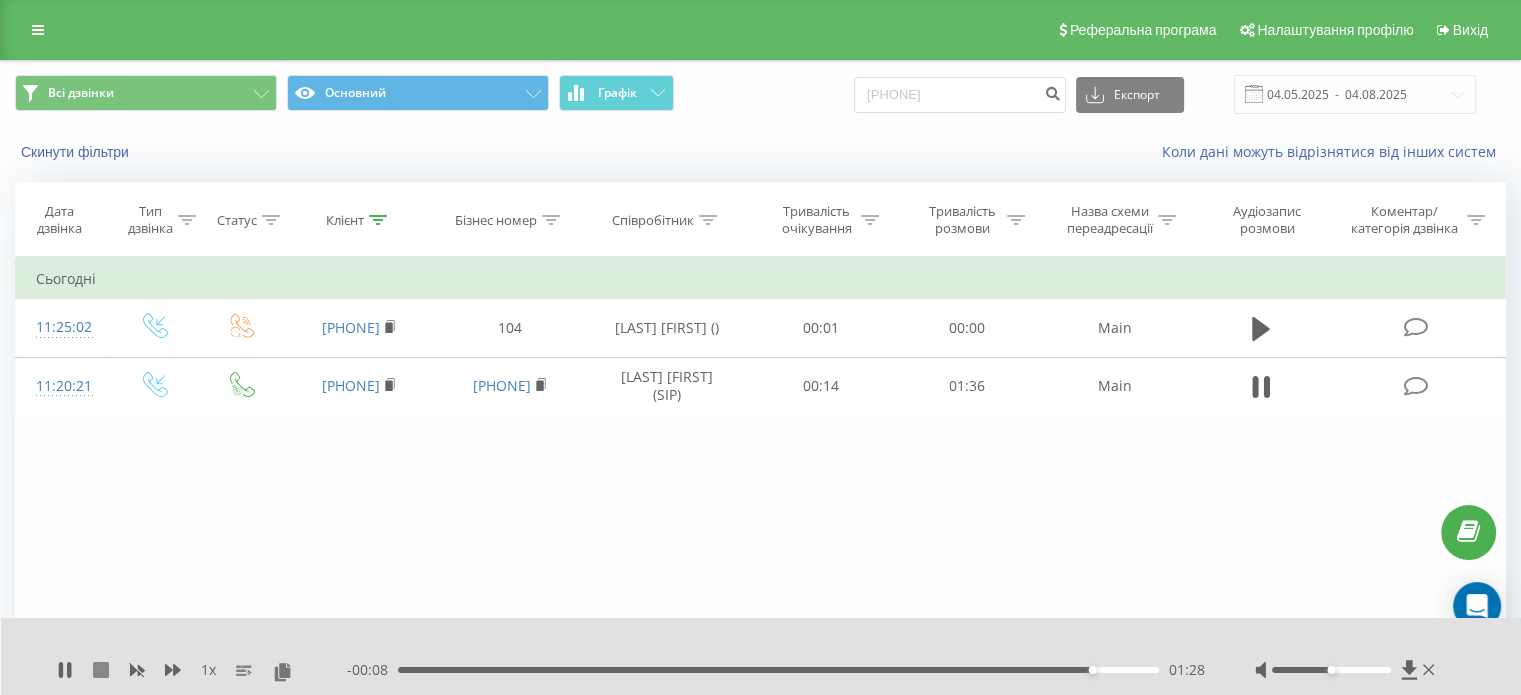 click 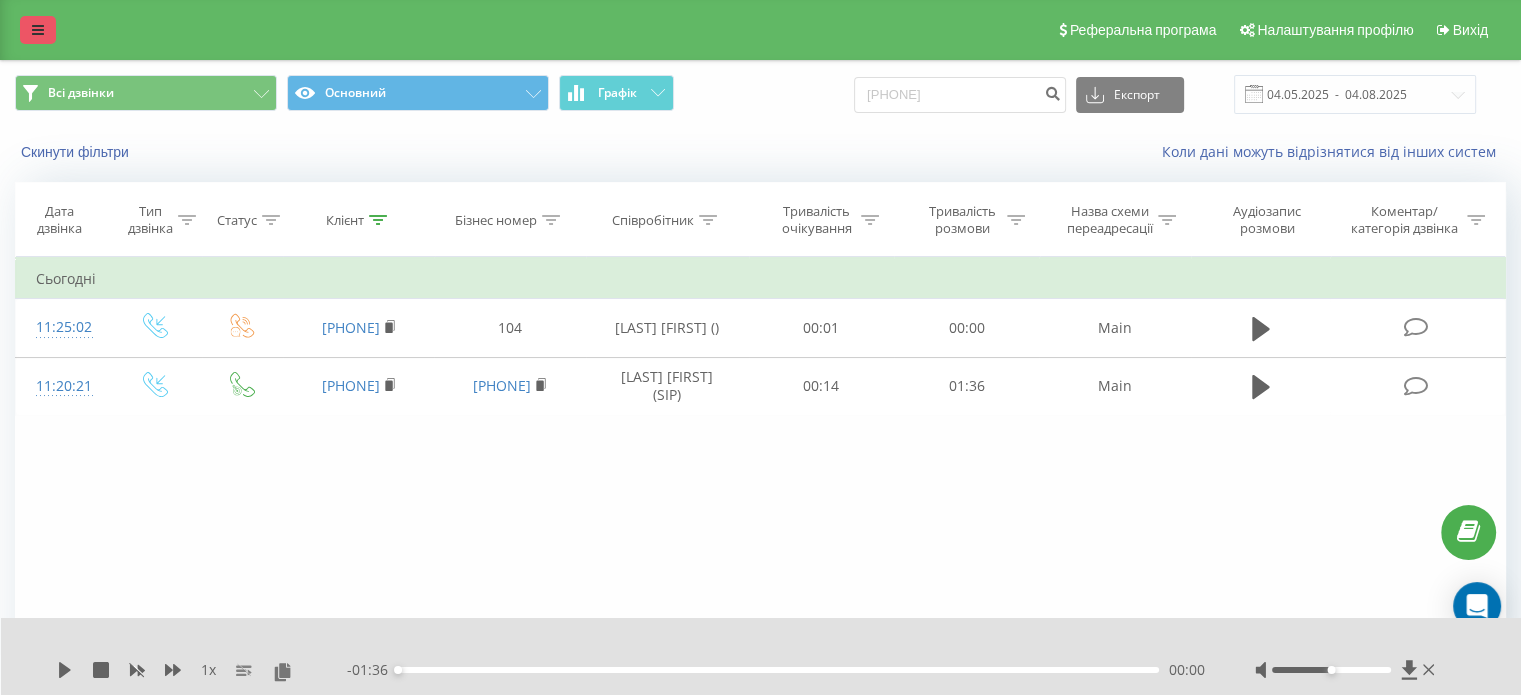 click at bounding box center [38, 30] 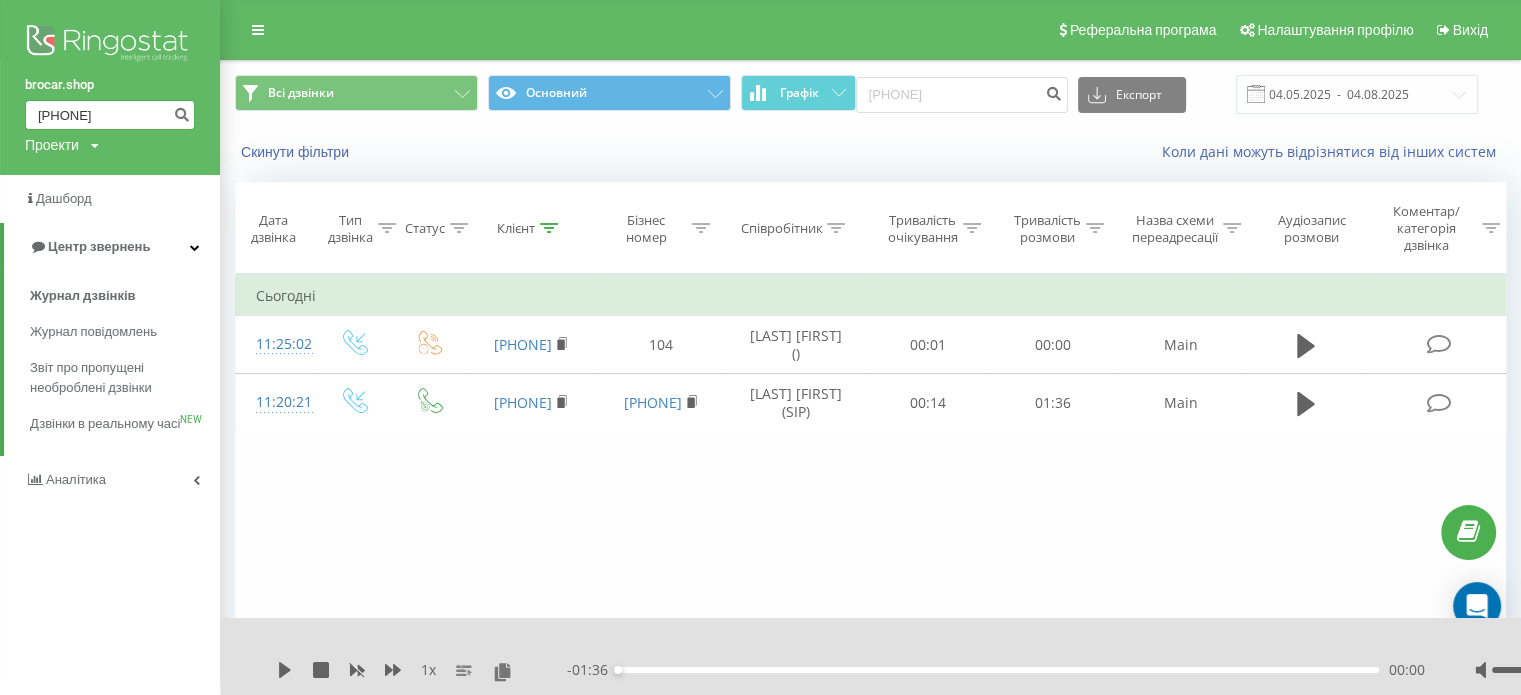 click on "0500672524" at bounding box center (110, 115) 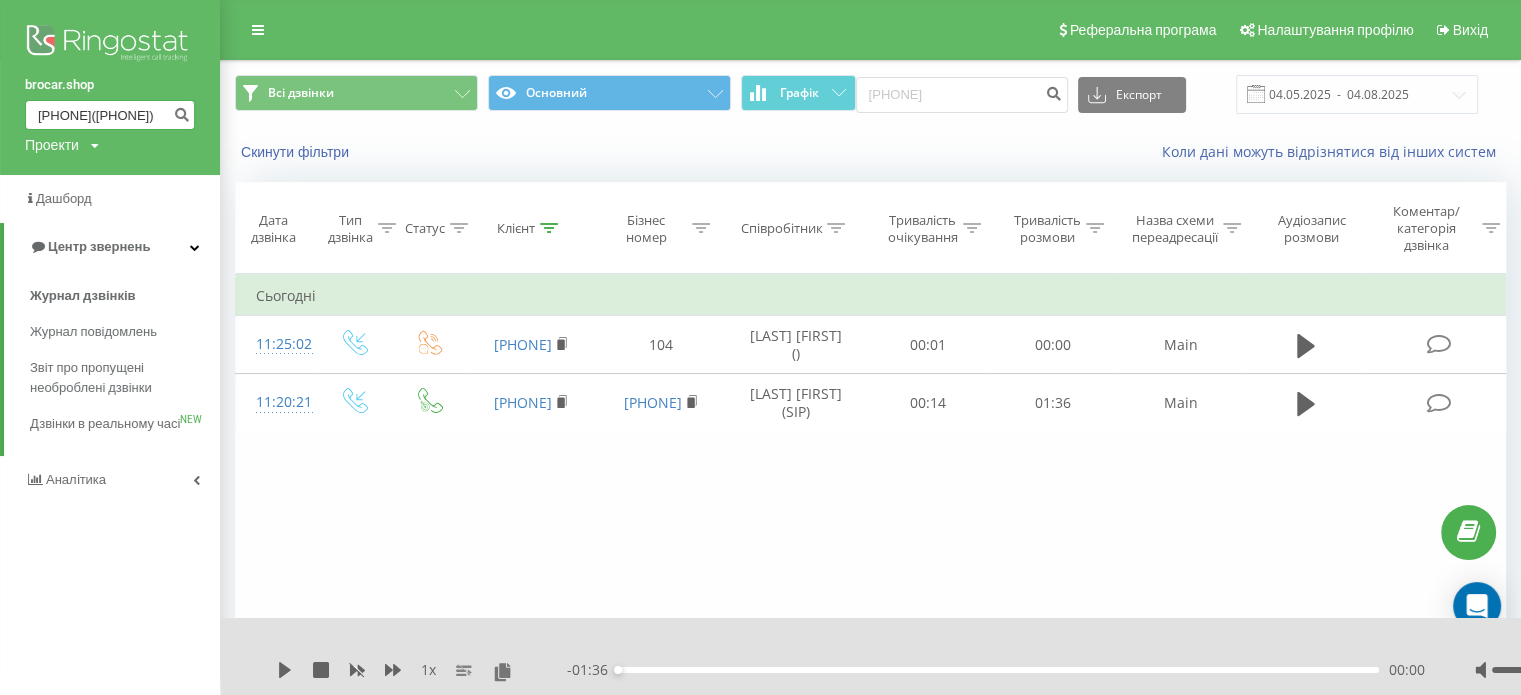 scroll, scrollTop: 0, scrollLeft: 39, axis: horizontal 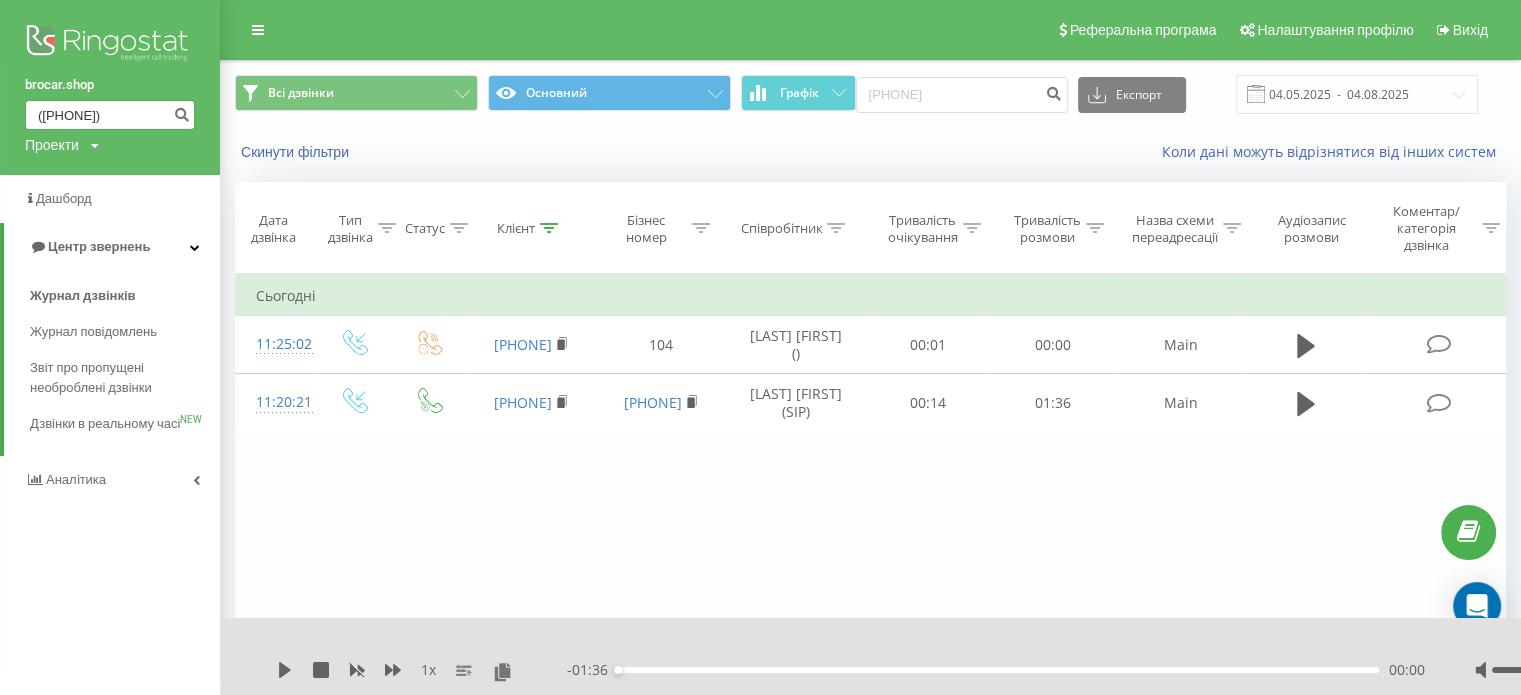 click on "(095) 687-27-20" at bounding box center (110, 115) 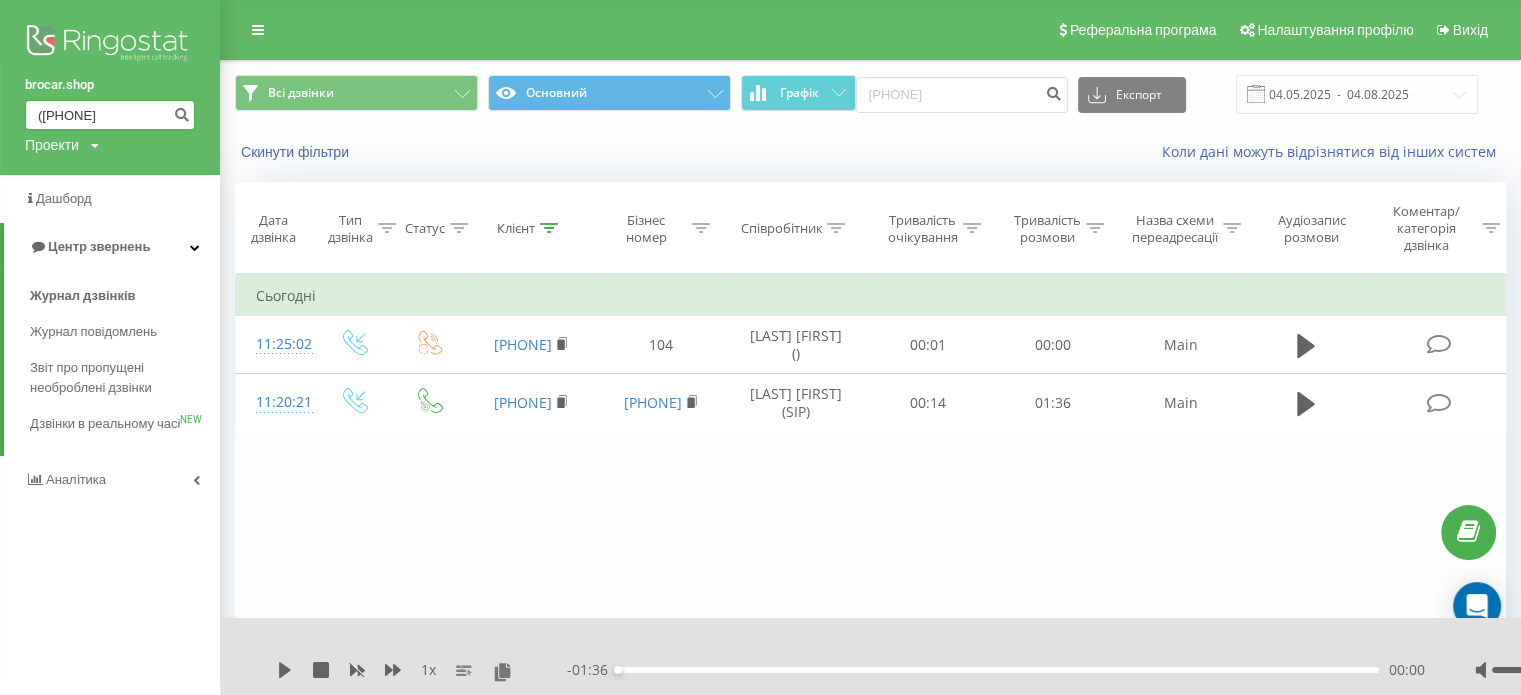 drag, startPoint x: 45, startPoint y: 121, endPoint x: 32, endPoint y: 121, distance: 13 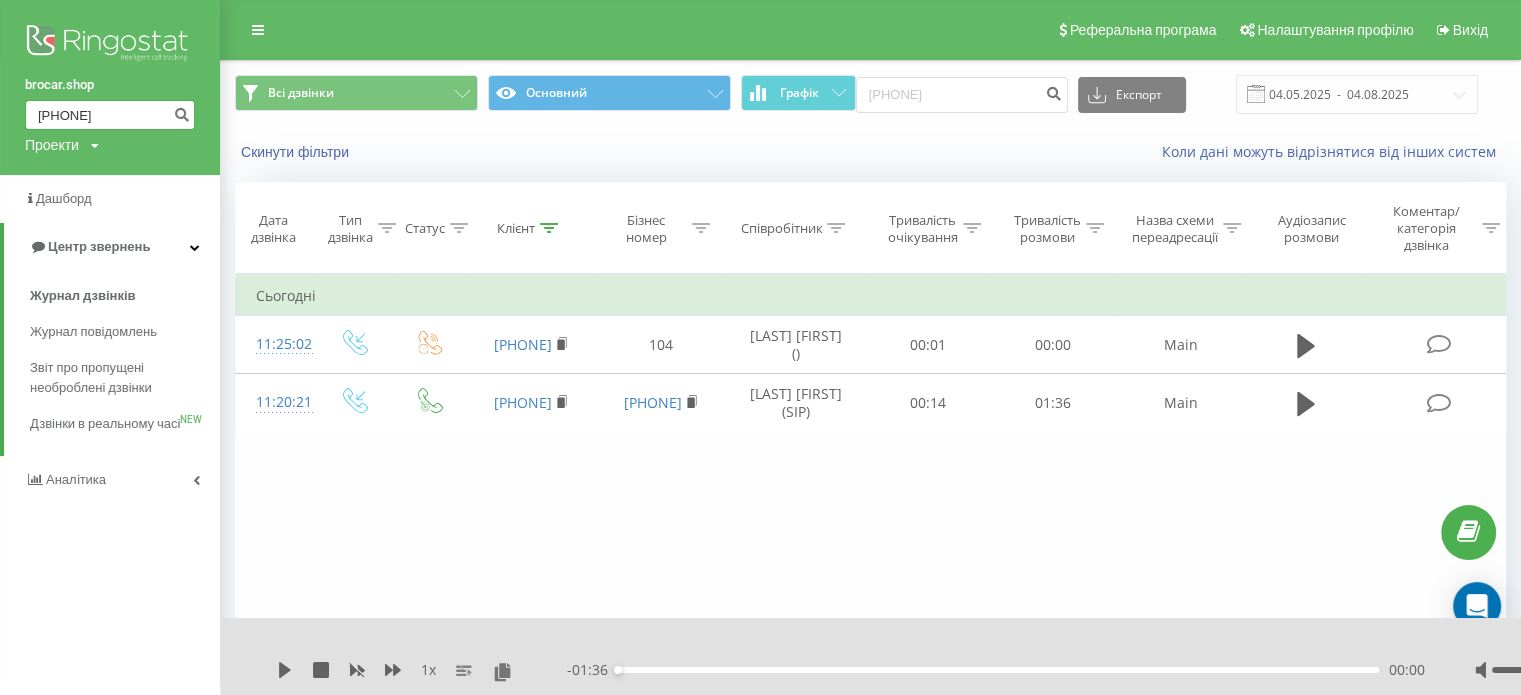click on "095687-27-20" at bounding box center (110, 115) 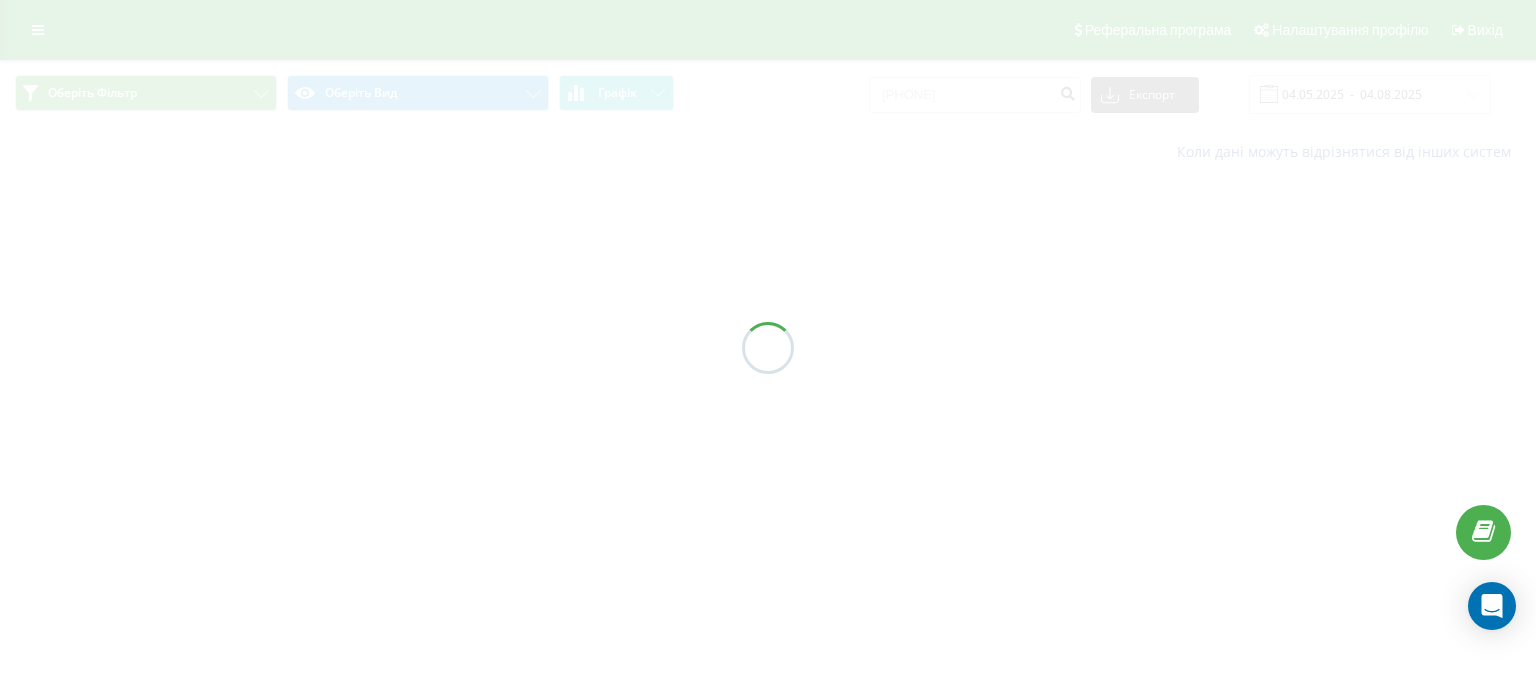 scroll, scrollTop: 0, scrollLeft: 0, axis: both 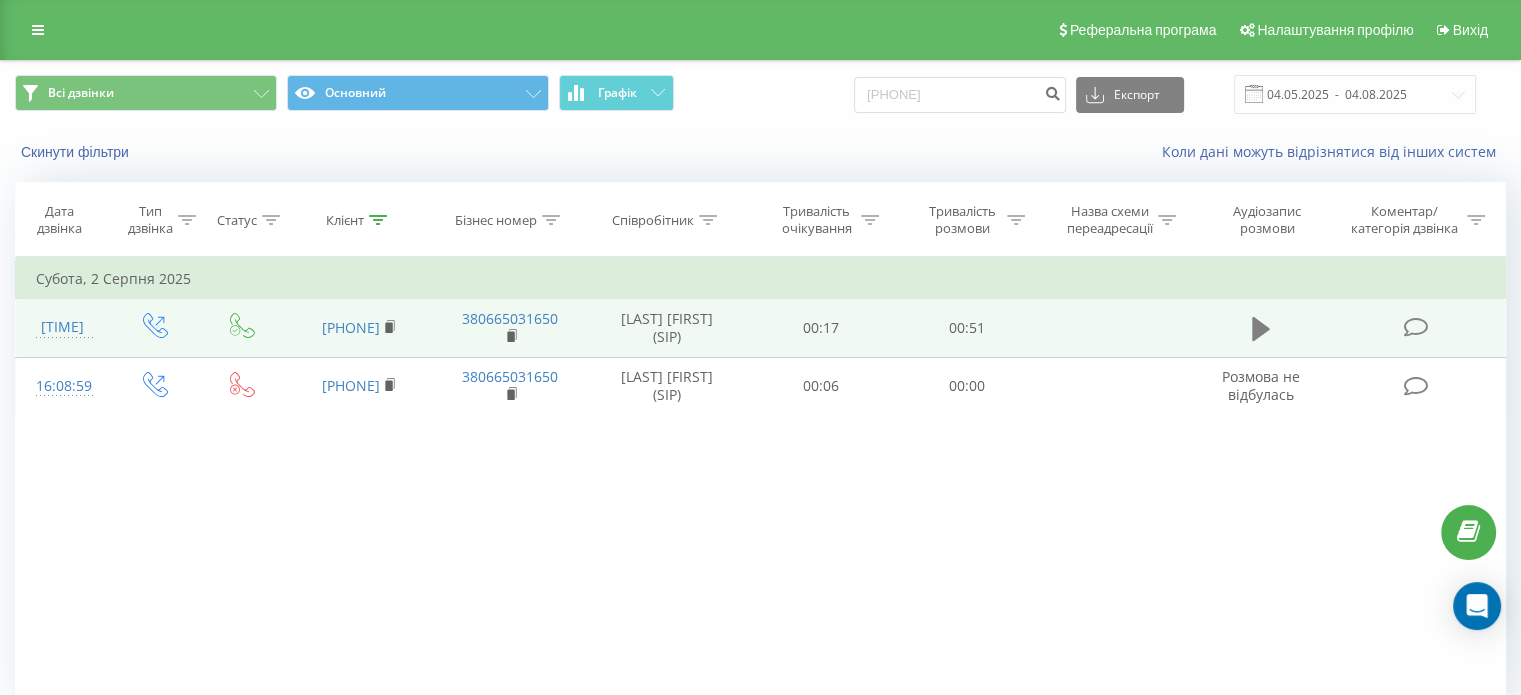 click at bounding box center (1261, 329) 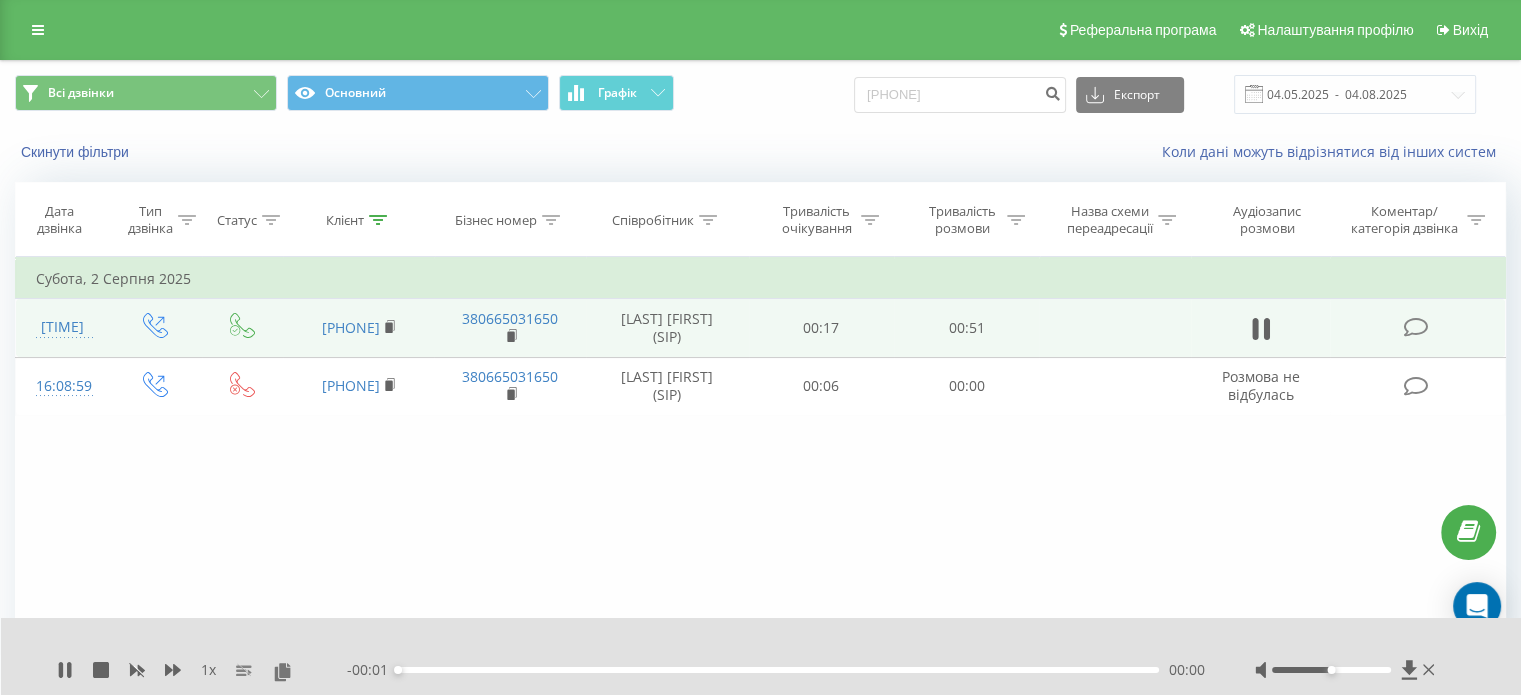 click on "- 00:01 00:00   00:00" at bounding box center [776, 670] 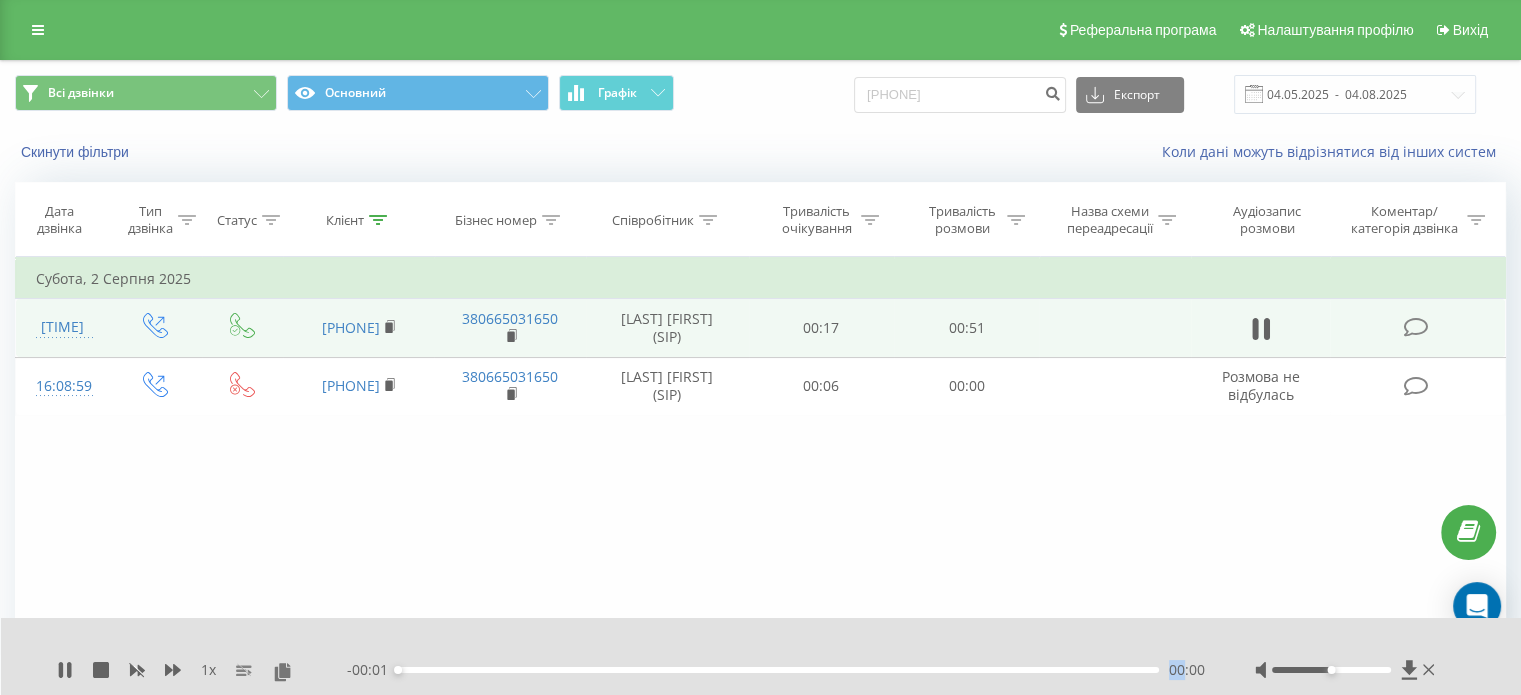 click on "00:00" at bounding box center [778, 670] 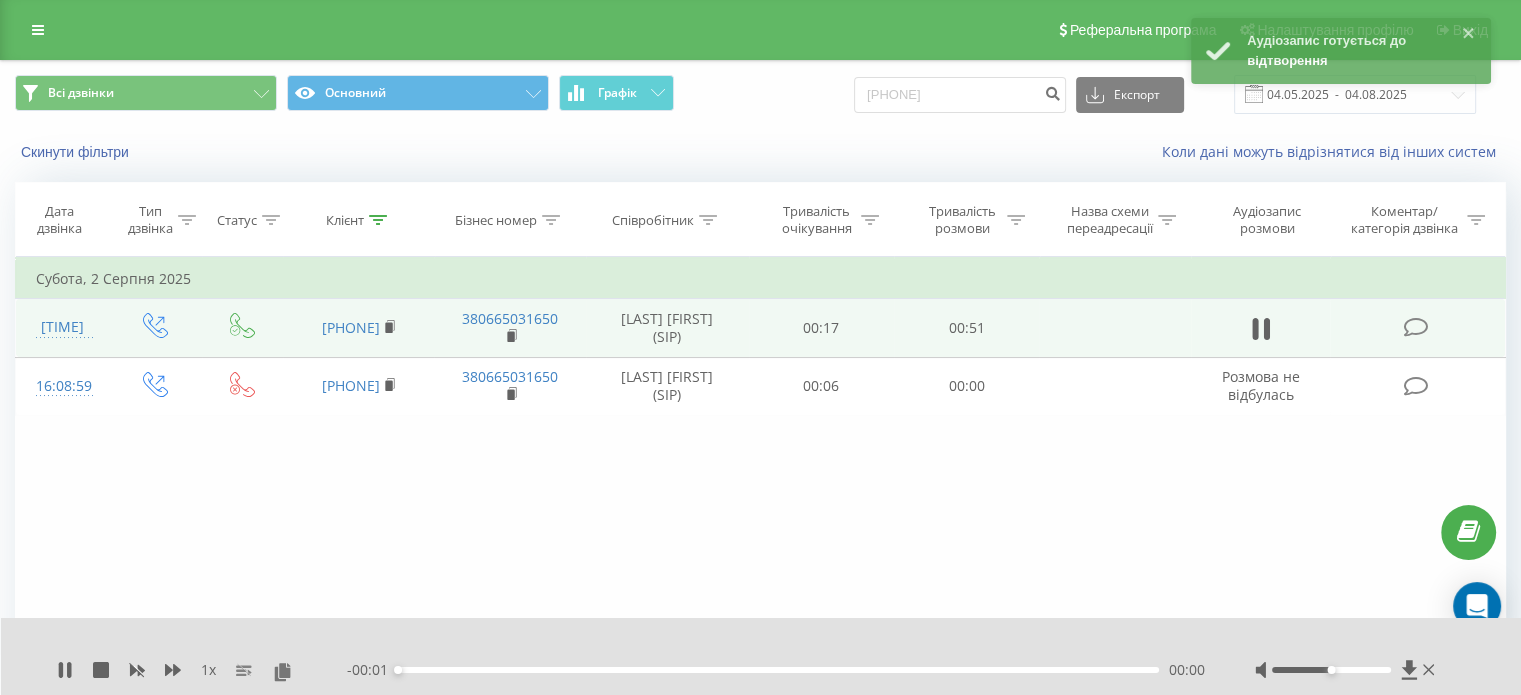 drag, startPoint x: 770, startPoint y: 671, endPoint x: 566, endPoint y: 616, distance: 211.28416 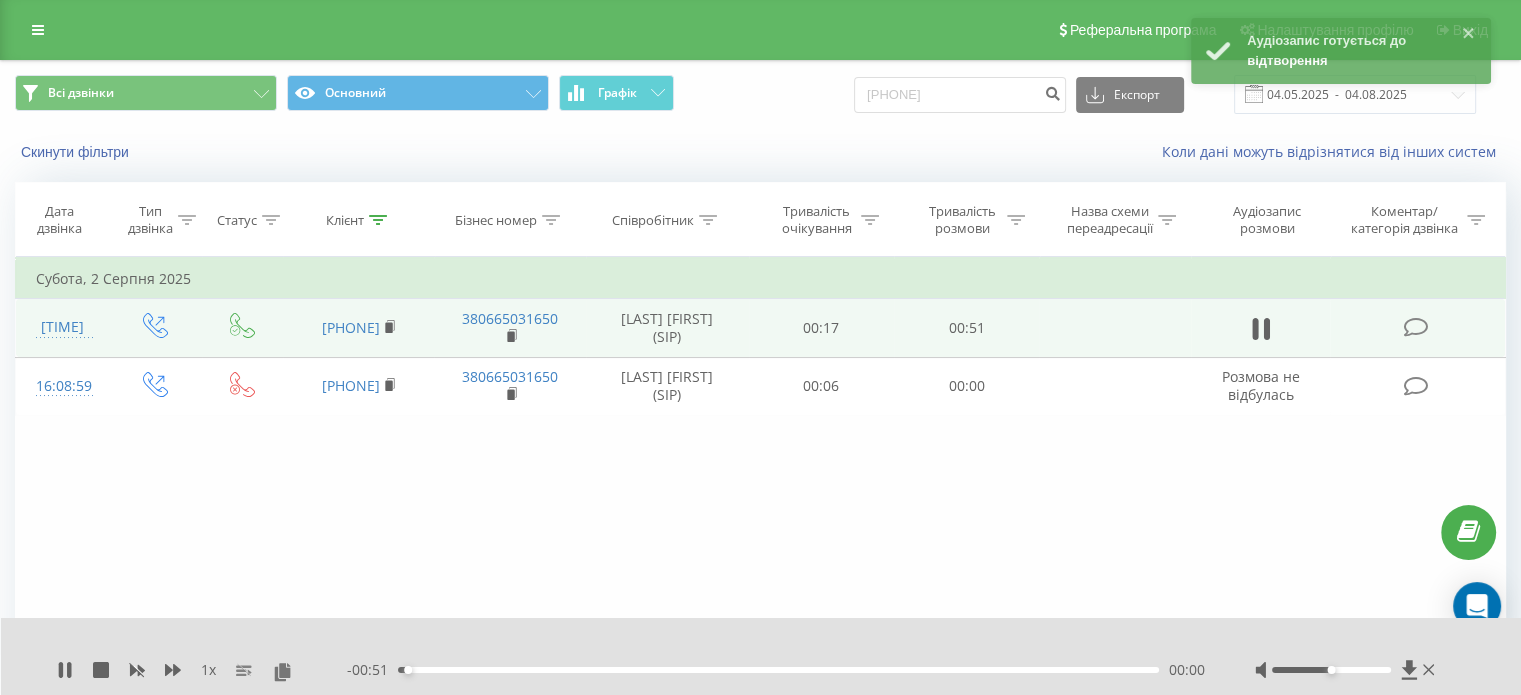 click on "00:00" at bounding box center (778, 670) 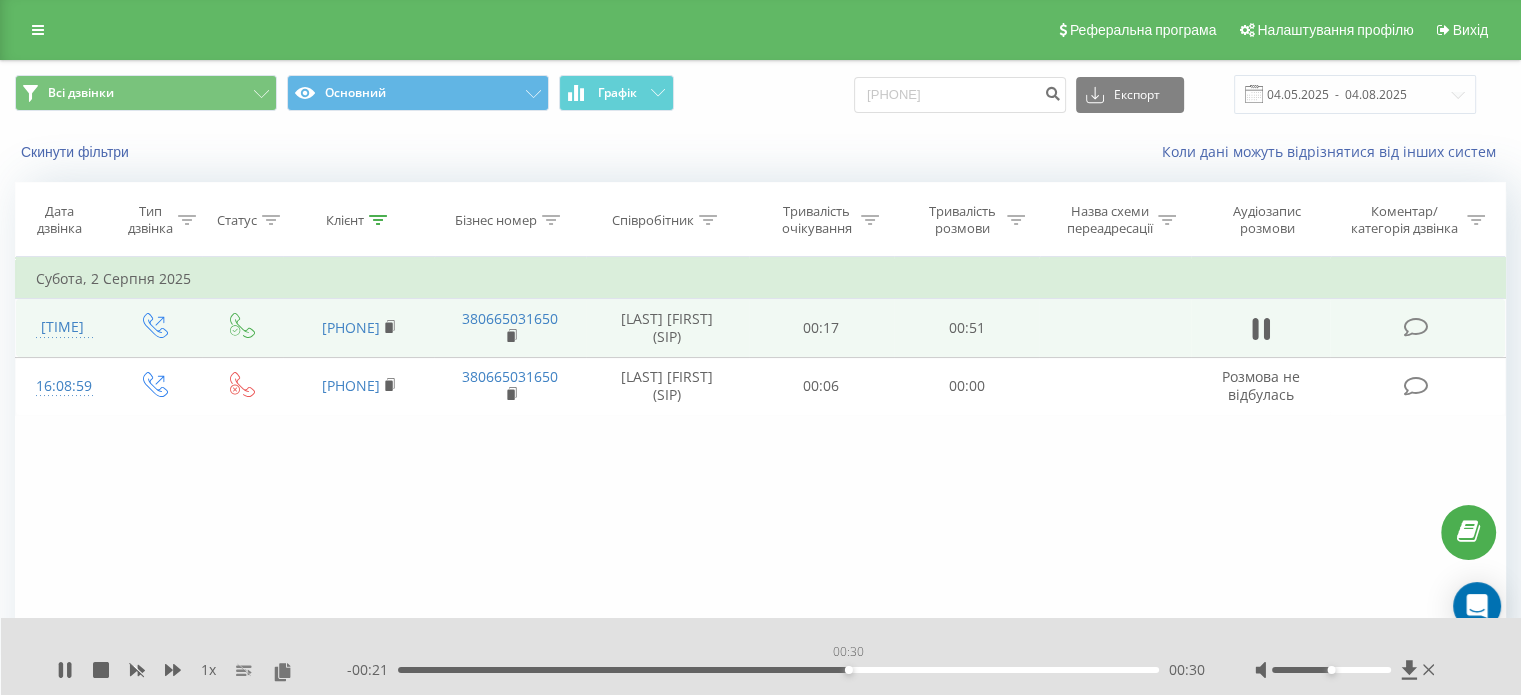 click on "00:30" at bounding box center [778, 670] 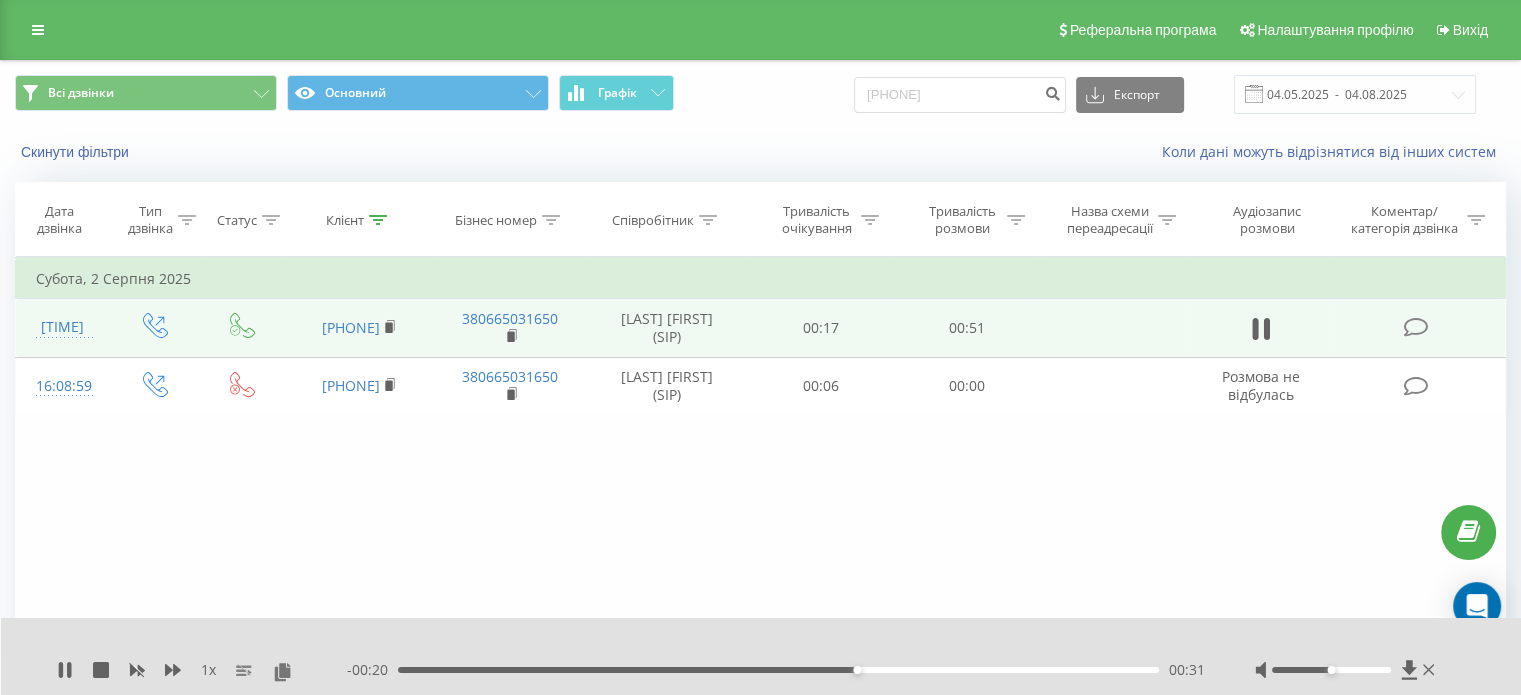 click on "- 00:20 00:31   00:31" at bounding box center [776, 670] 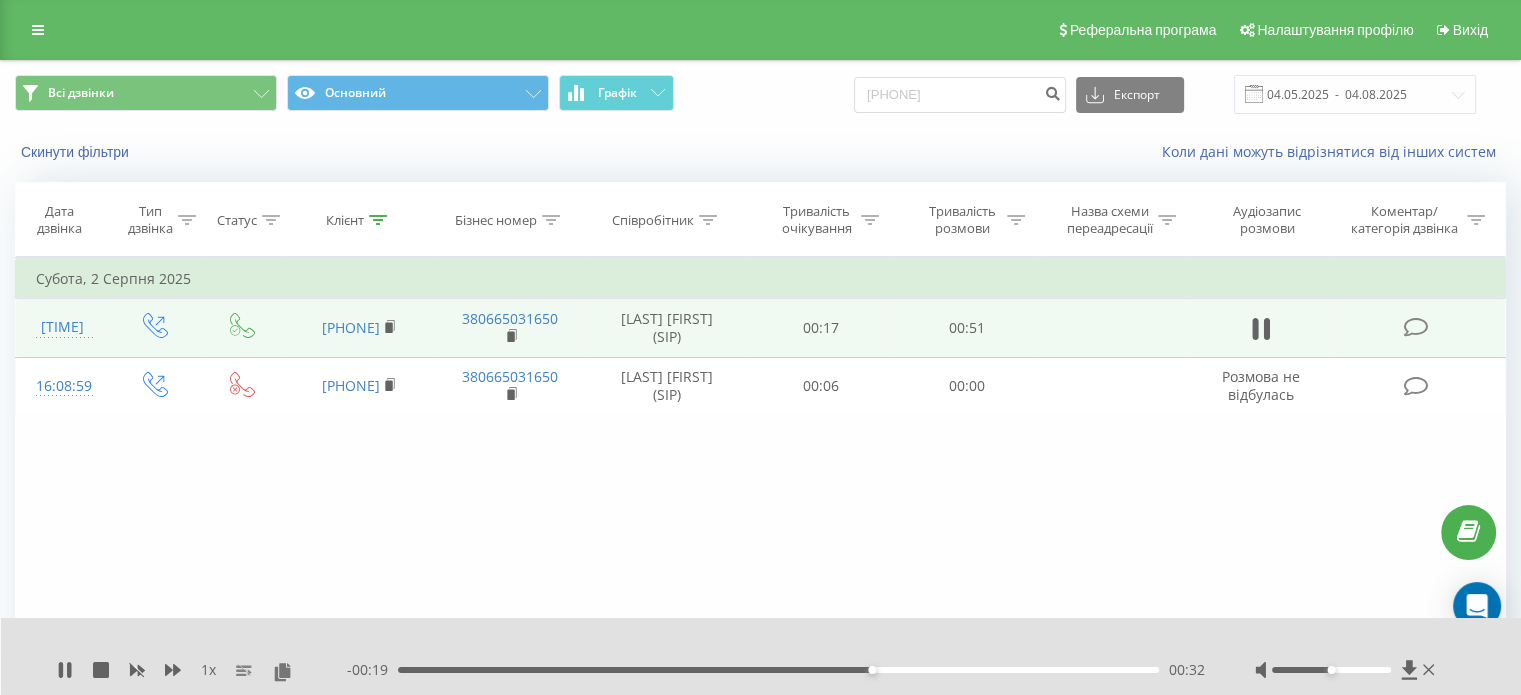click on "- 00:19 00:32   00:32" at bounding box center [776, 670] 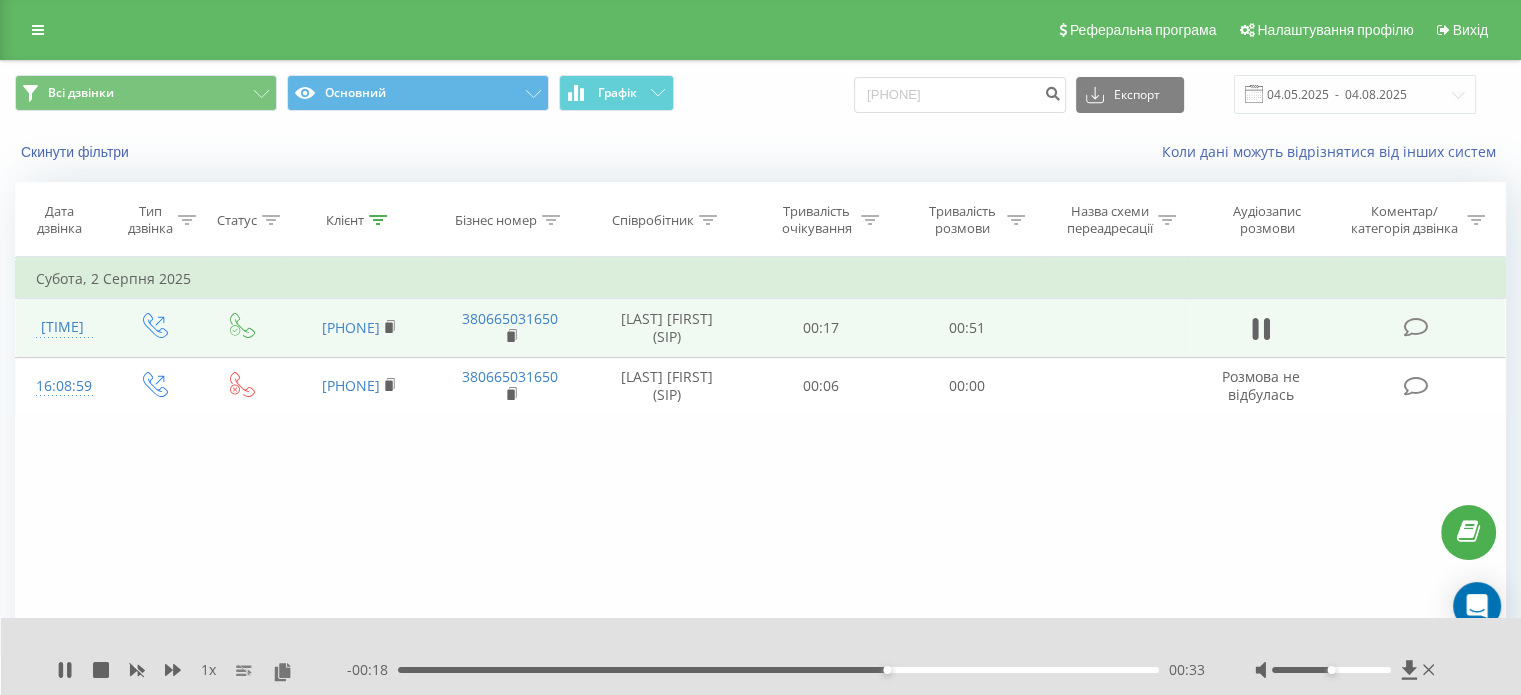 click on "- 00:18 00:33   00:33" at bounding box center [776, 670] 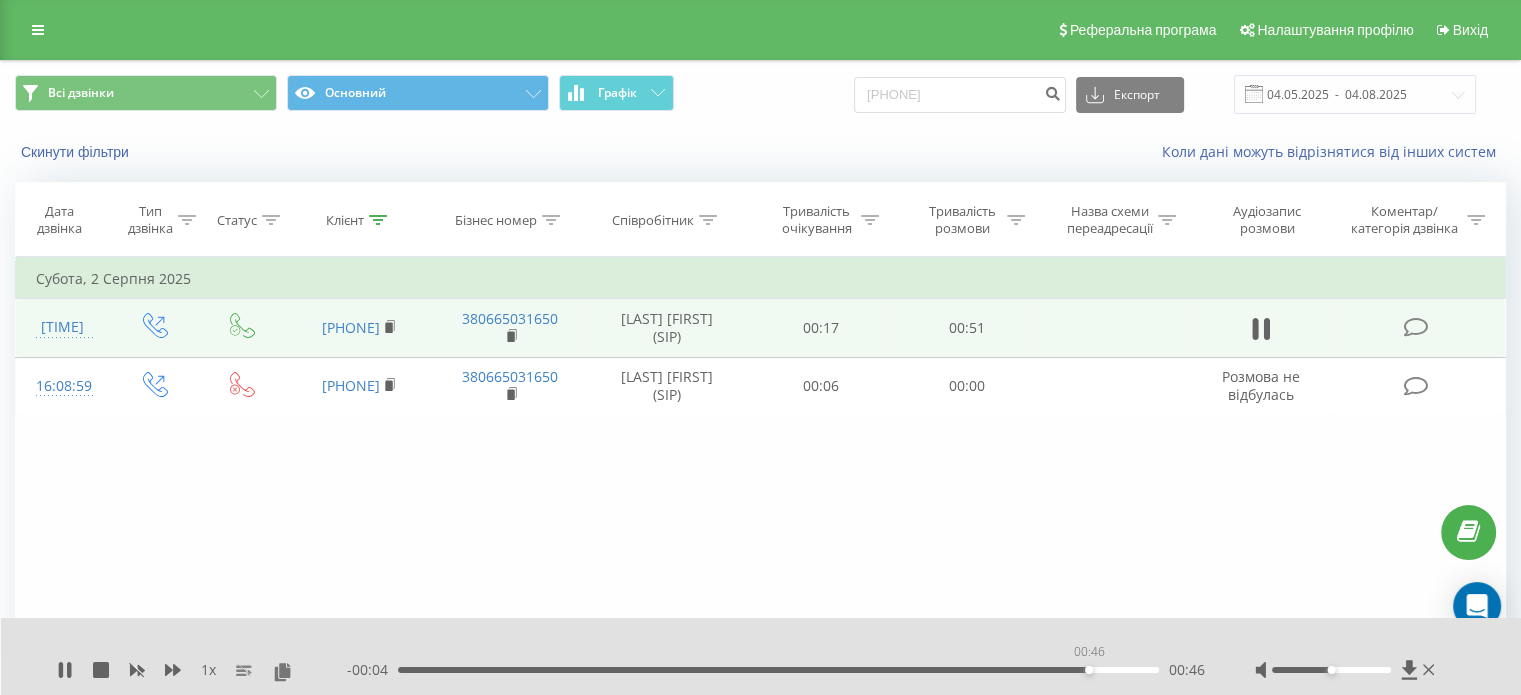 click on "00:46" at bounding box center [778, 670] 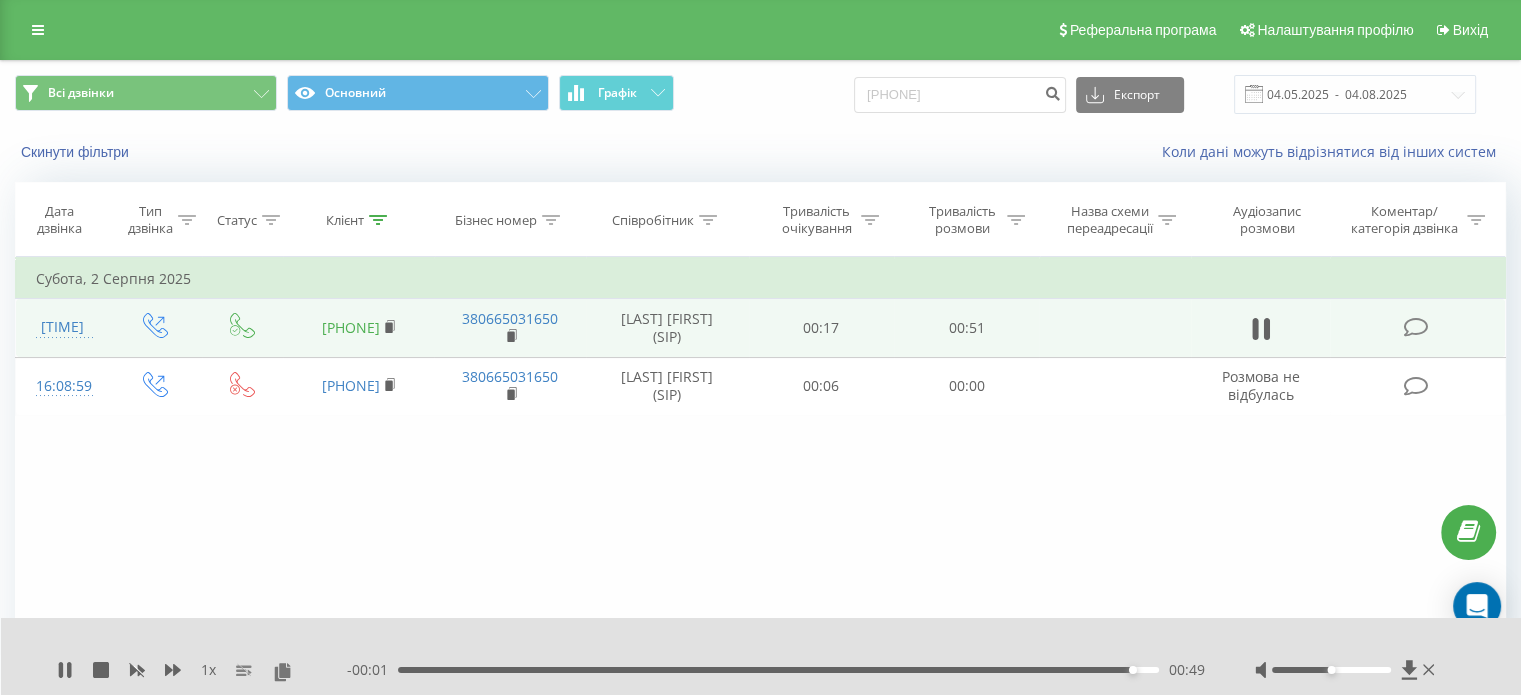 drag, startPoint x: 420, startPoint y: 320, endPoint x: 329, endPoint y: 320, distance: 91 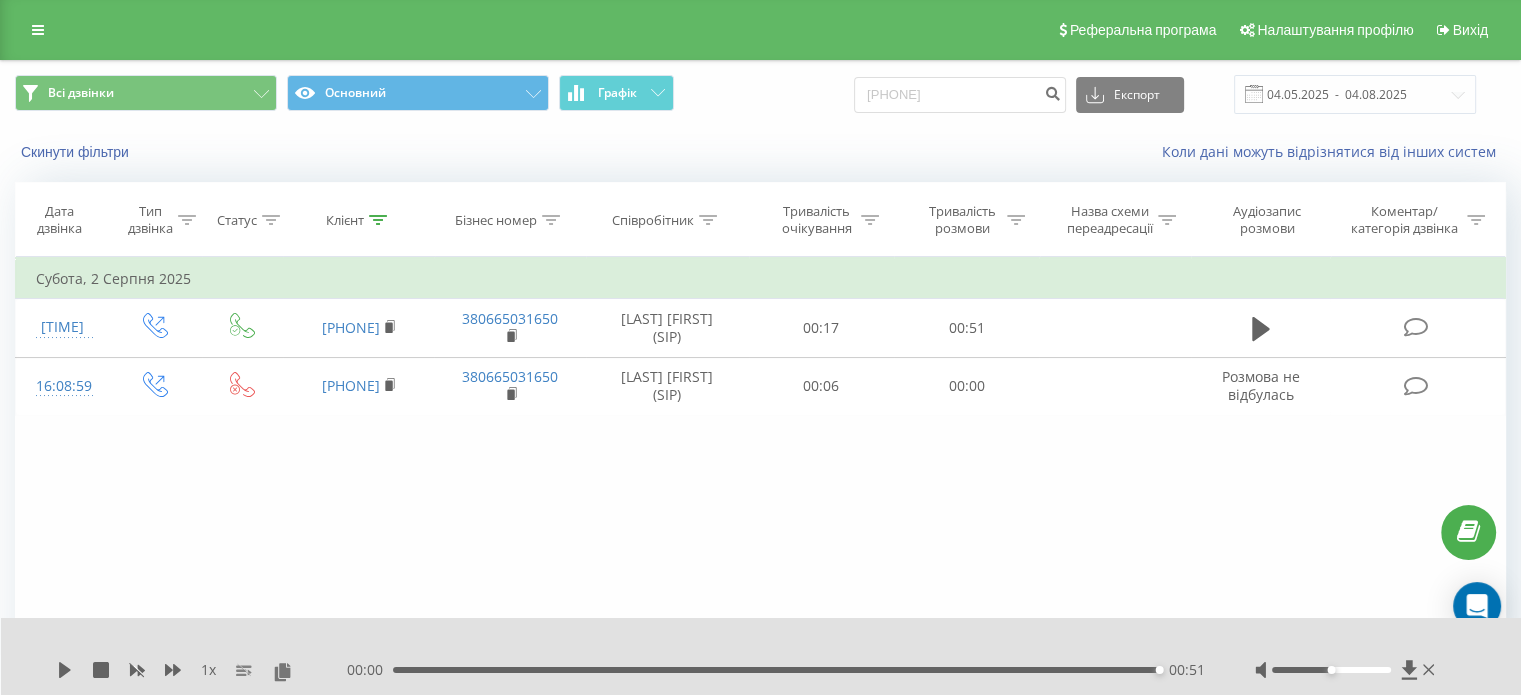 copy on "[PHONE]" 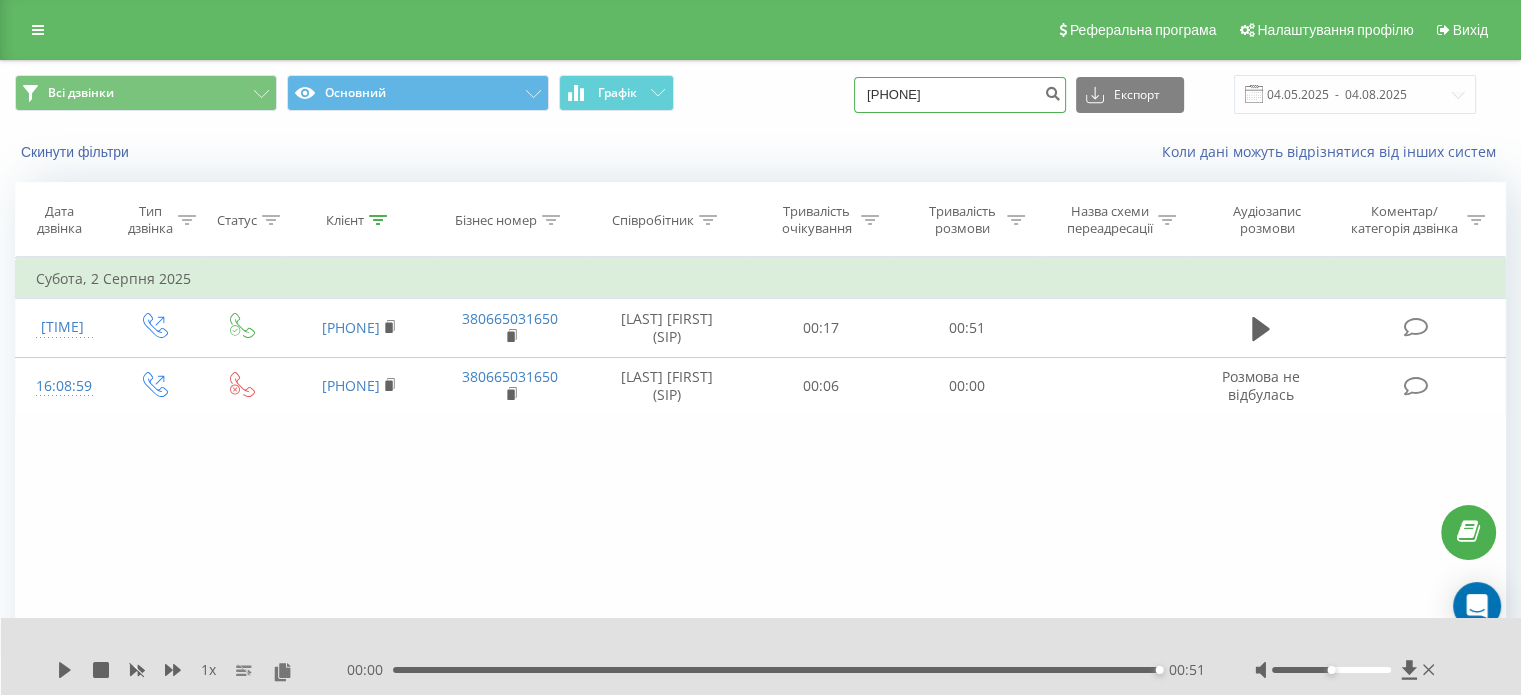 click on "[PHONE]" at bounding box center (960, 95) 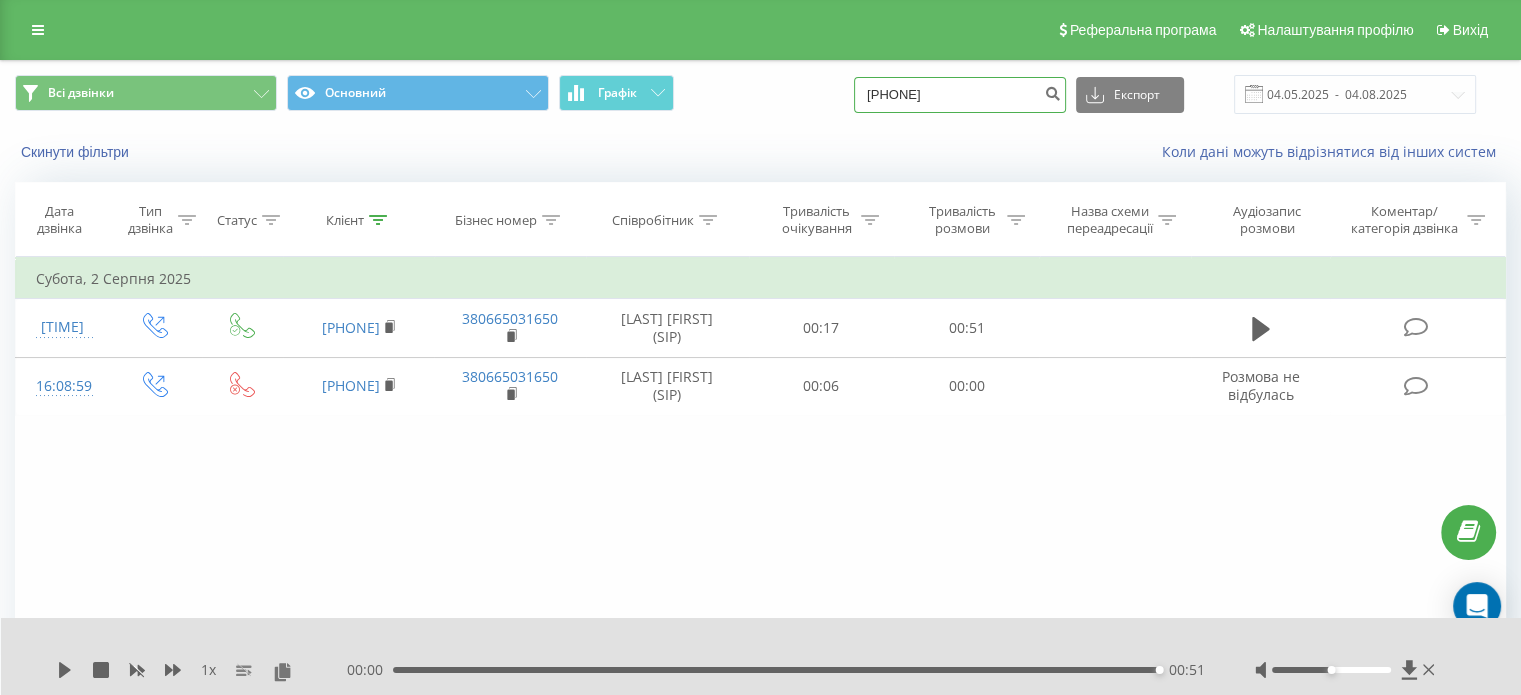 click on "[PHONE]" at bounding box center (960, 95) 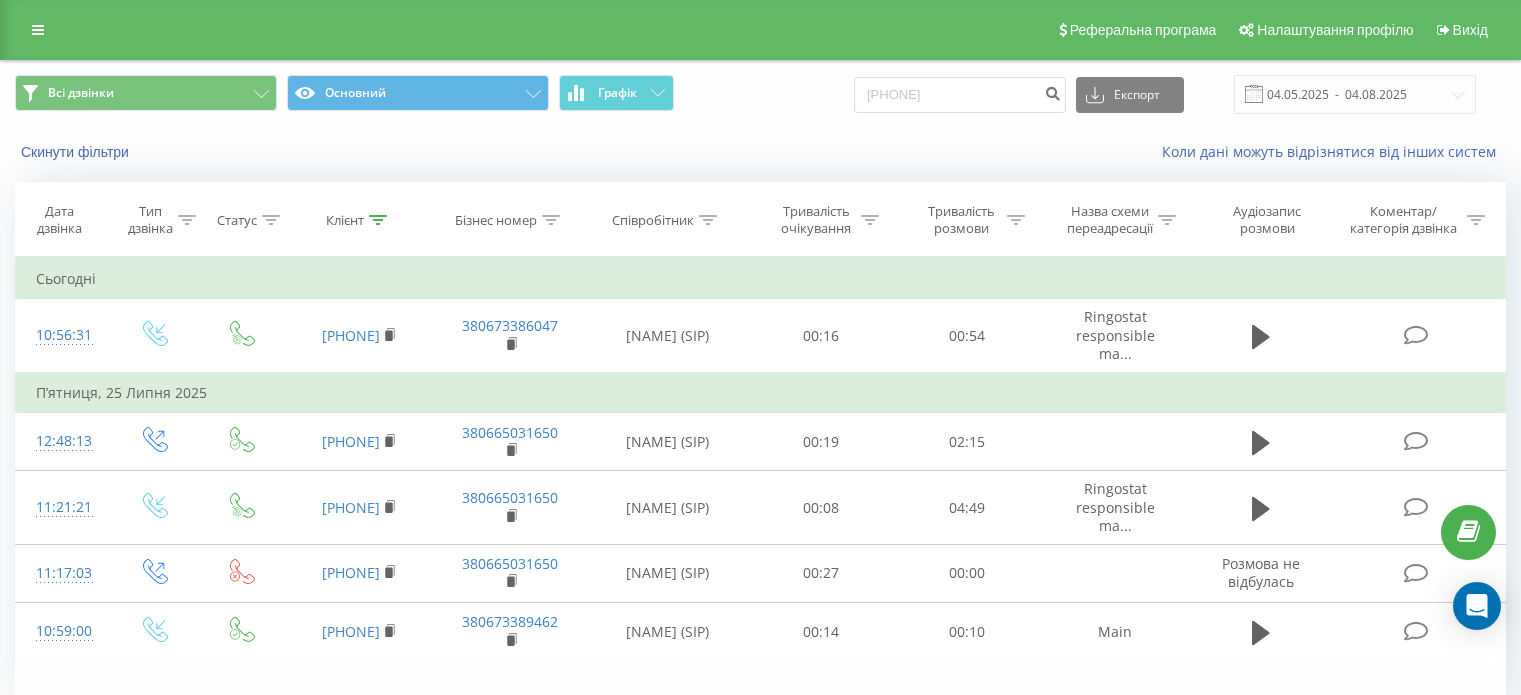 scroll, scrollTop: 0, scrollLeft: 0, axis: both 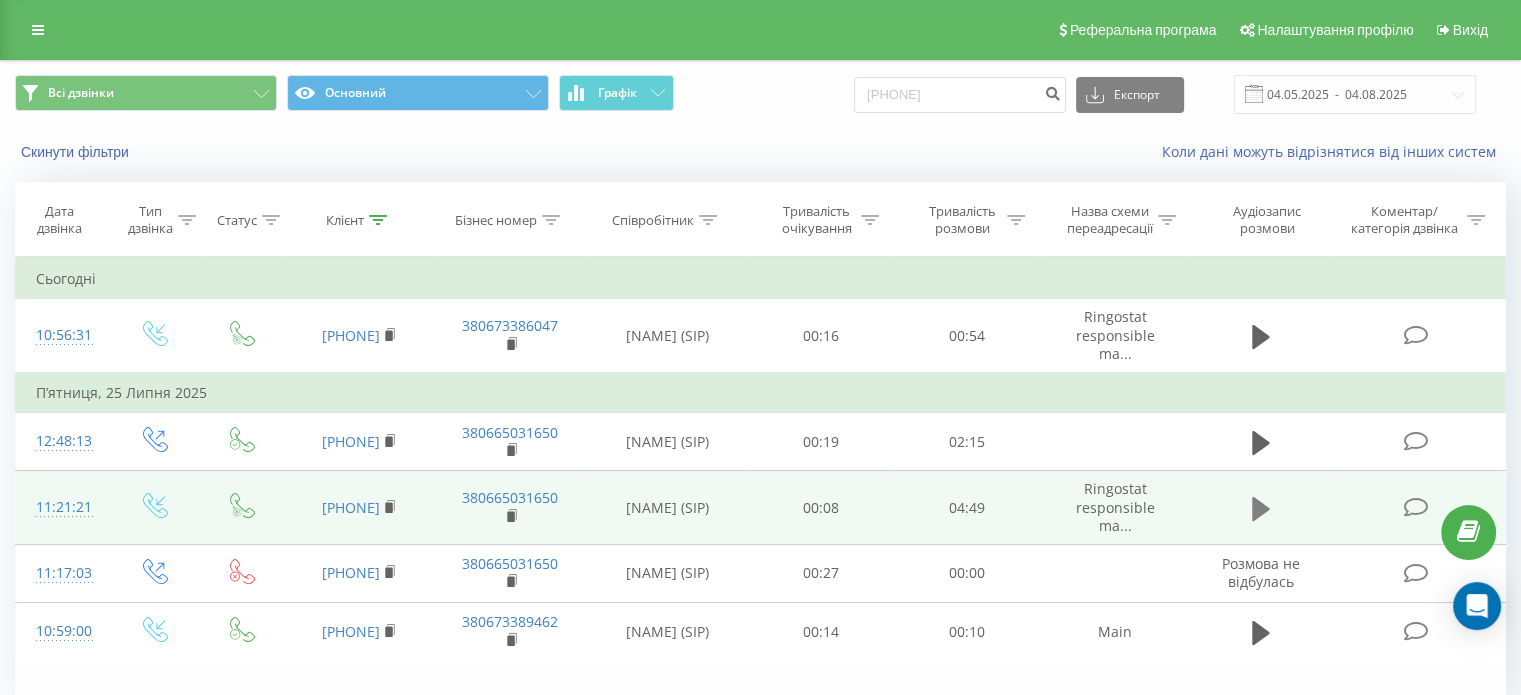 click 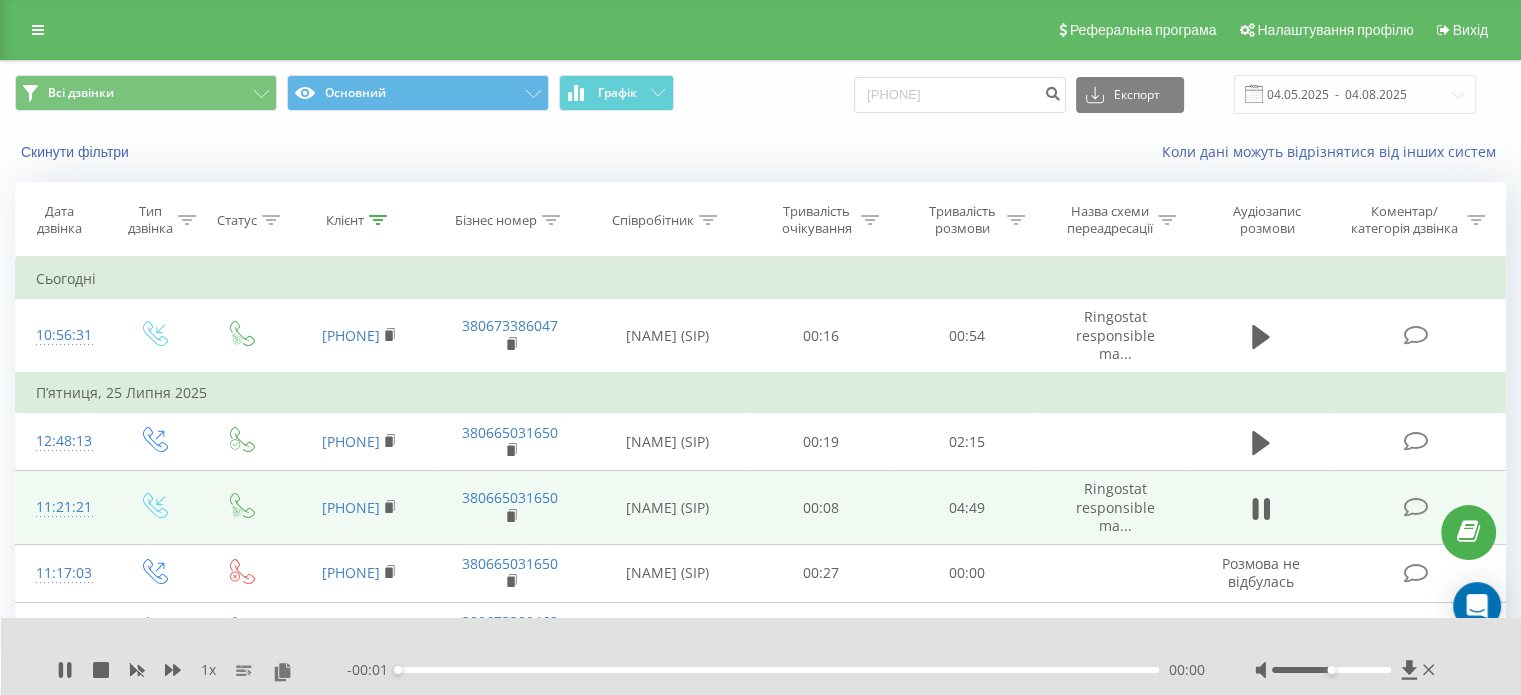 scroll, scrollTop: 86, scrollLeft: 0, axis: vertical 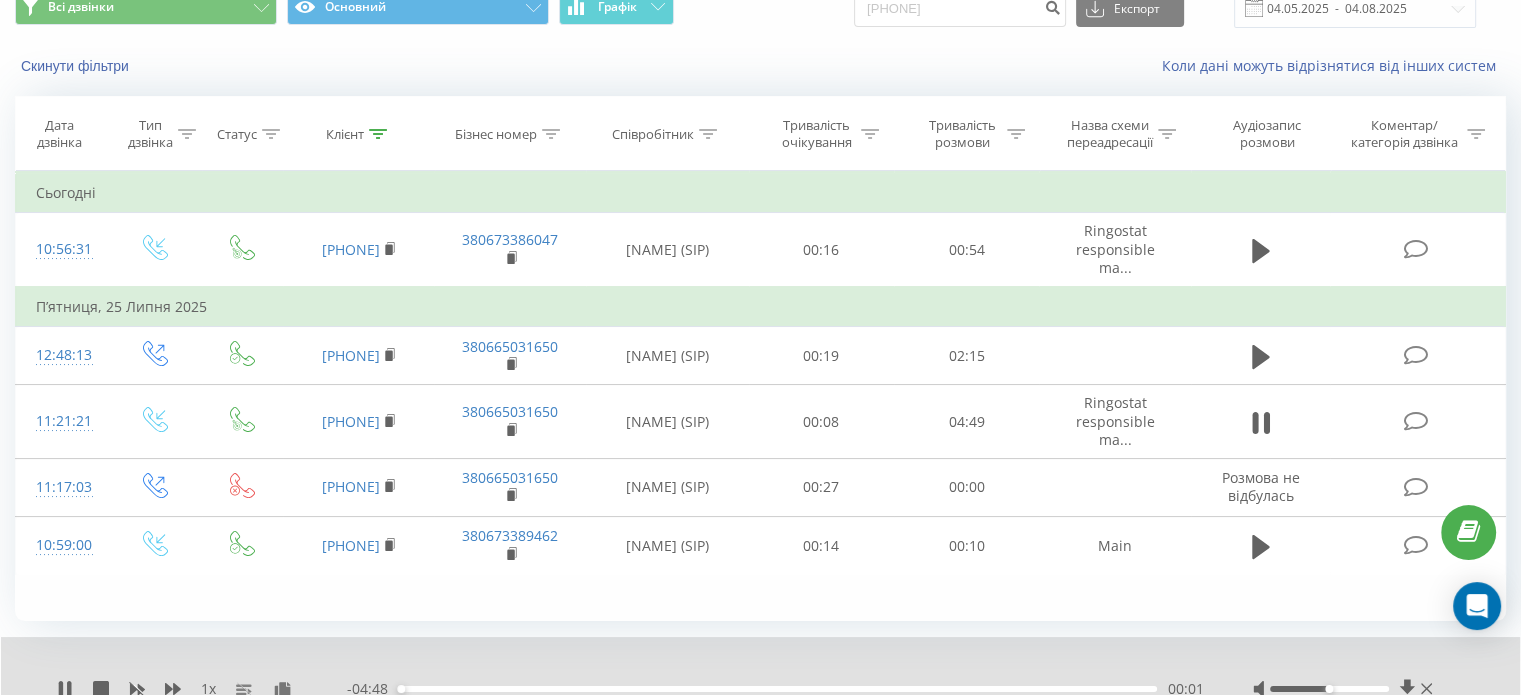 click on "00:01" at bounding box center [777, 689] 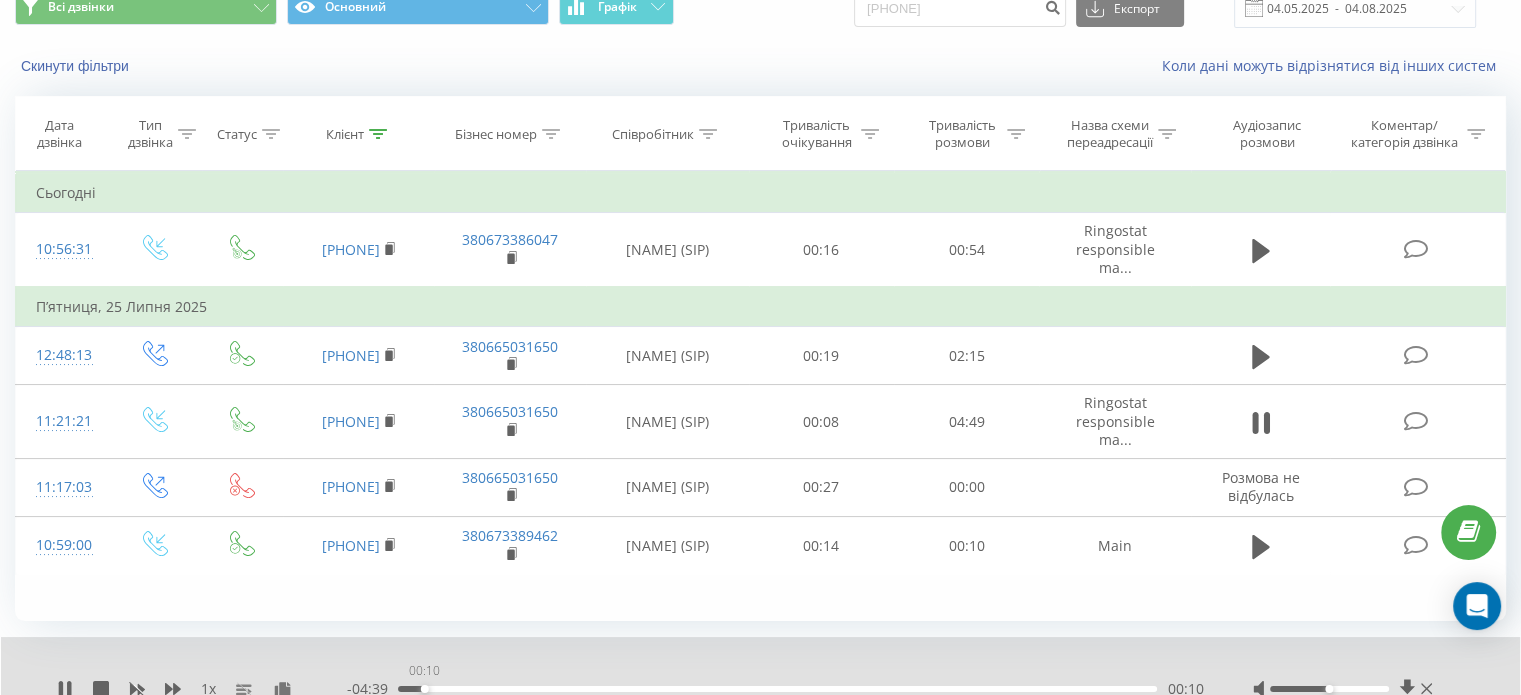 click on "00:10" at bounding box center (777, 689) 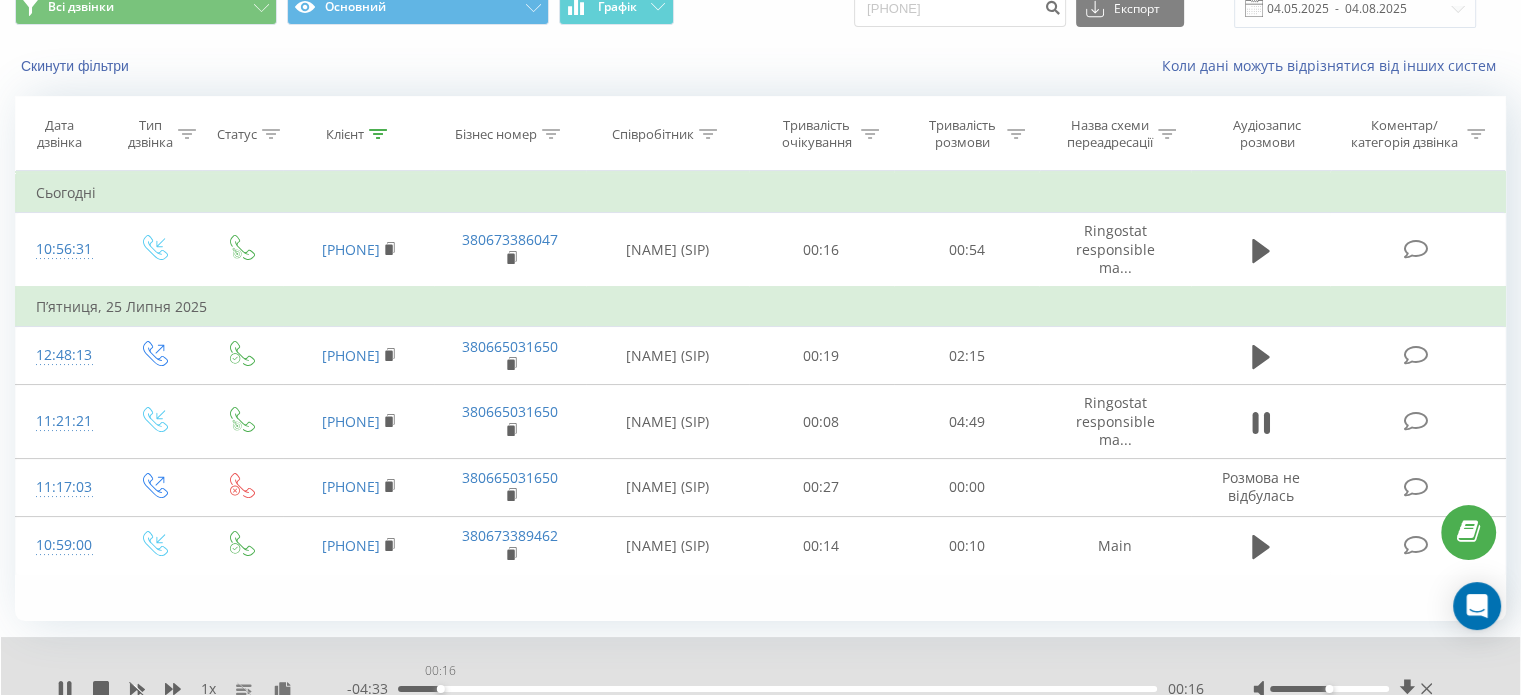 click on "00:16" at bounding box center [777, 689] 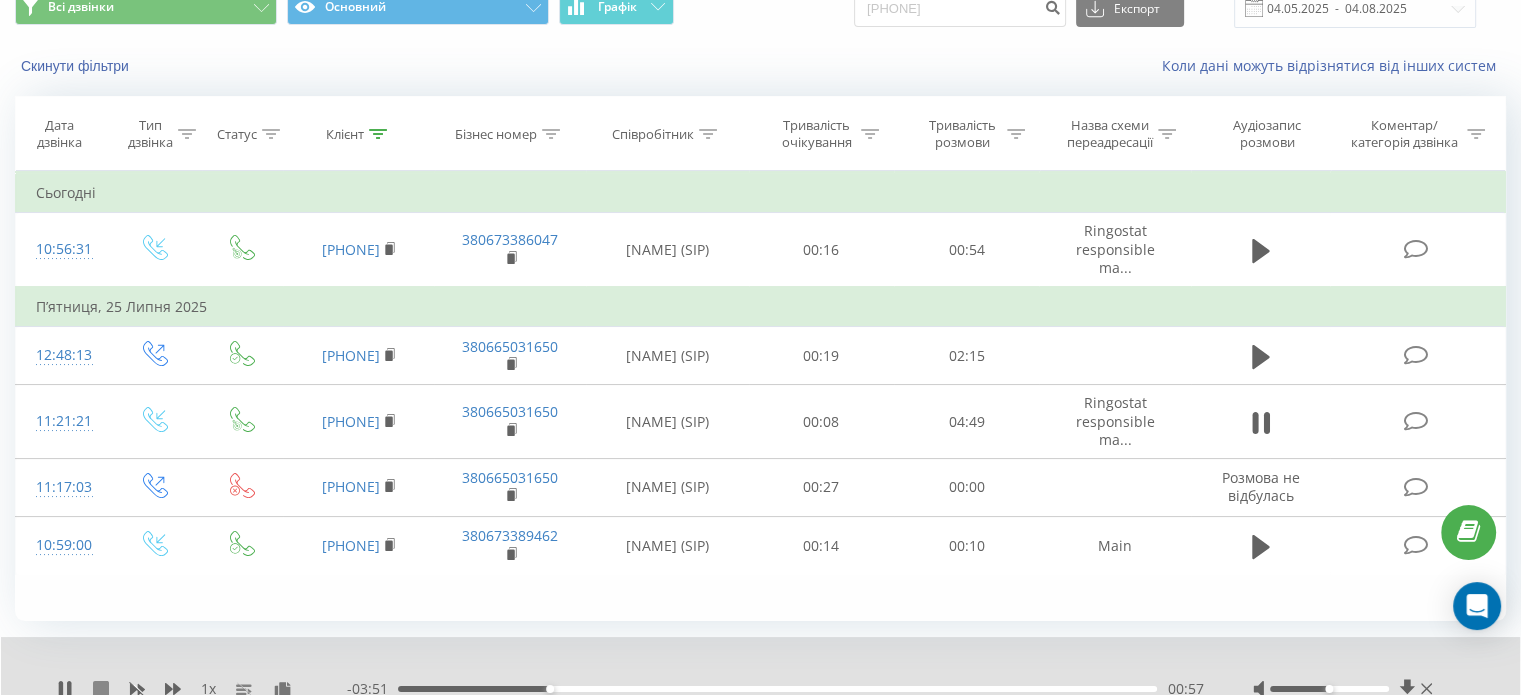 click 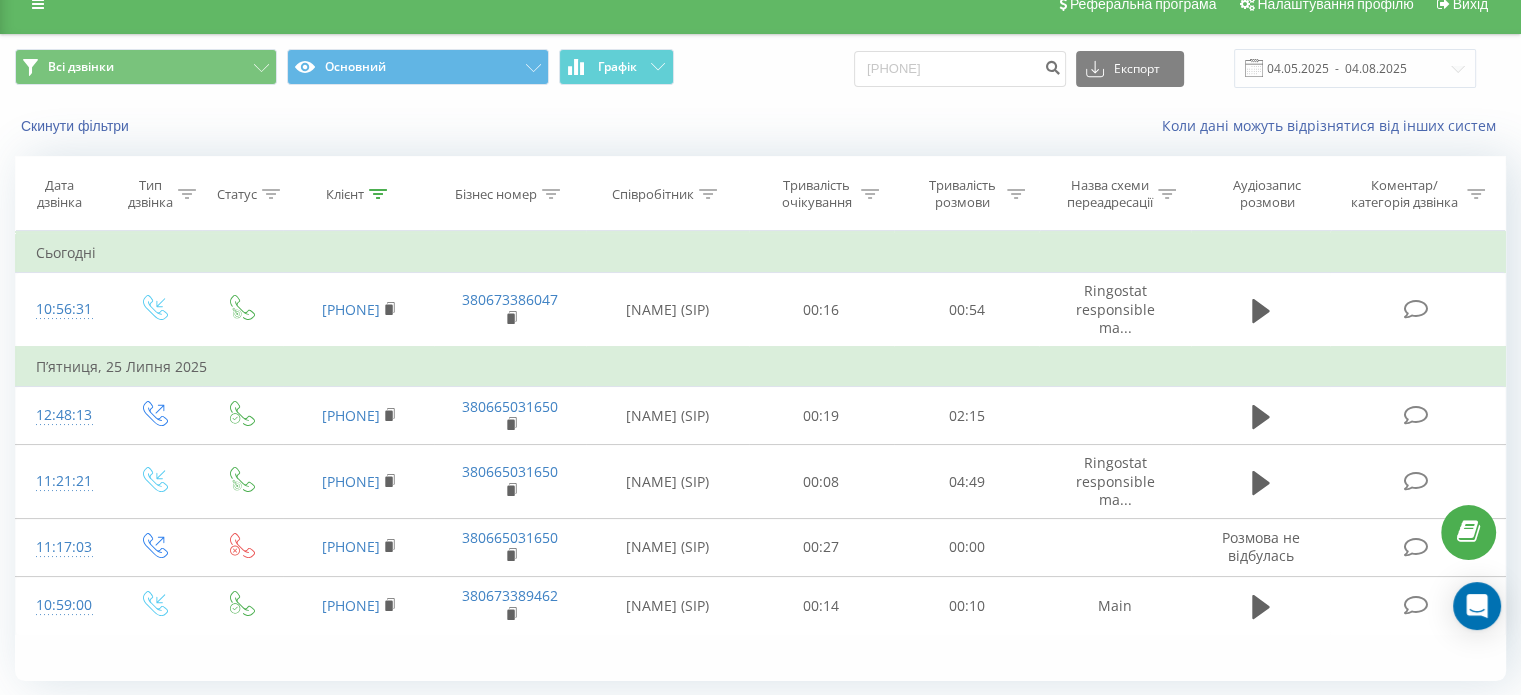 scroll, scrollTop: 0, scrollLeft: 0, axis: both 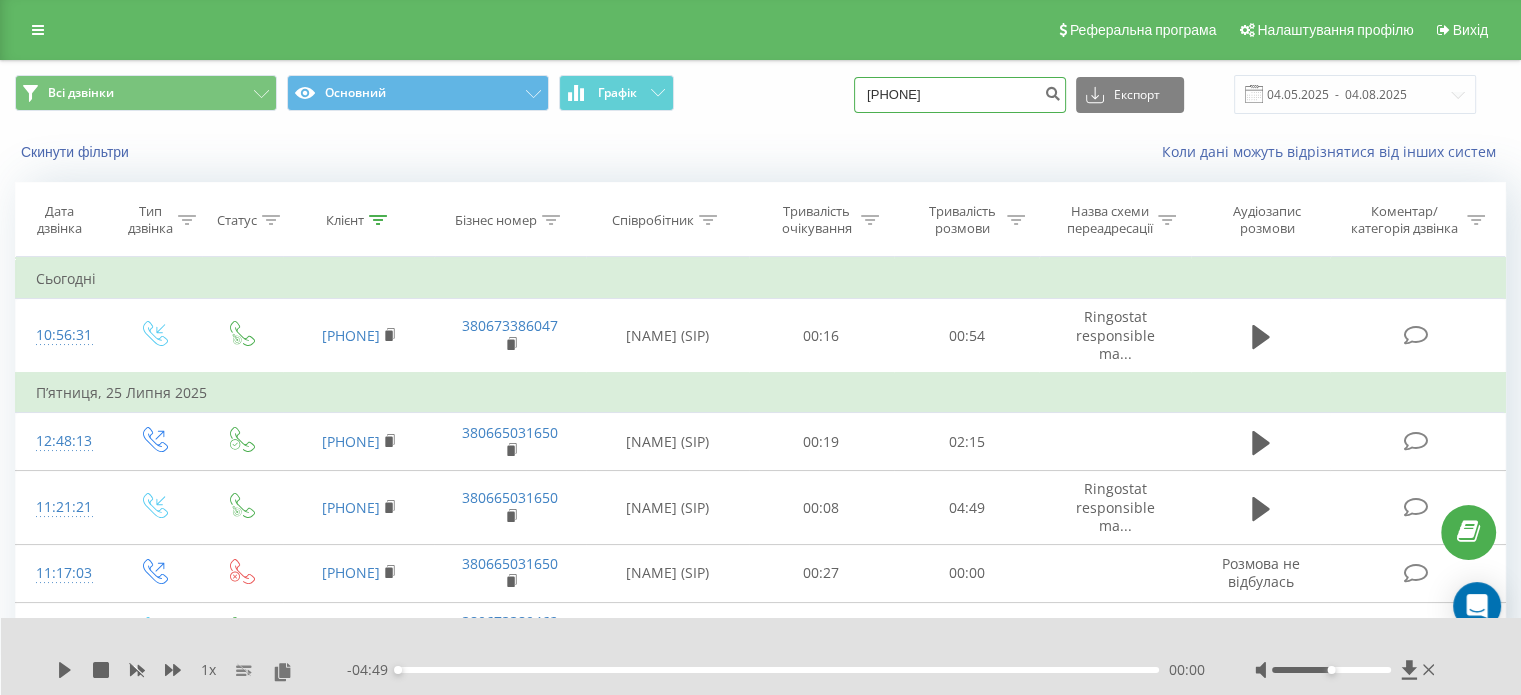 click on "0985415005" at bounding box center [960, 95] 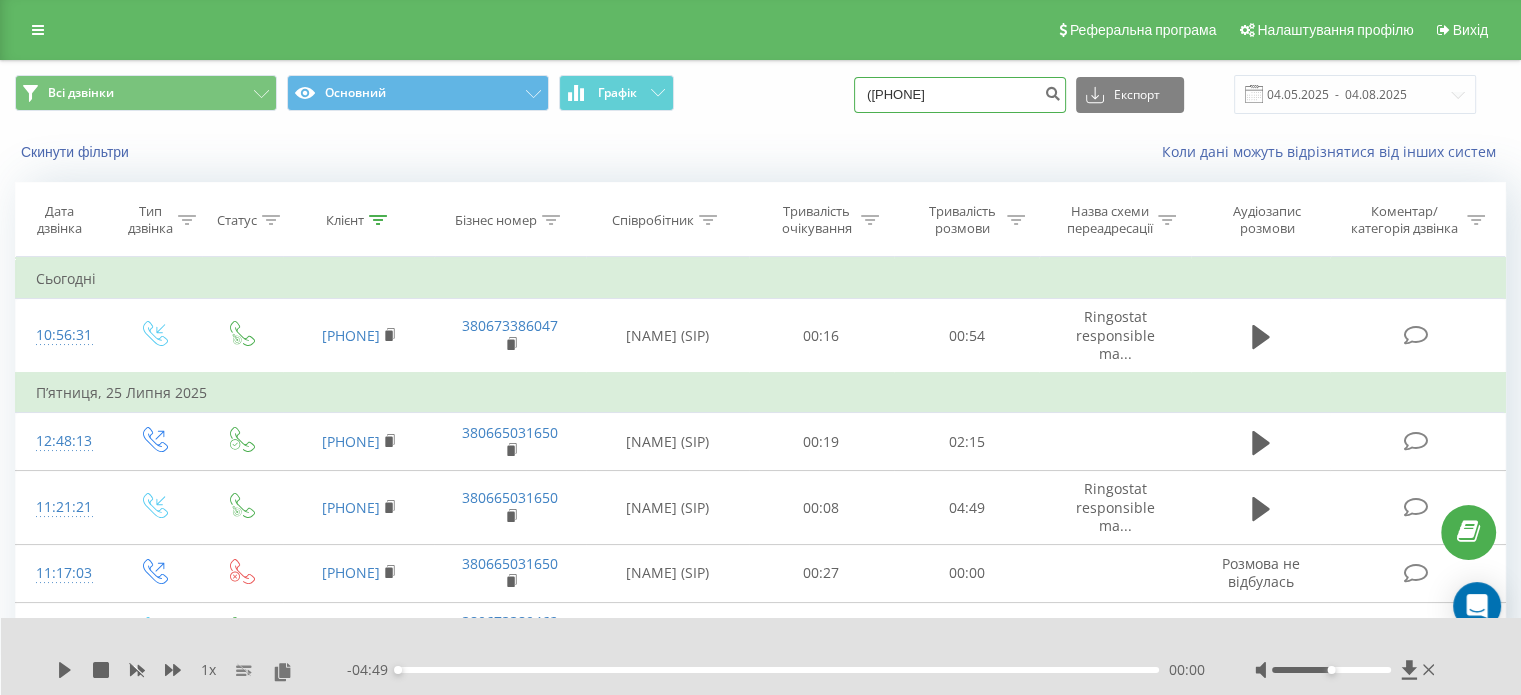 click on "(096) 159-67-78" at bounding box center (960, 95) 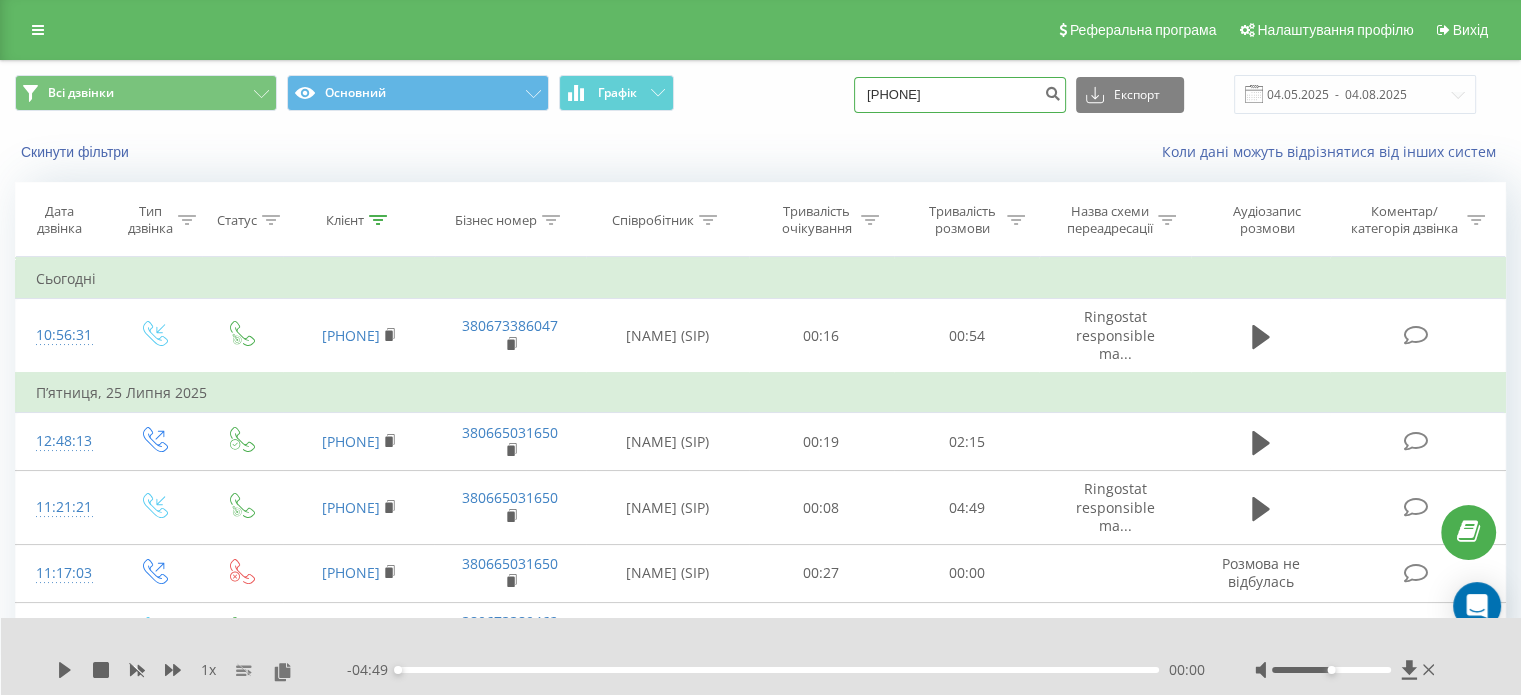 click on "[PHONE]" at bounding box center [960, 95] 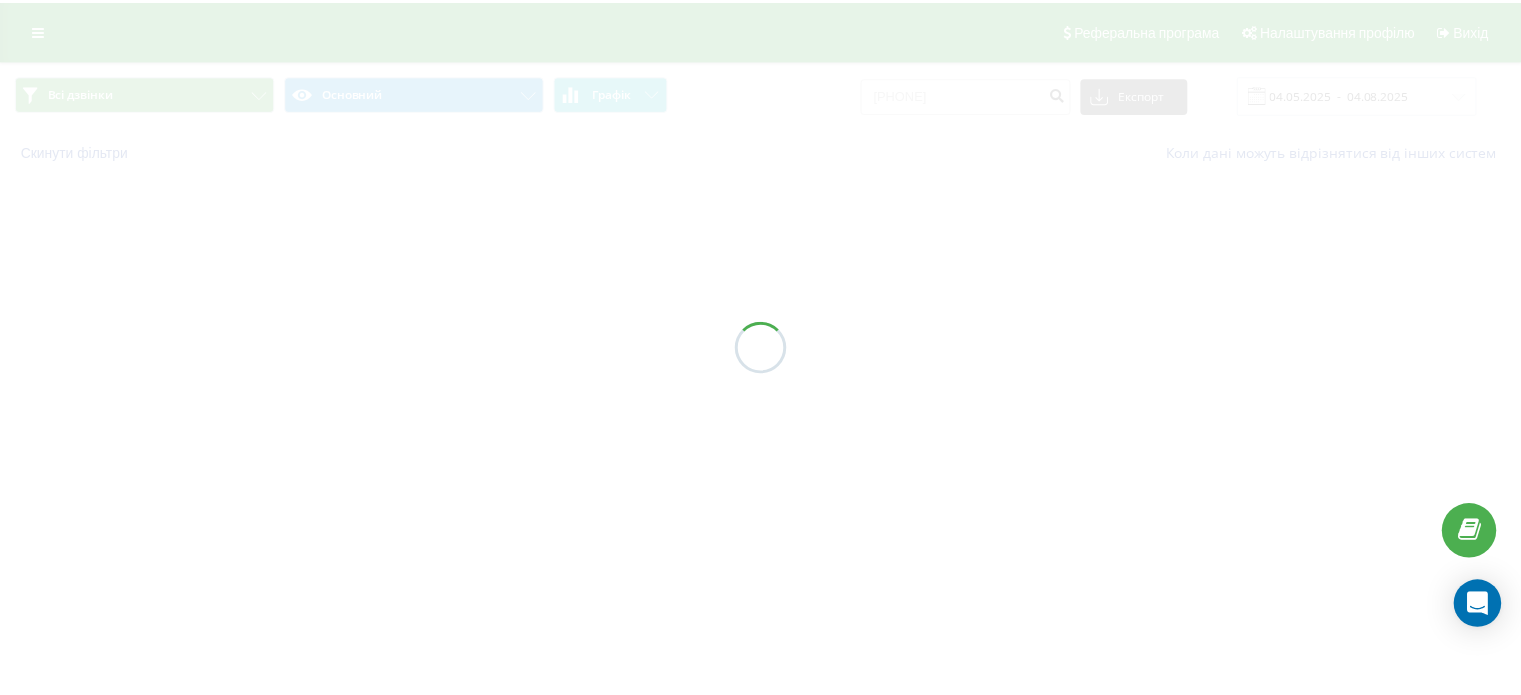 scroll, scrollTop: 0, scrollLeft: 0, axis: both 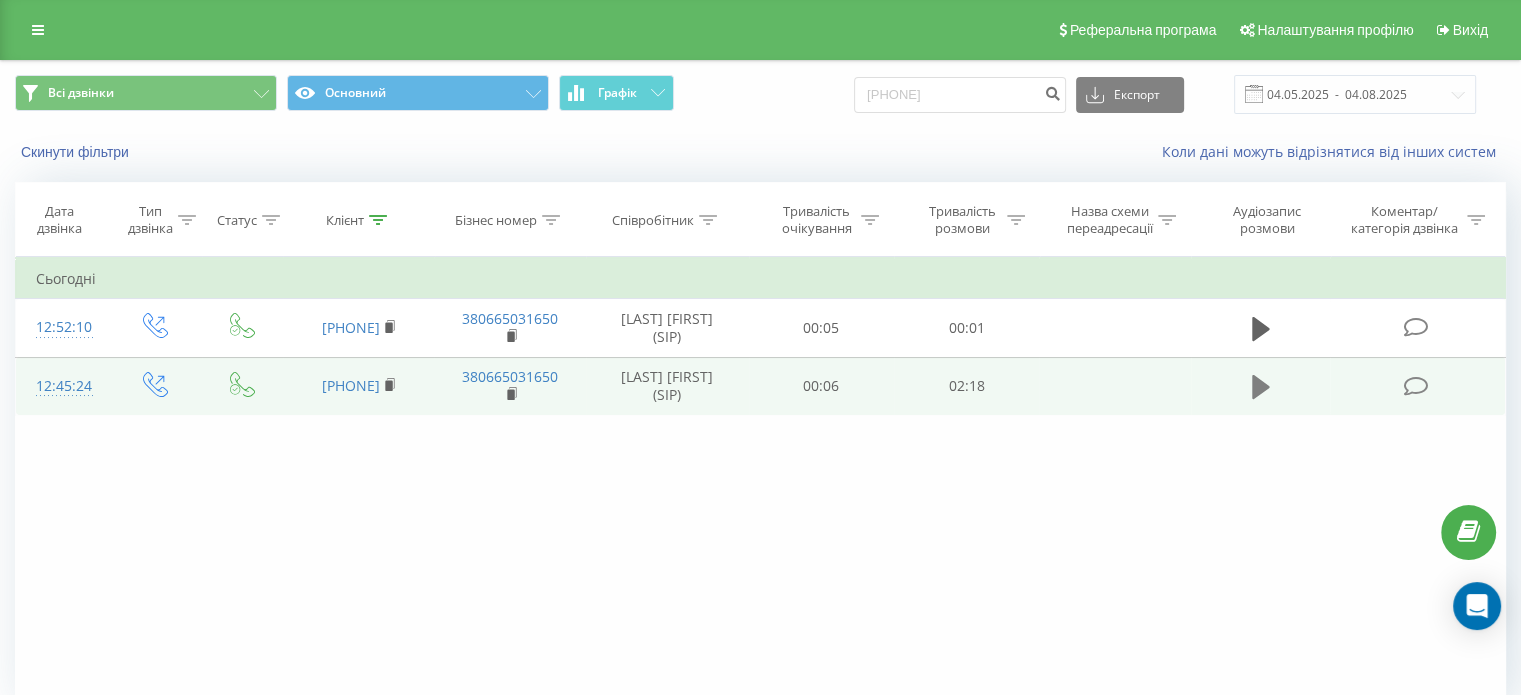 click 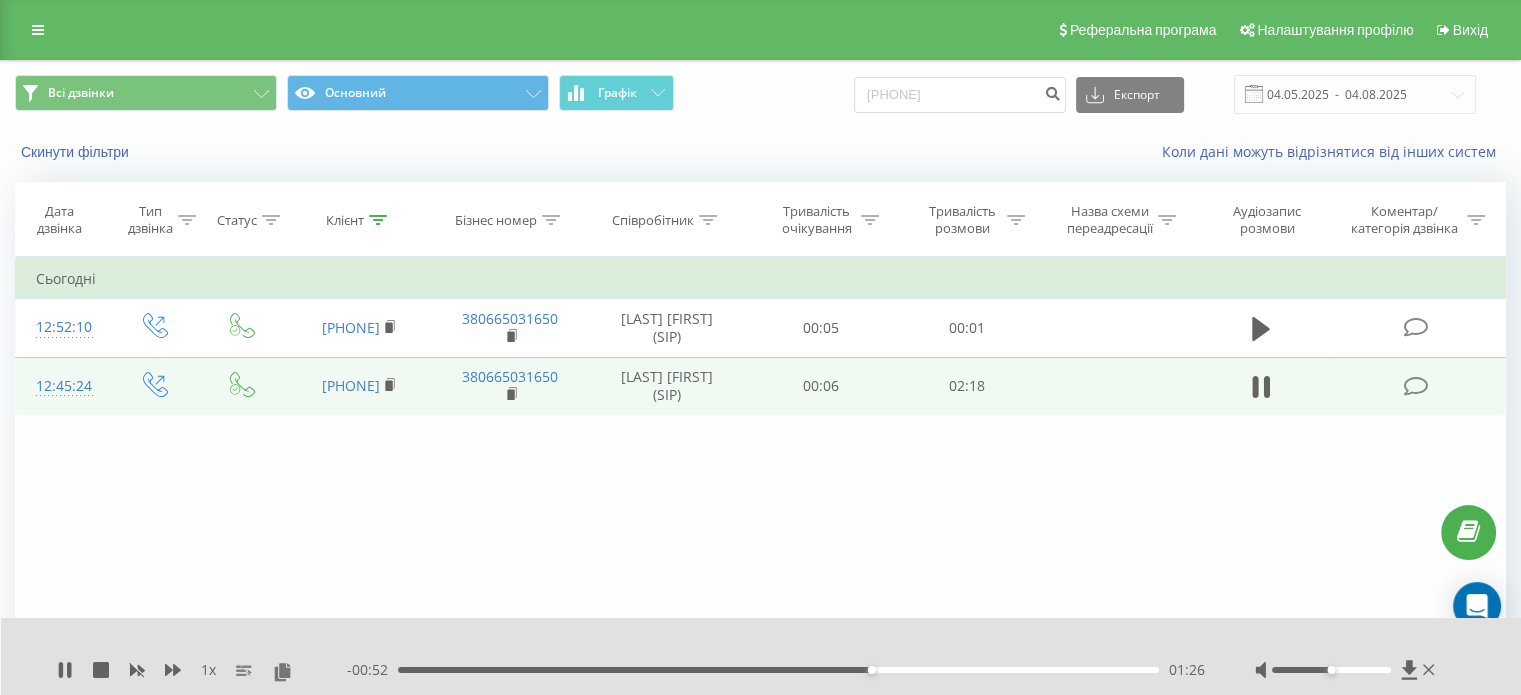 click on "- 00:52 01:26   01:26" at bounding box center (776, 670) 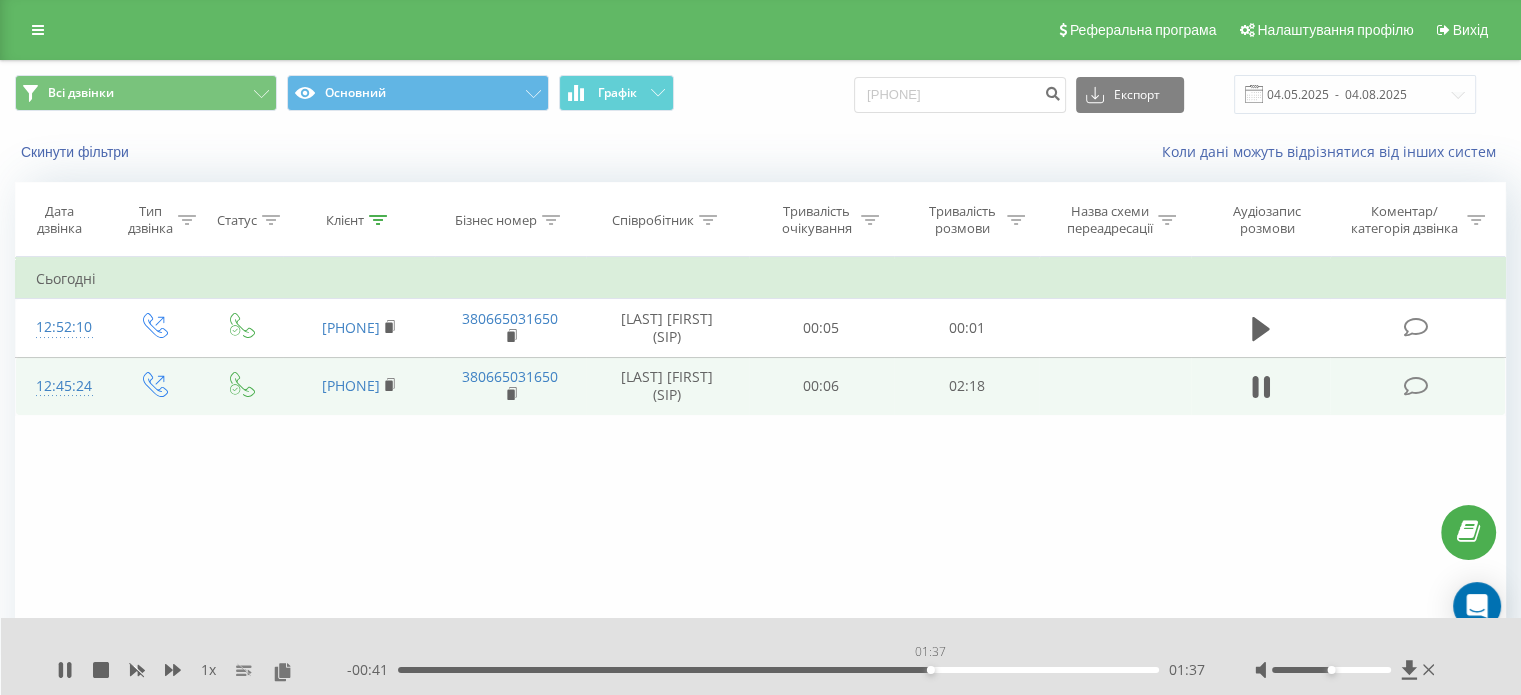click on "01:37" at bounding box center [778, 670] 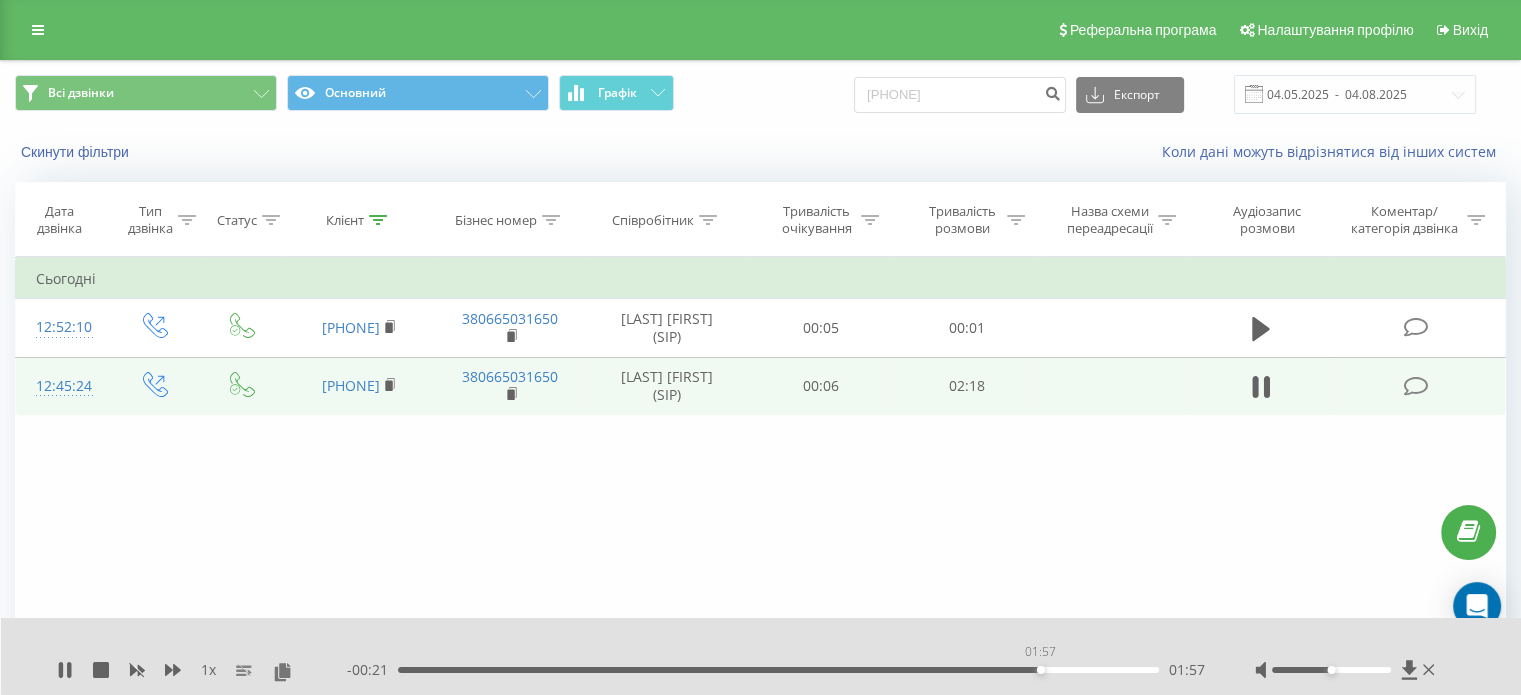 click on "01:57" at bounding box center [778, 670] 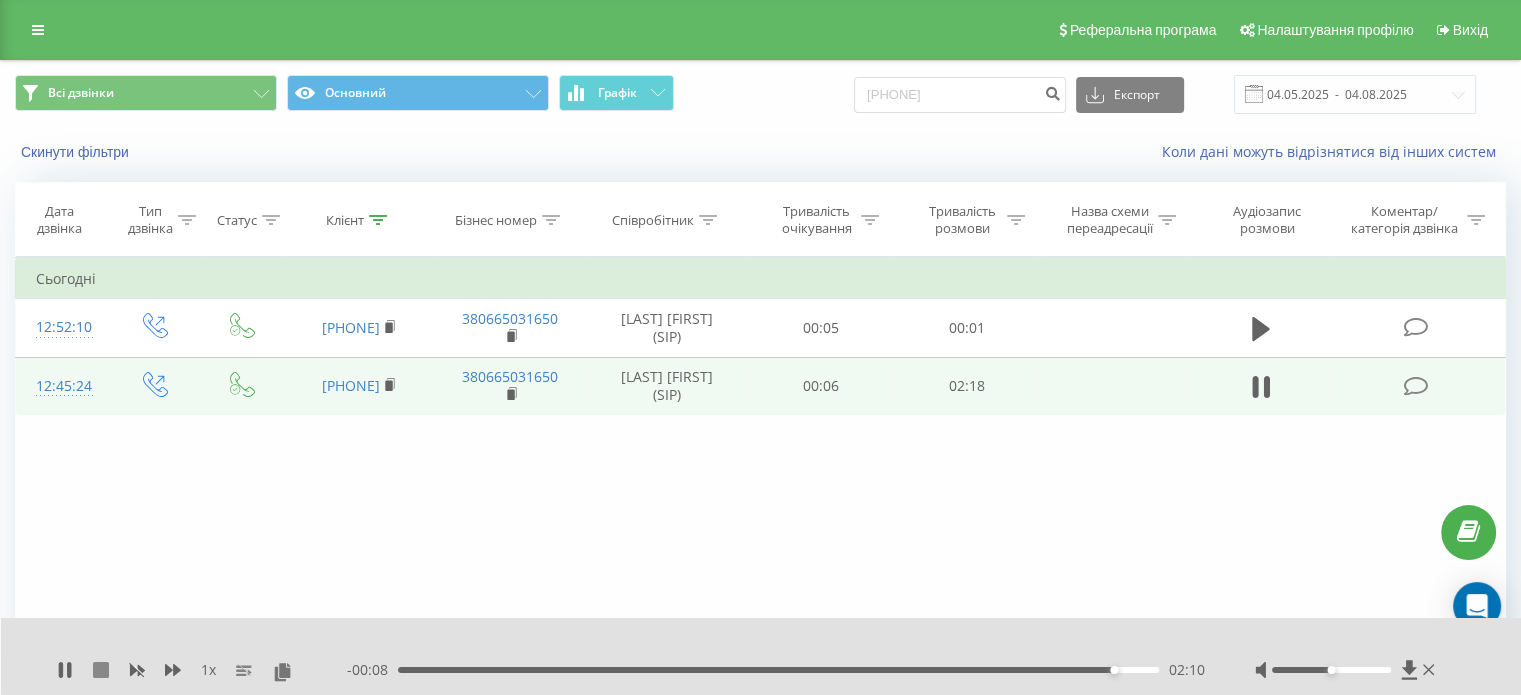 click 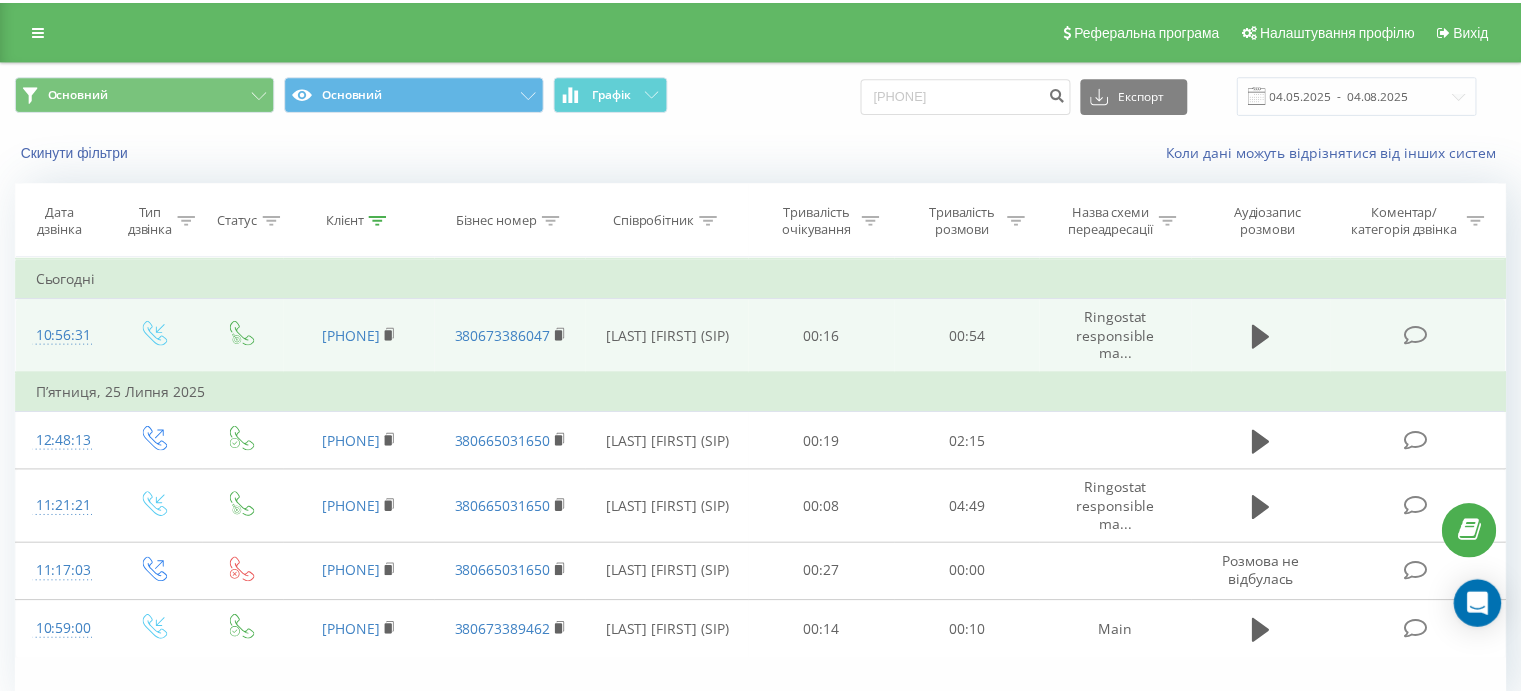 scroll, scrollTop: 0, scrollLeft: 0, axis: both 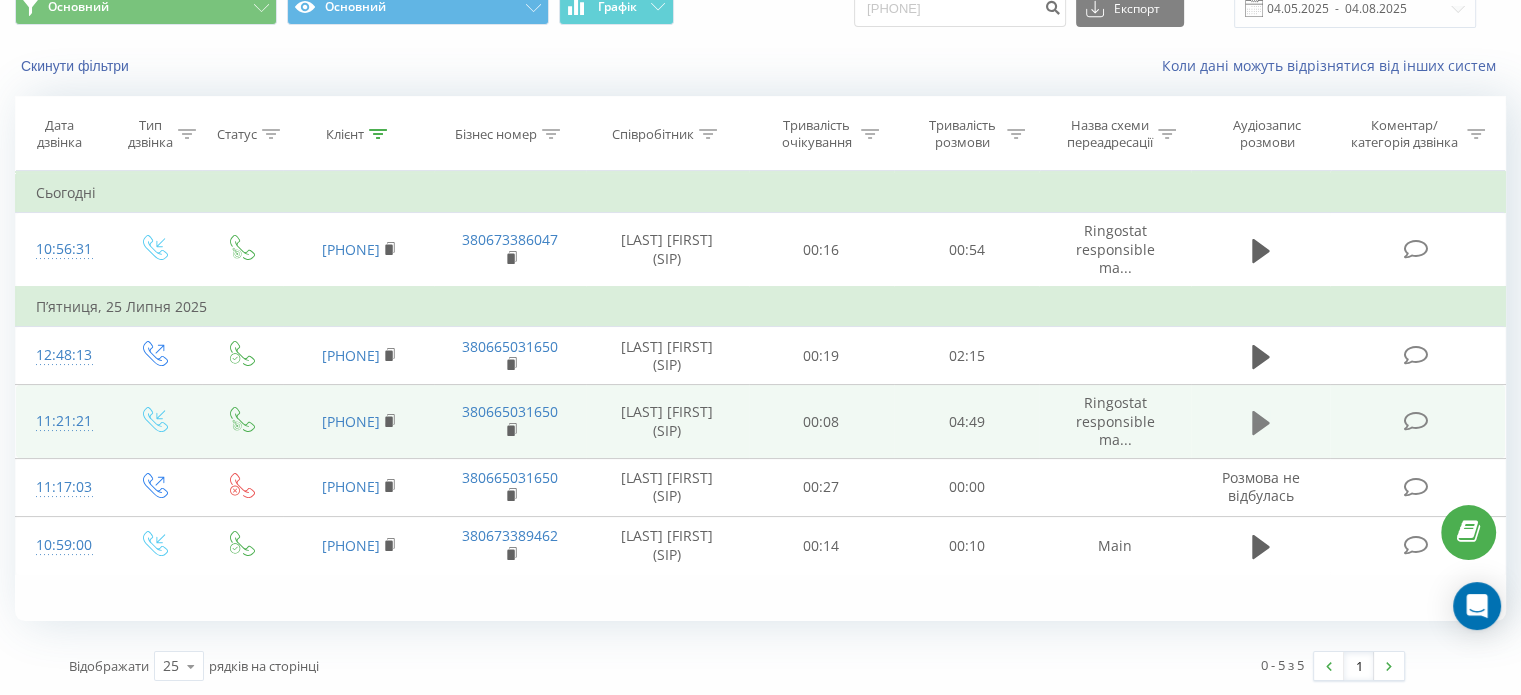 click 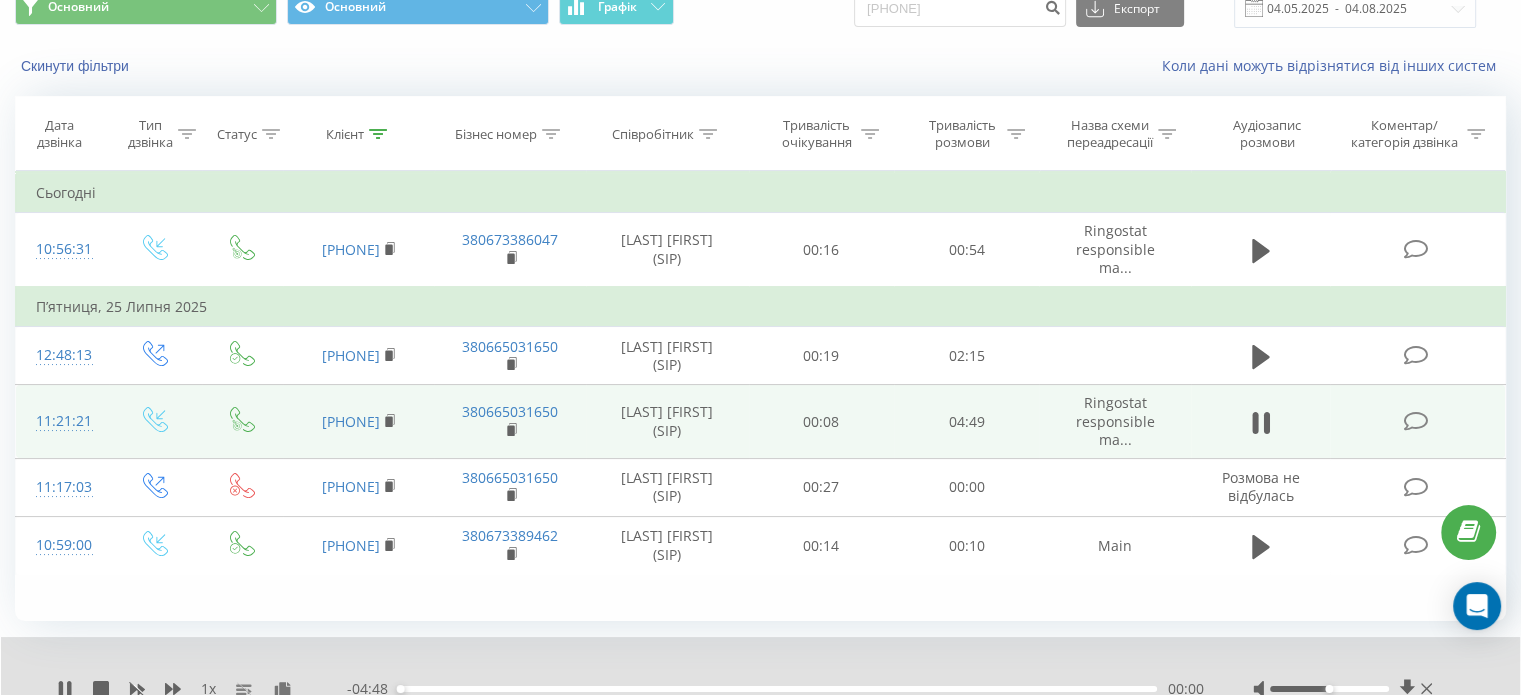 click on "- 04:48 00:00   00:00" at bounding box center (775, 689) 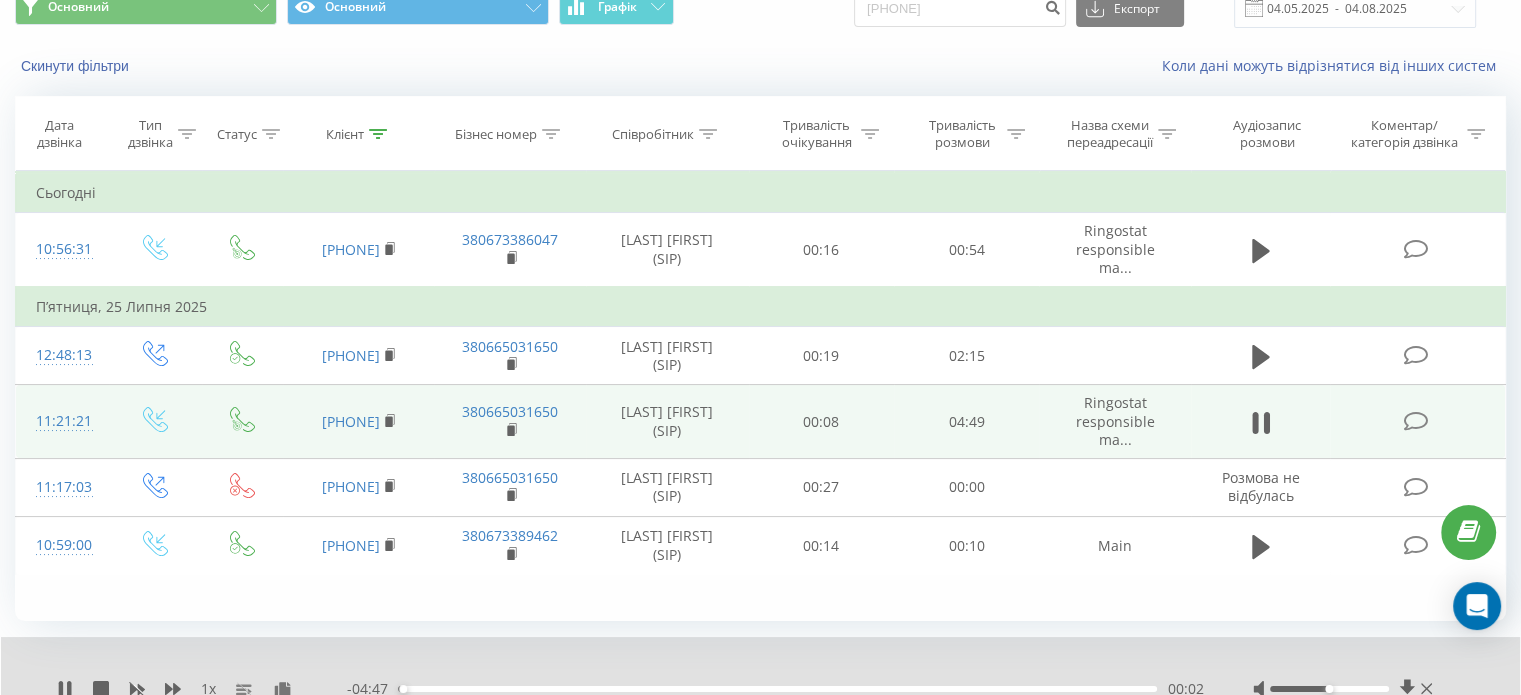 click on "00:02" at bounding box center [777, 689] 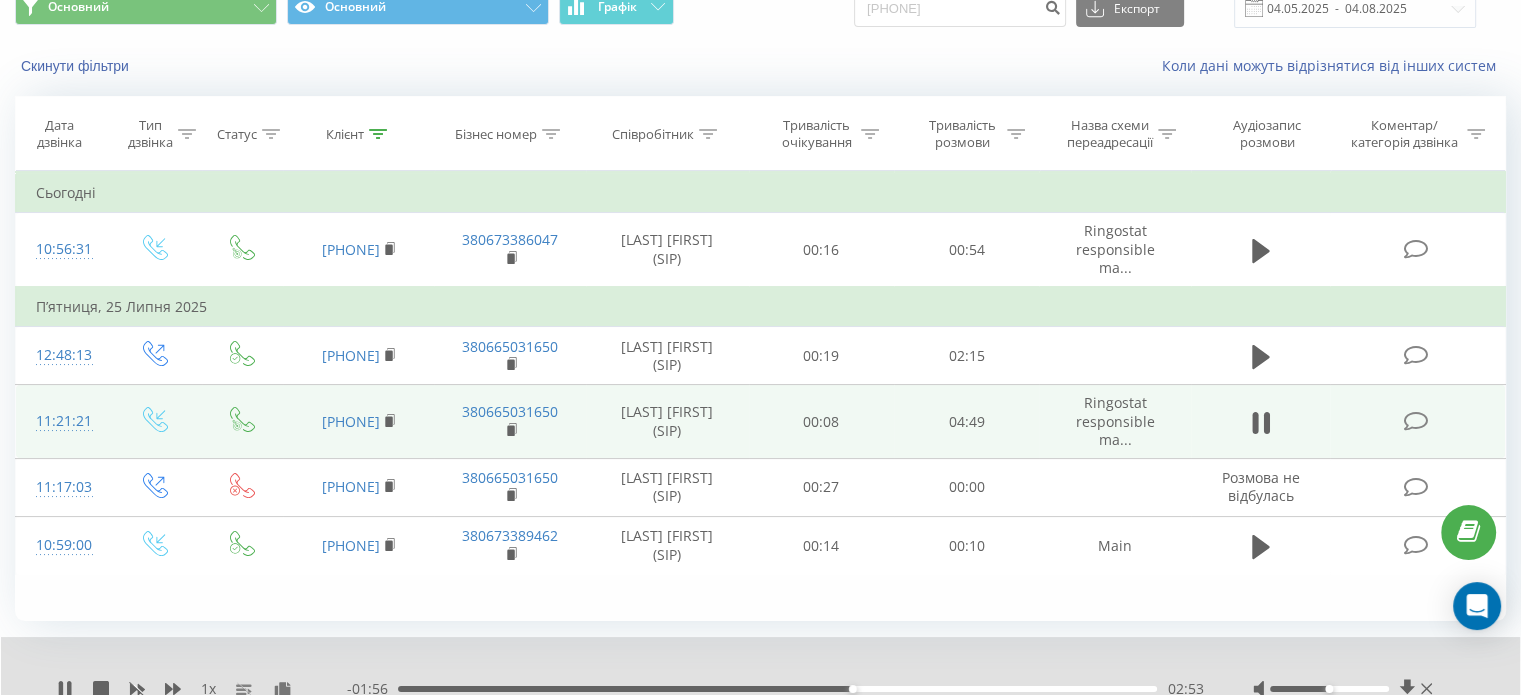 click on "02:53" at bounding box center [777, 689] 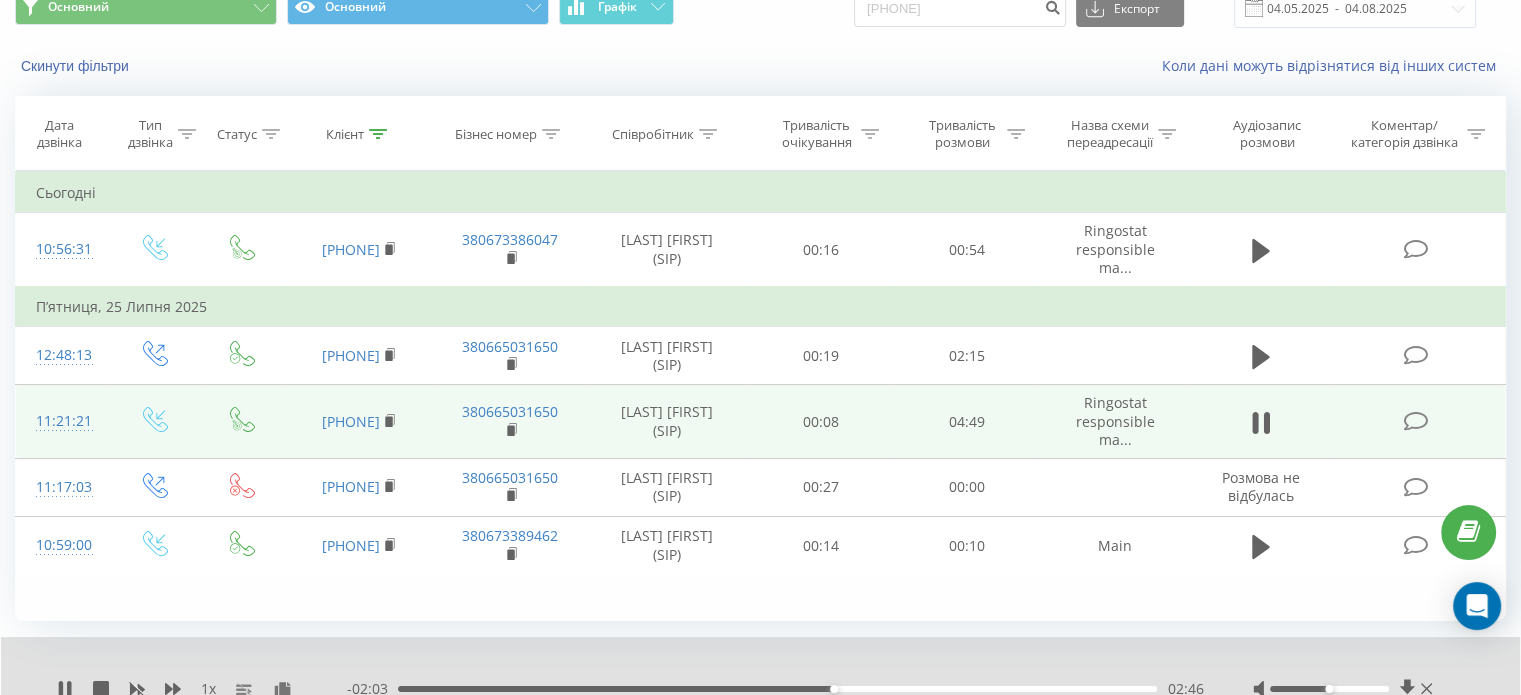 click on "02:46" at bounding box center [777, 689] 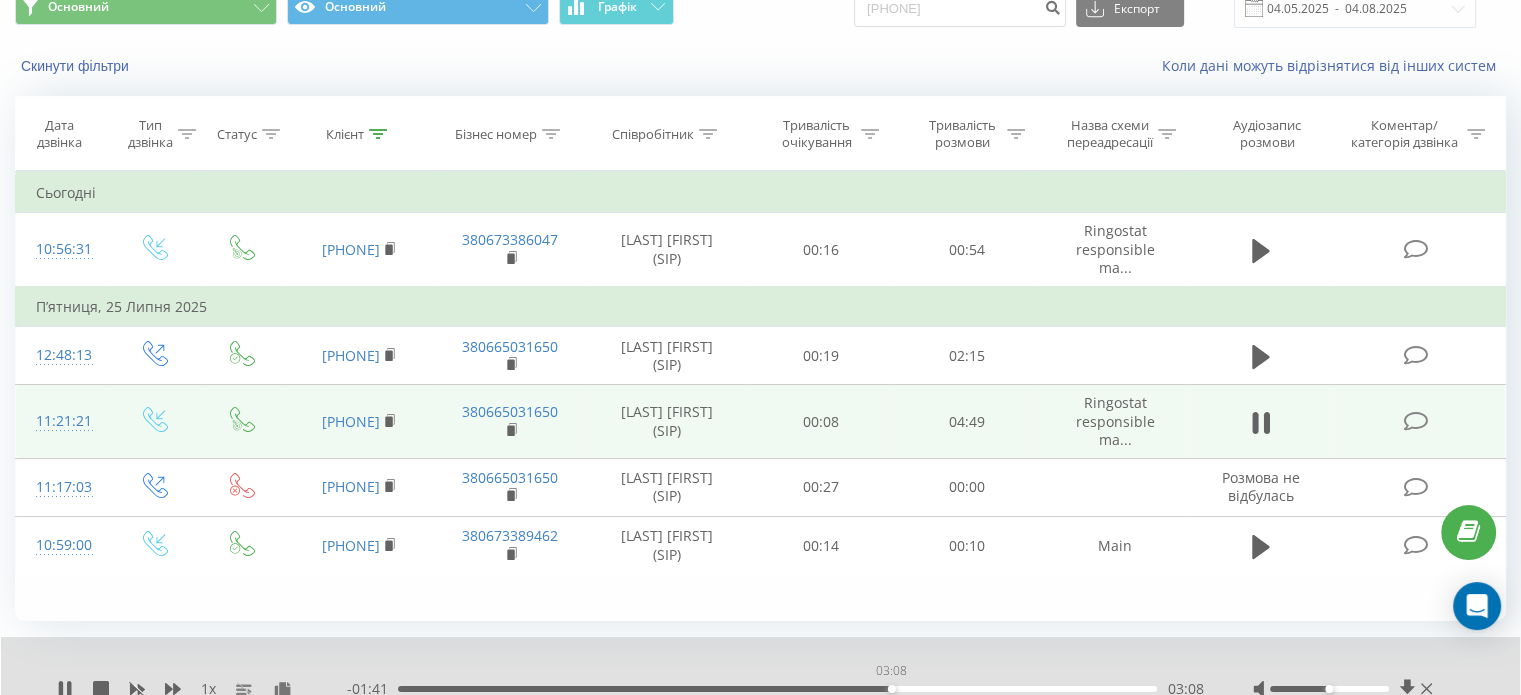 click on "03:08" at bounding box center [777, 689] 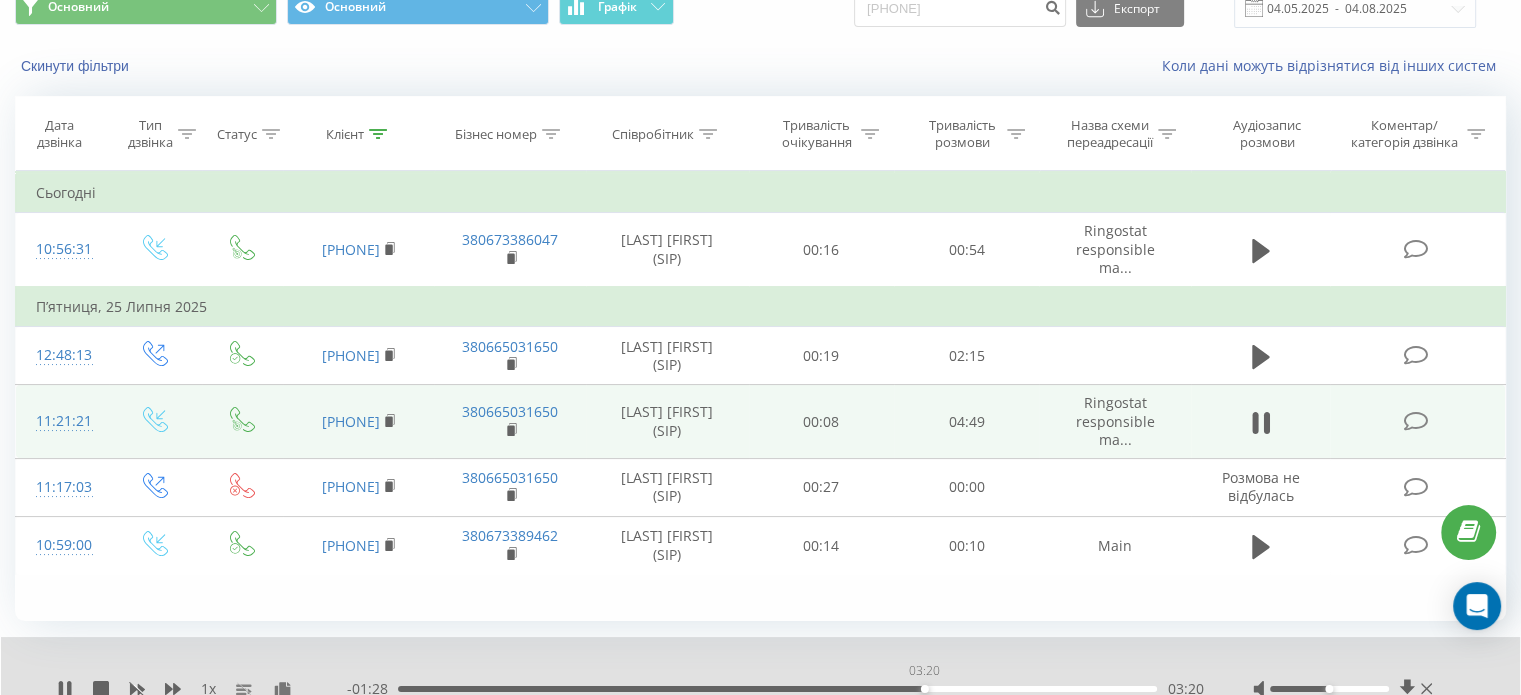 click on "03:20" at bounding box center [777, 689] 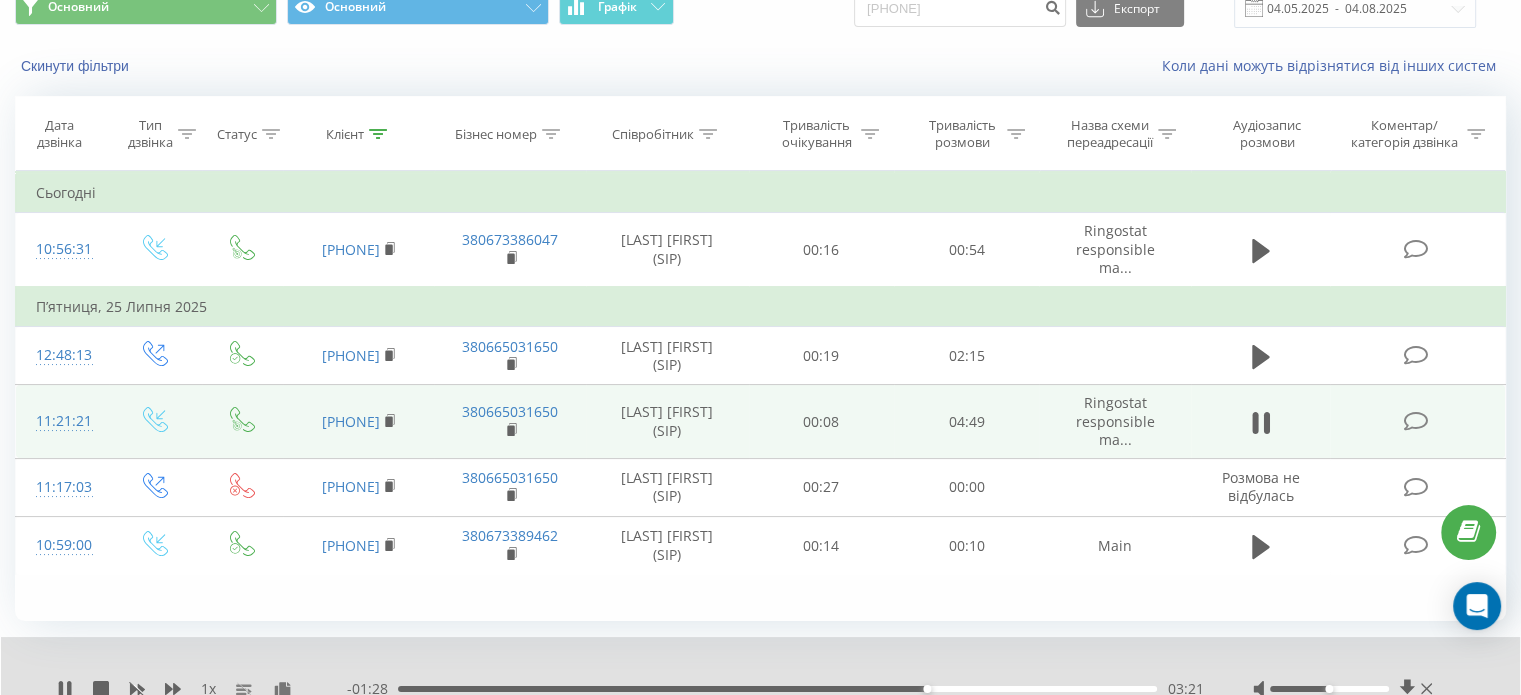 click on "03:21" at bounding box center (777, 689) 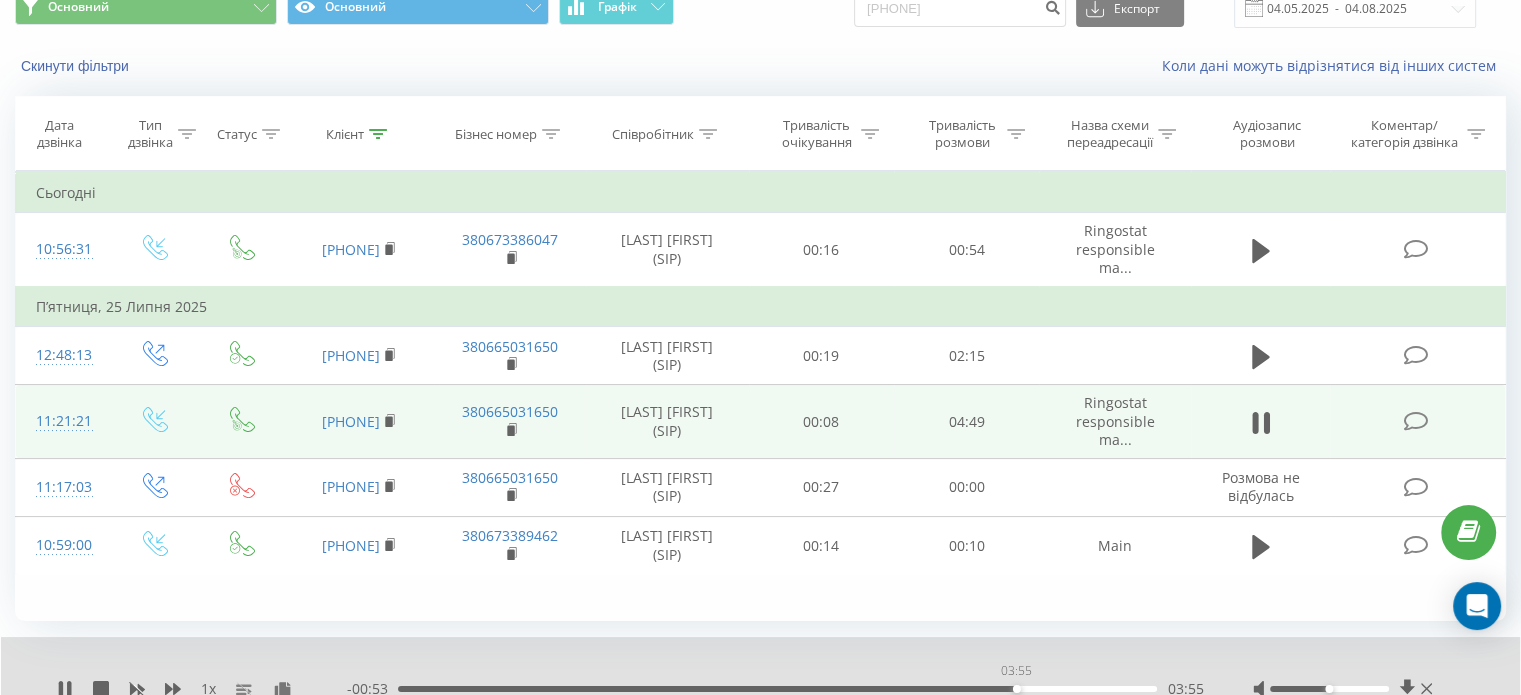 click on "03:55" at bounding box center [777, 689] 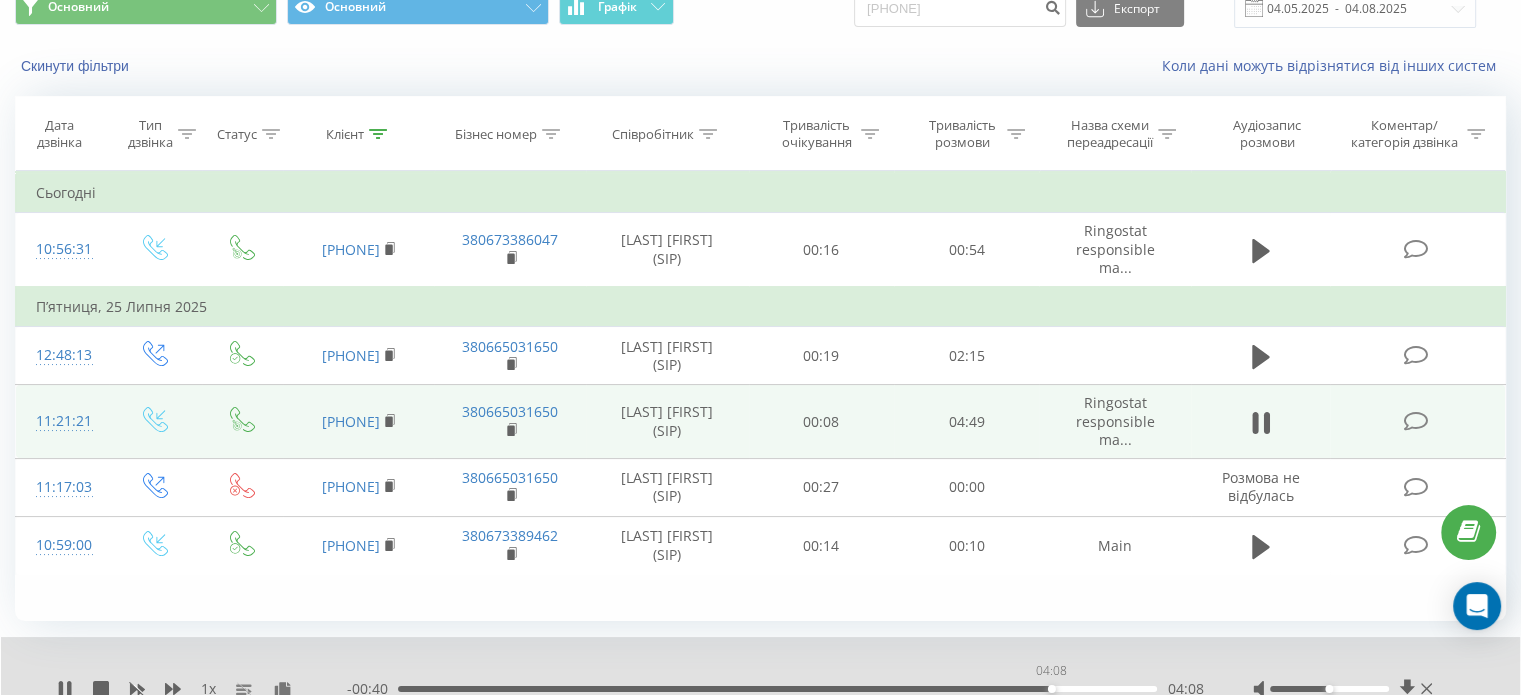 click on "04:08" at bounding box center (777, 689) 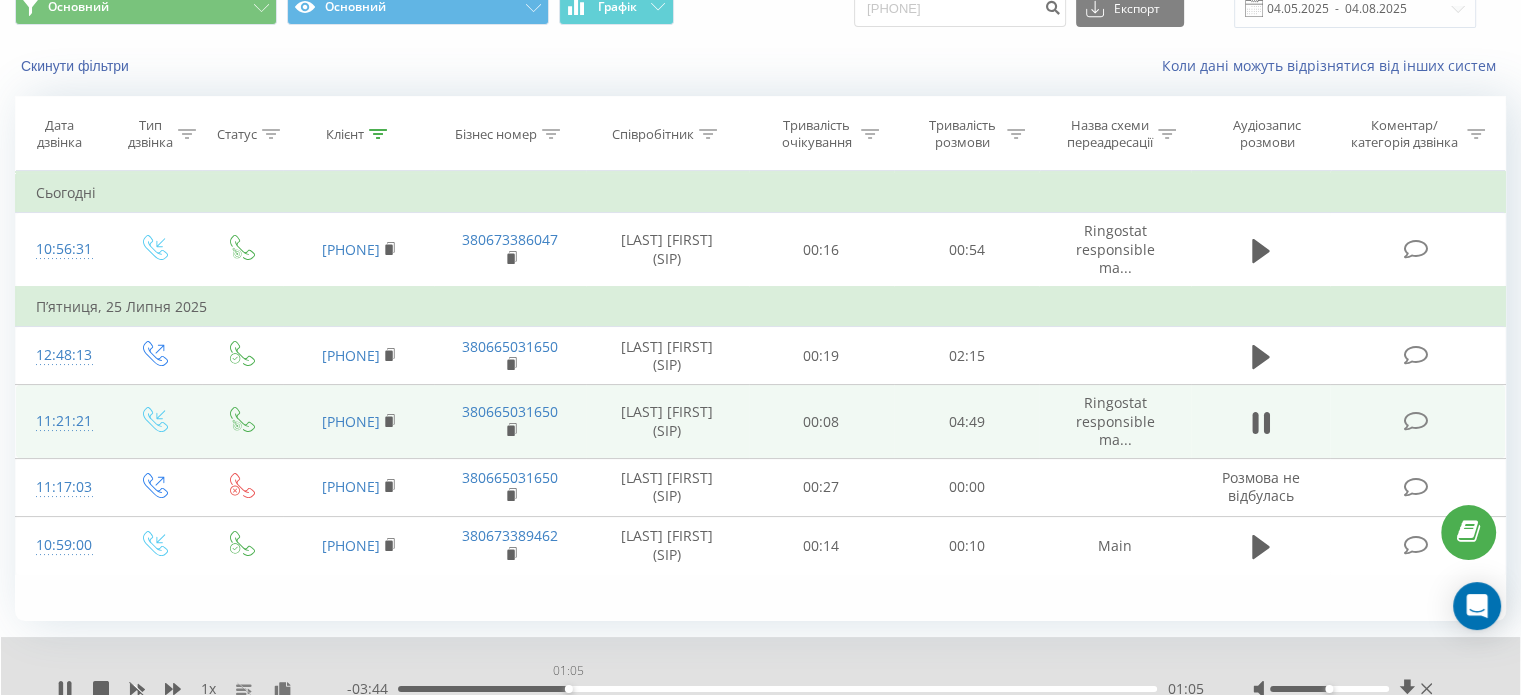 click on "01:05" at bounding box center [777, 689] 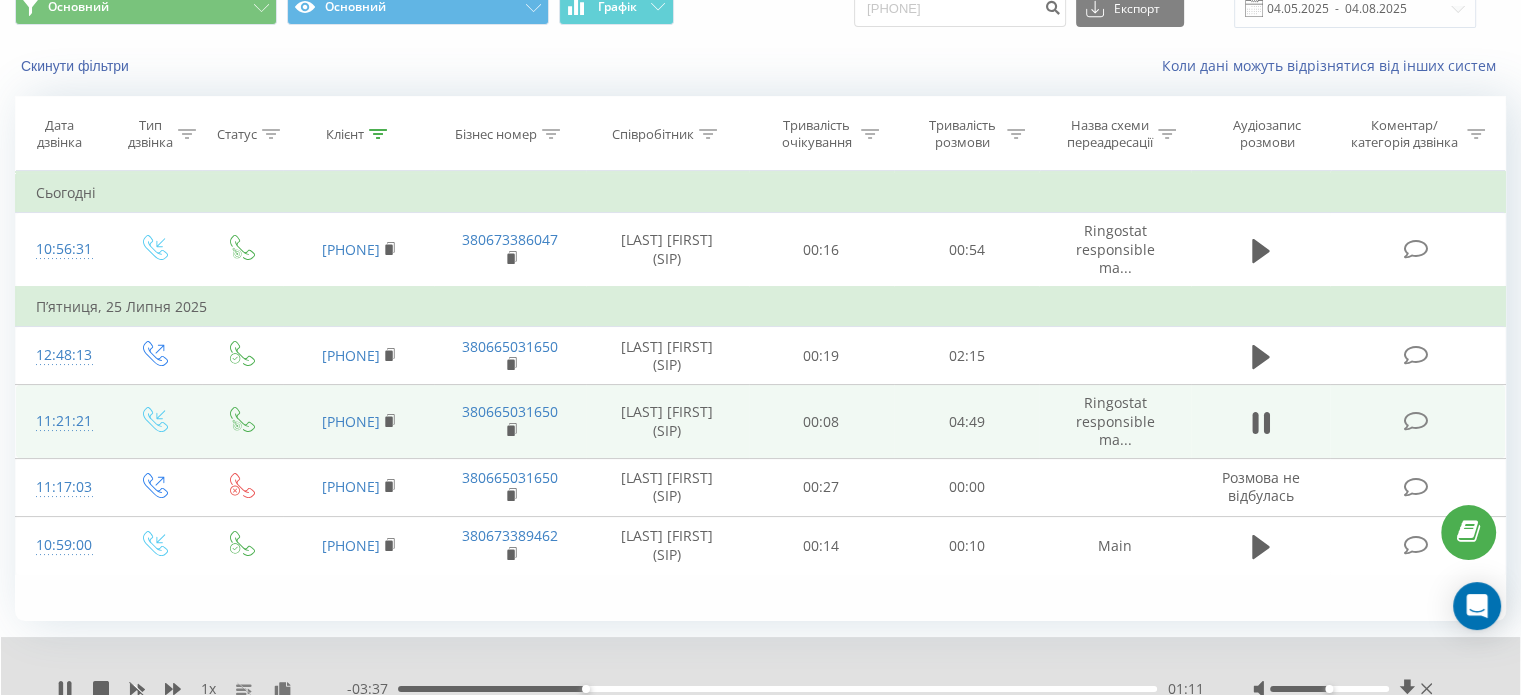 click on "01:11" at bounding box center (777, 689) 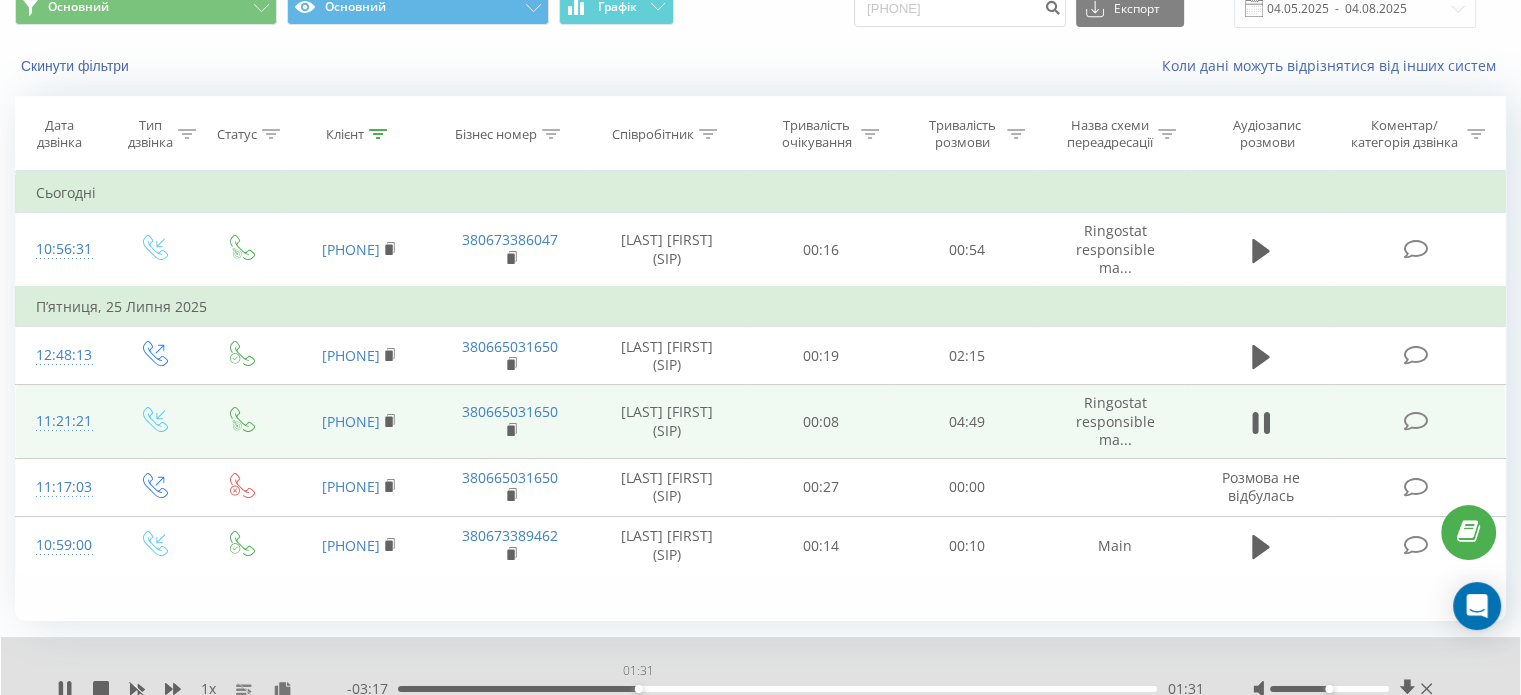 click on "01:31" at bounding box center (777, 689) 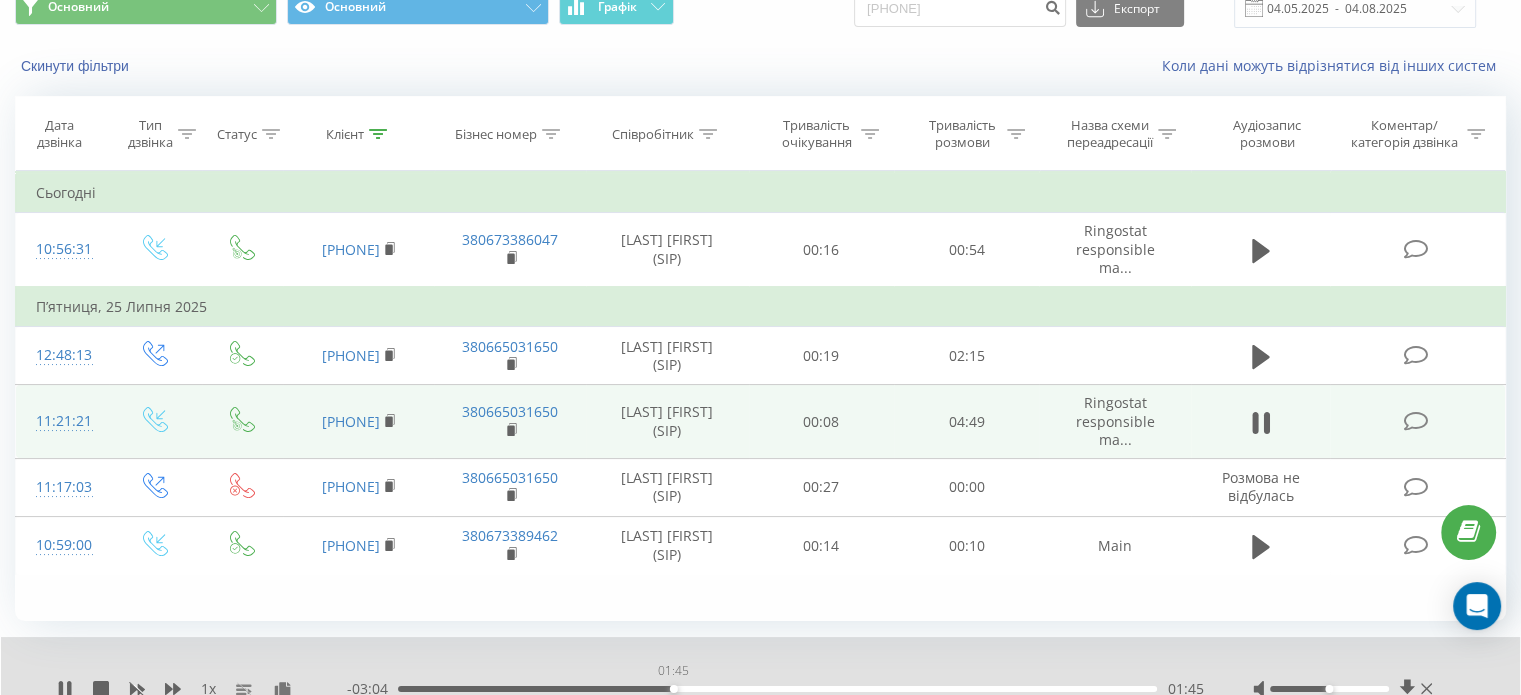 click on "01:45" at bounding box center (777, 689) 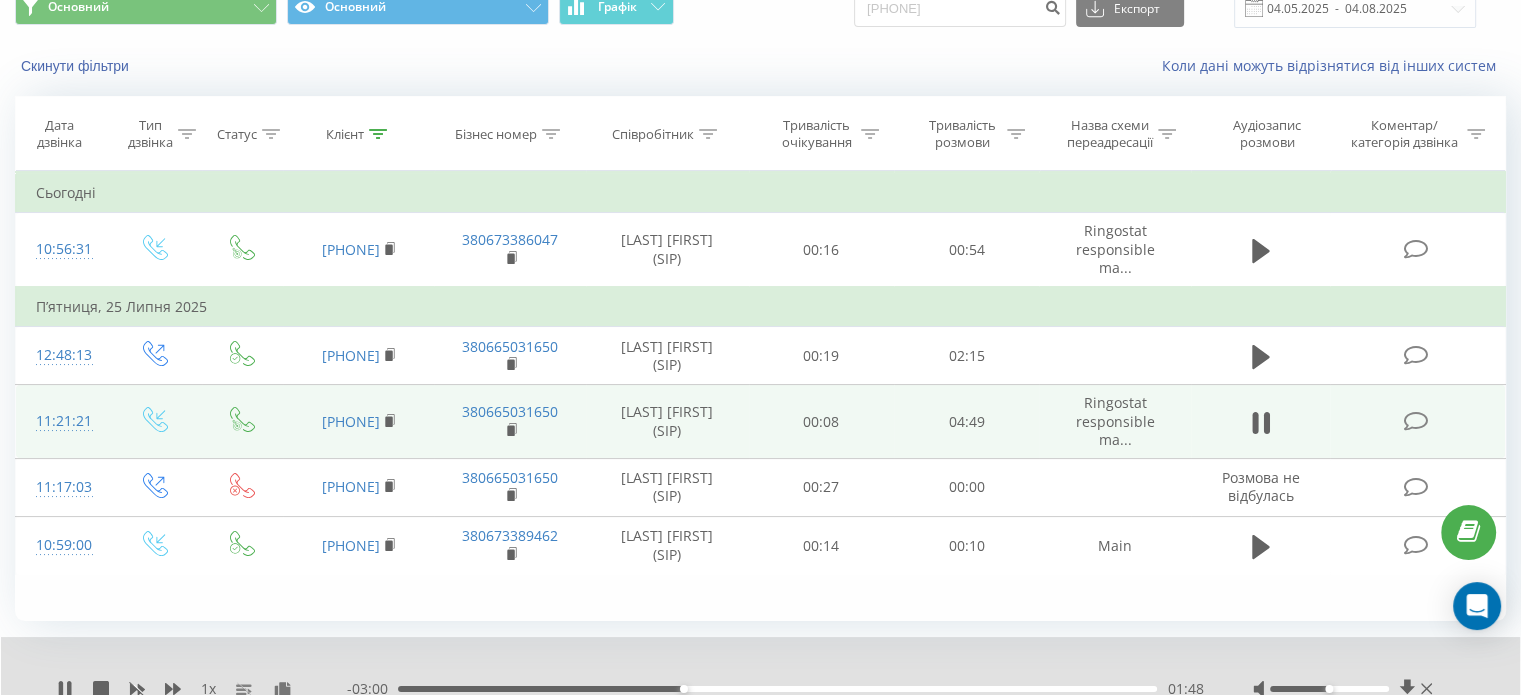 click on "1 x" at bounding box center (202, 689) 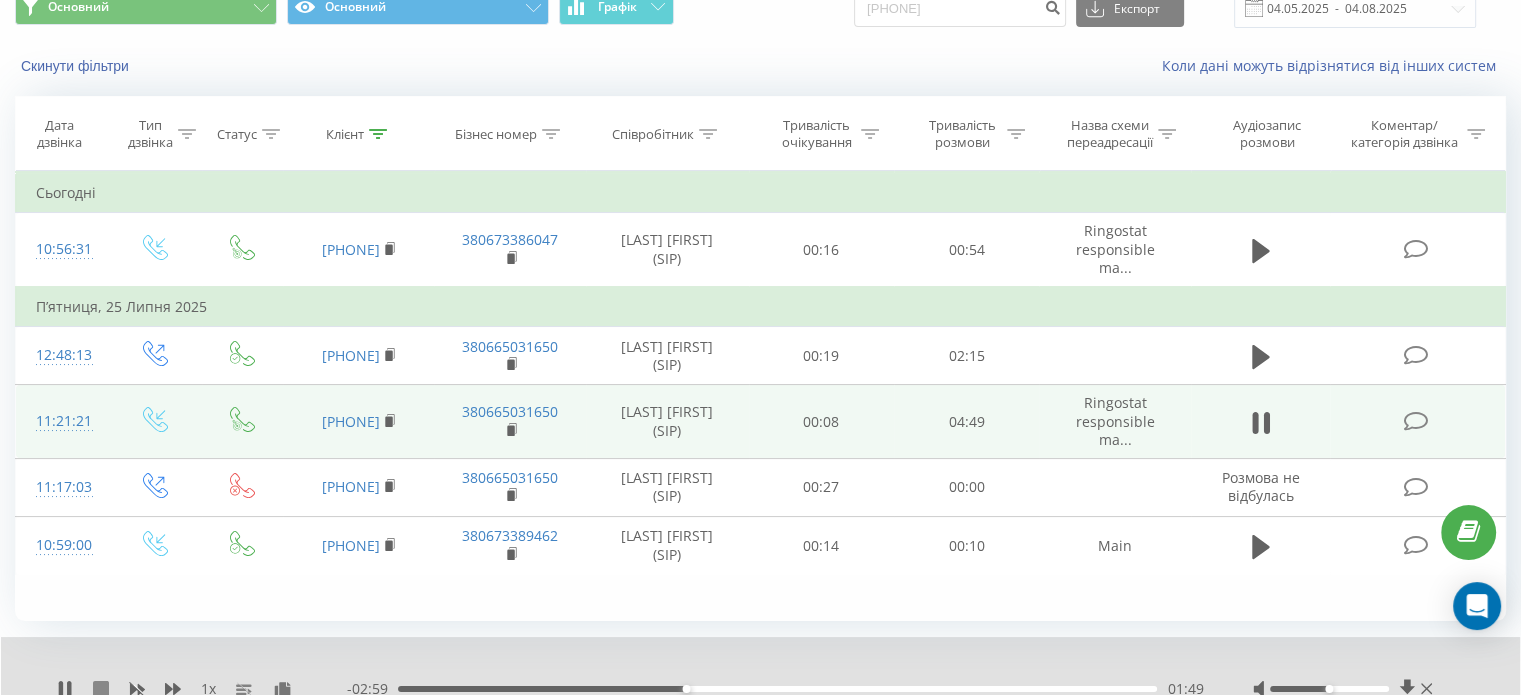 click 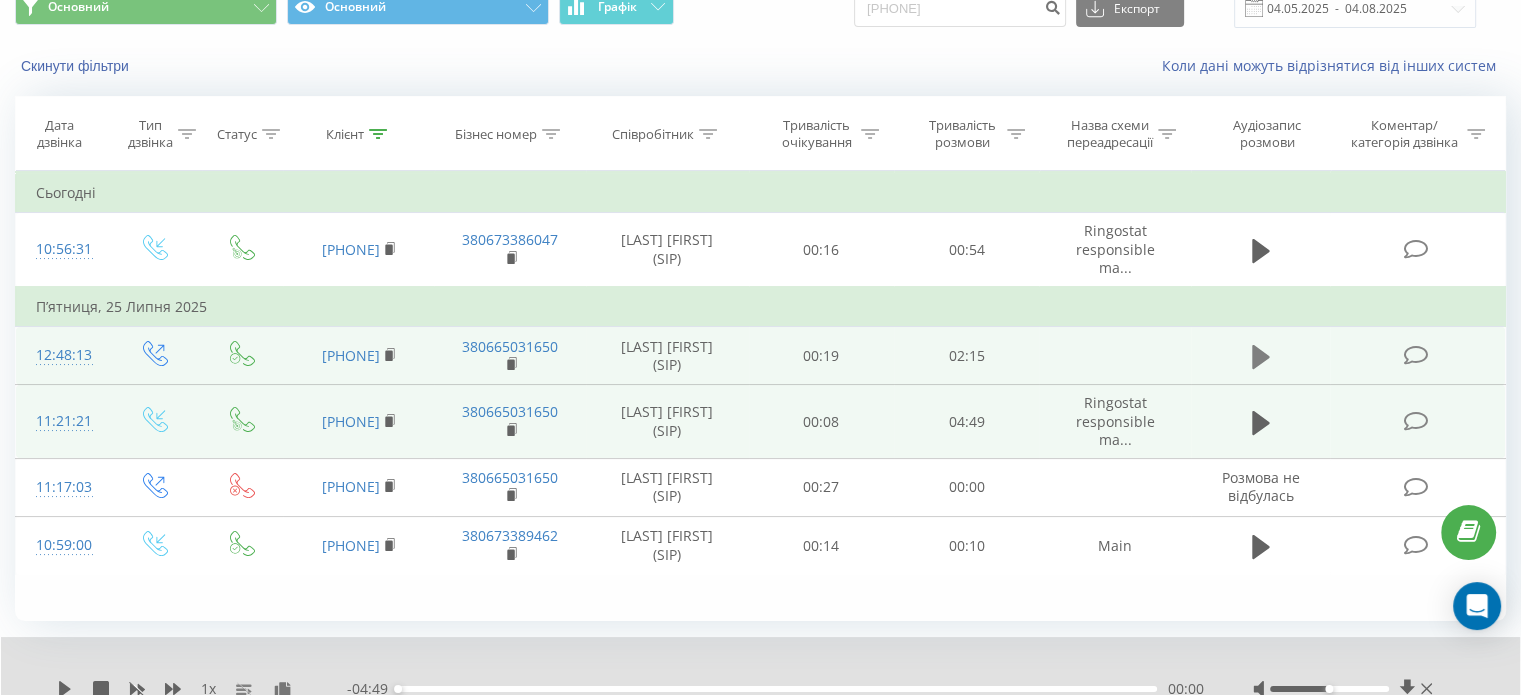 click 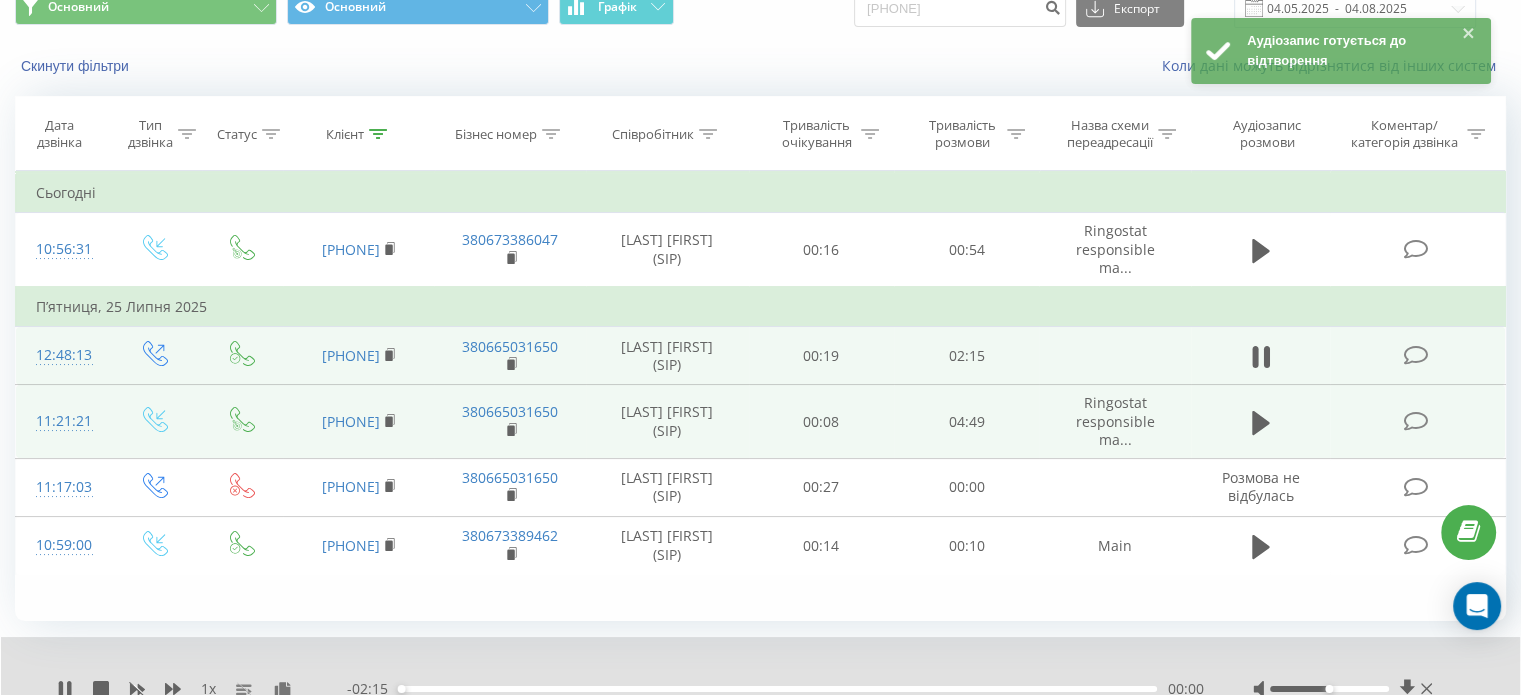click on "00:00" at bounding box center [777, 689] 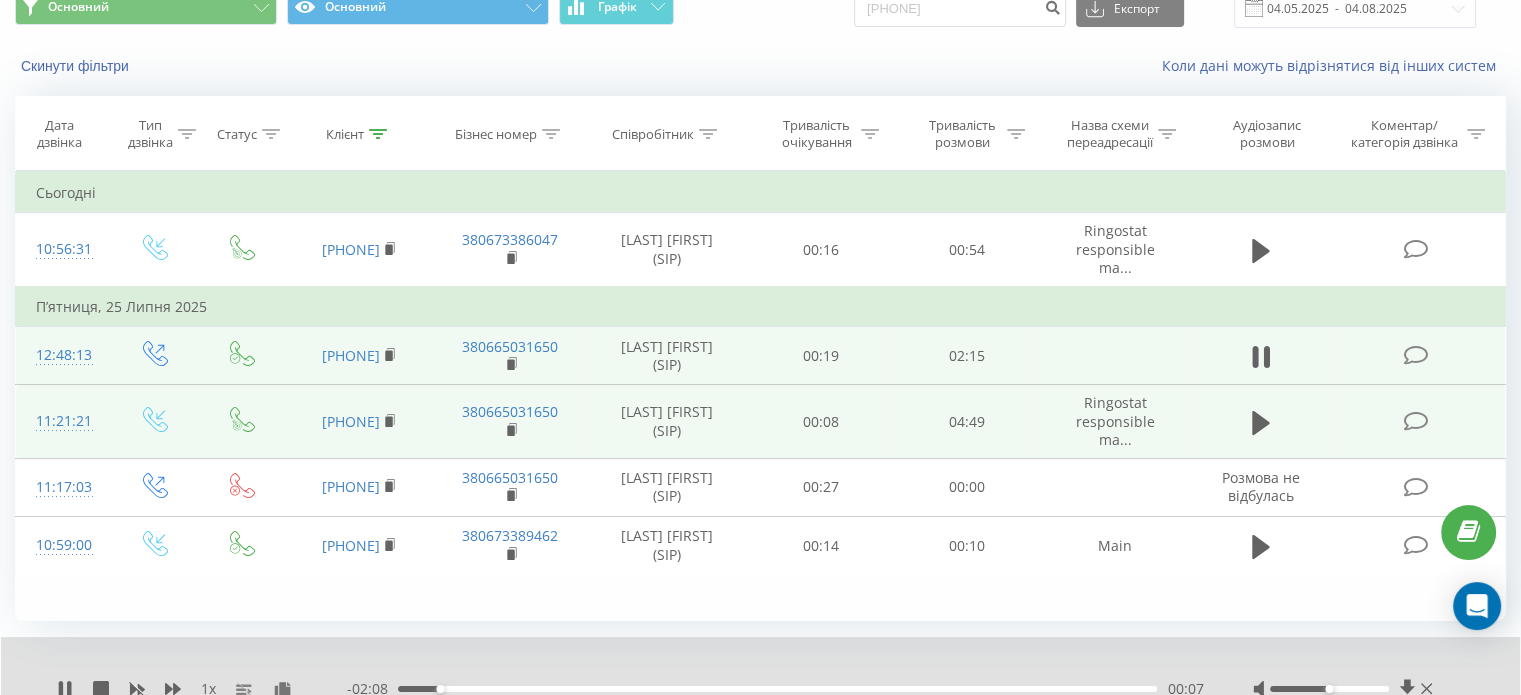click on "00:07" at bounding box center (777, 689) 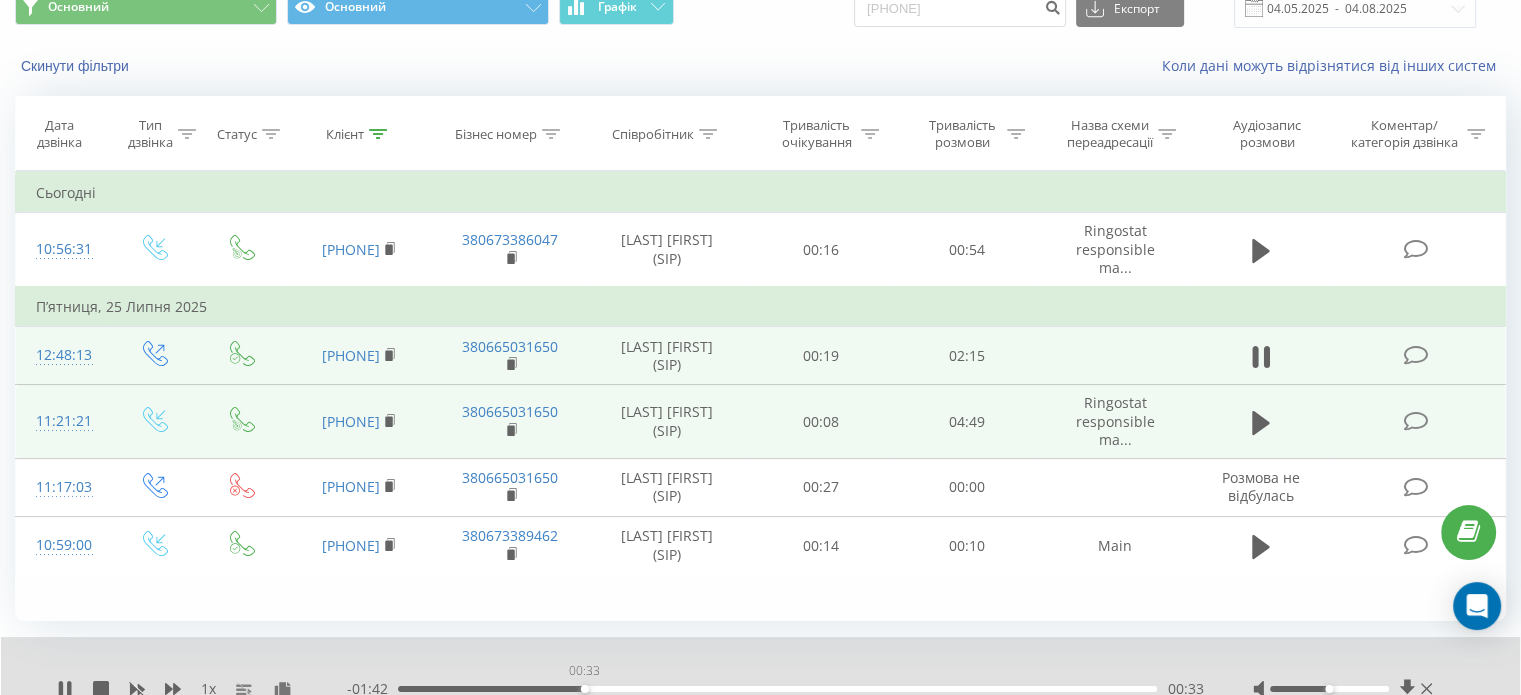 click on "00:33" at bounding box center [777, 689] 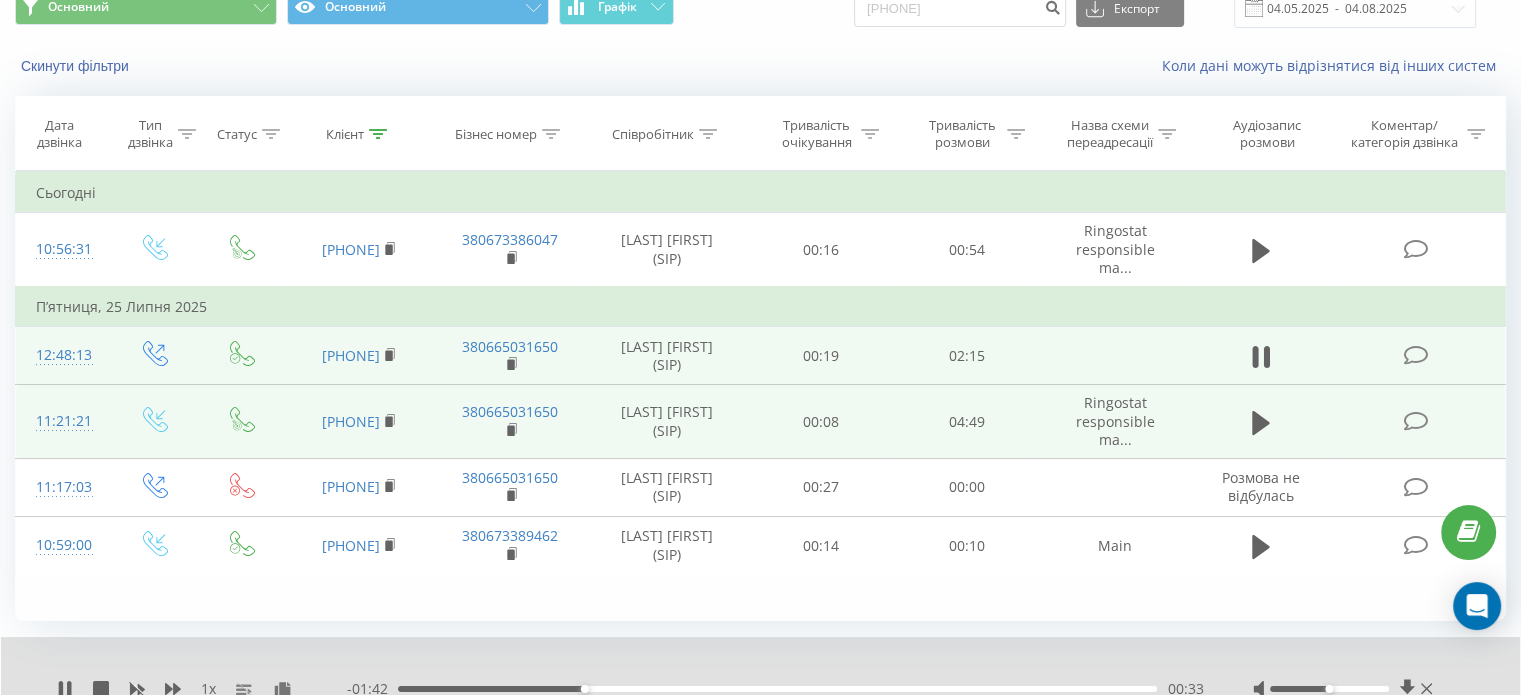 click on "00:33" at bounding box center (777, 689) 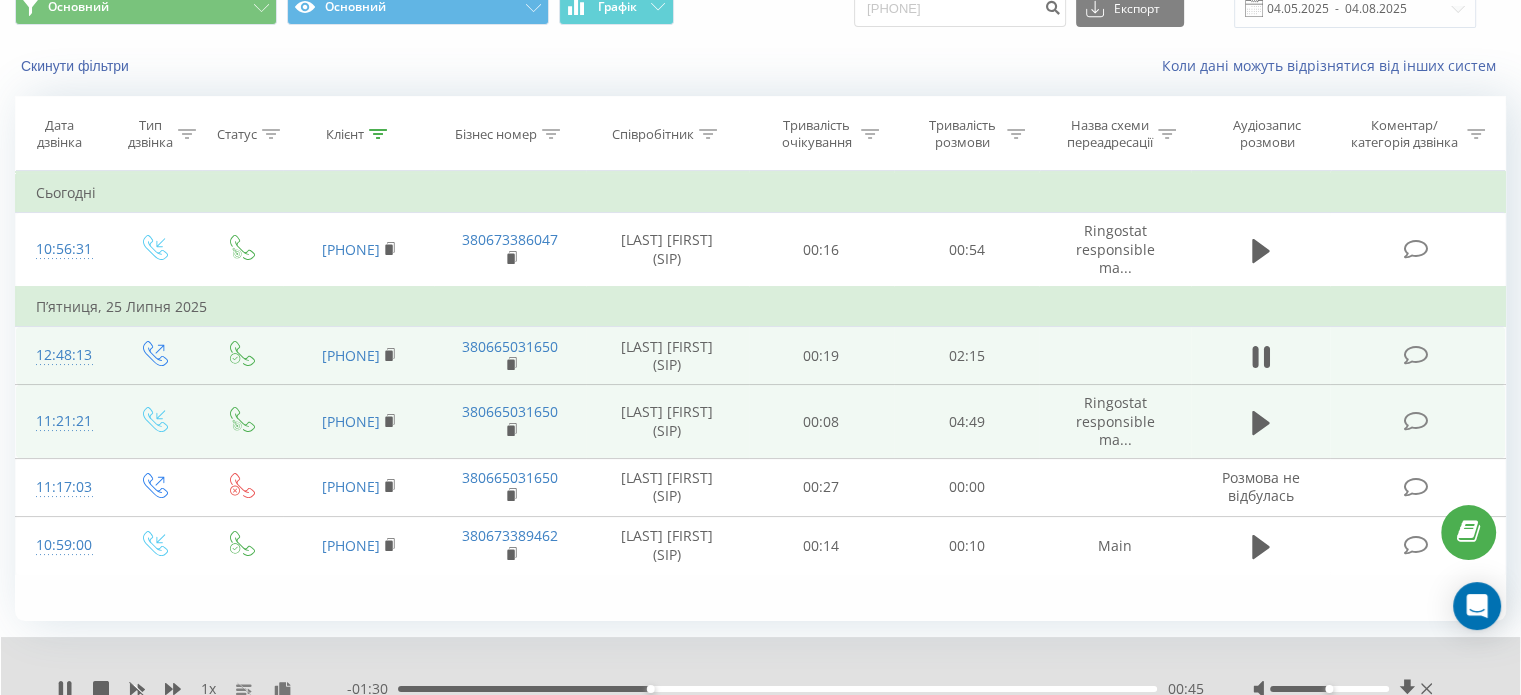 click on "00:45" at bounding box center [777, 689] 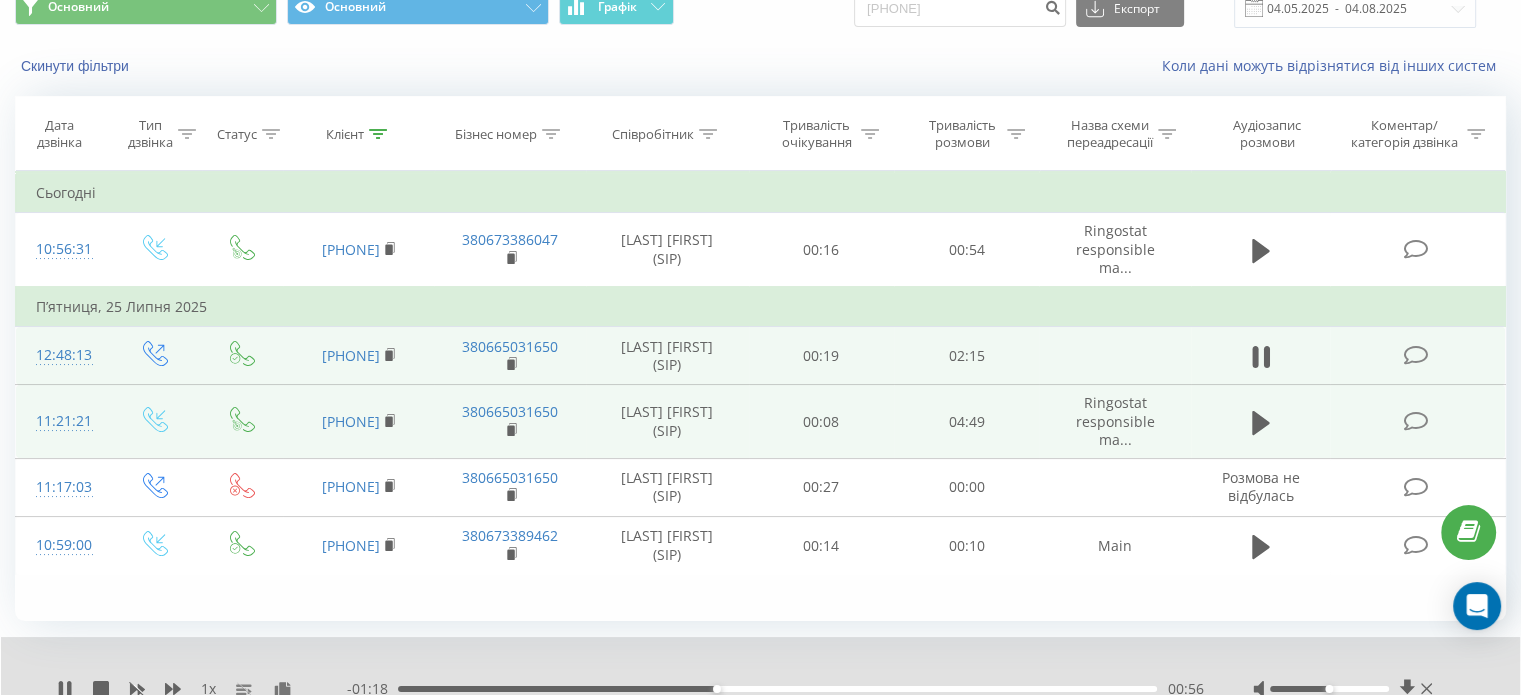click on "00:56" at bounding box center [777, 689] 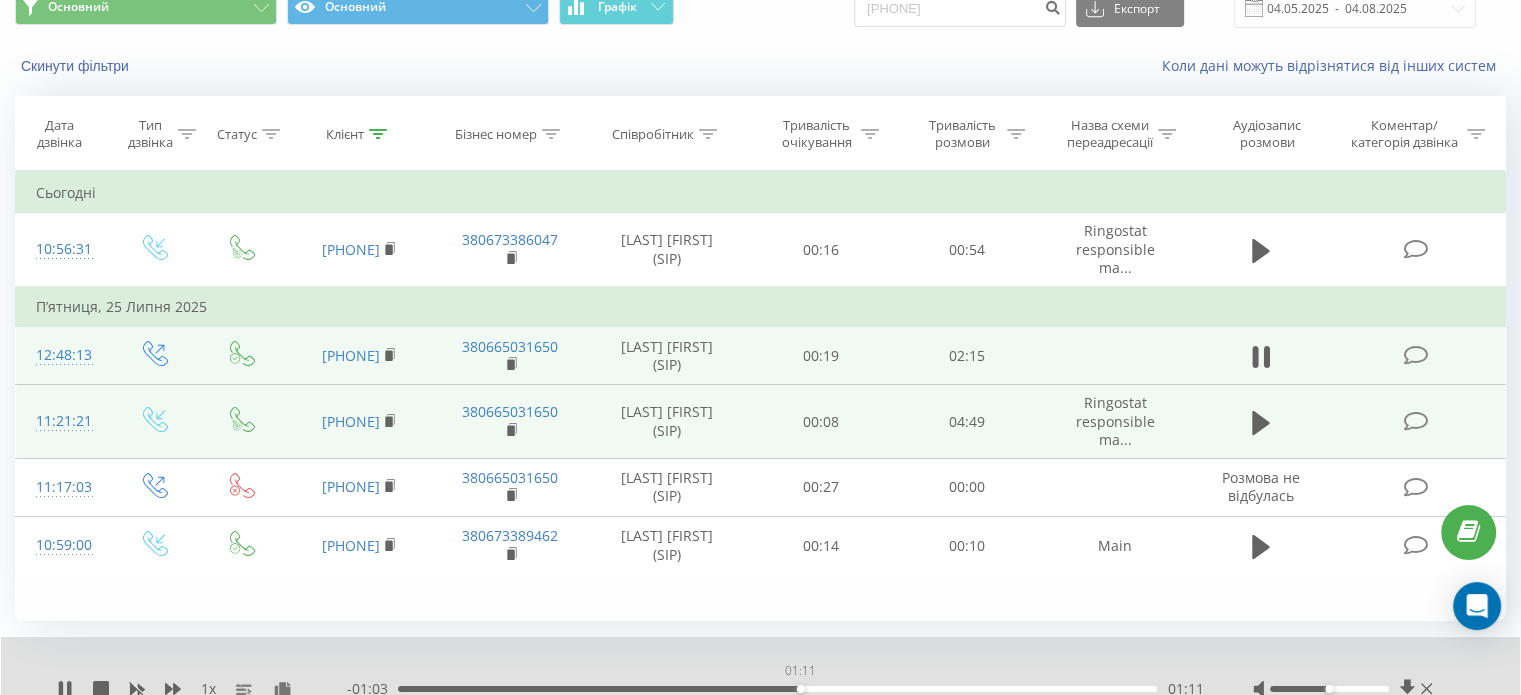 click on "01:11" at bounding box center [777, 689] 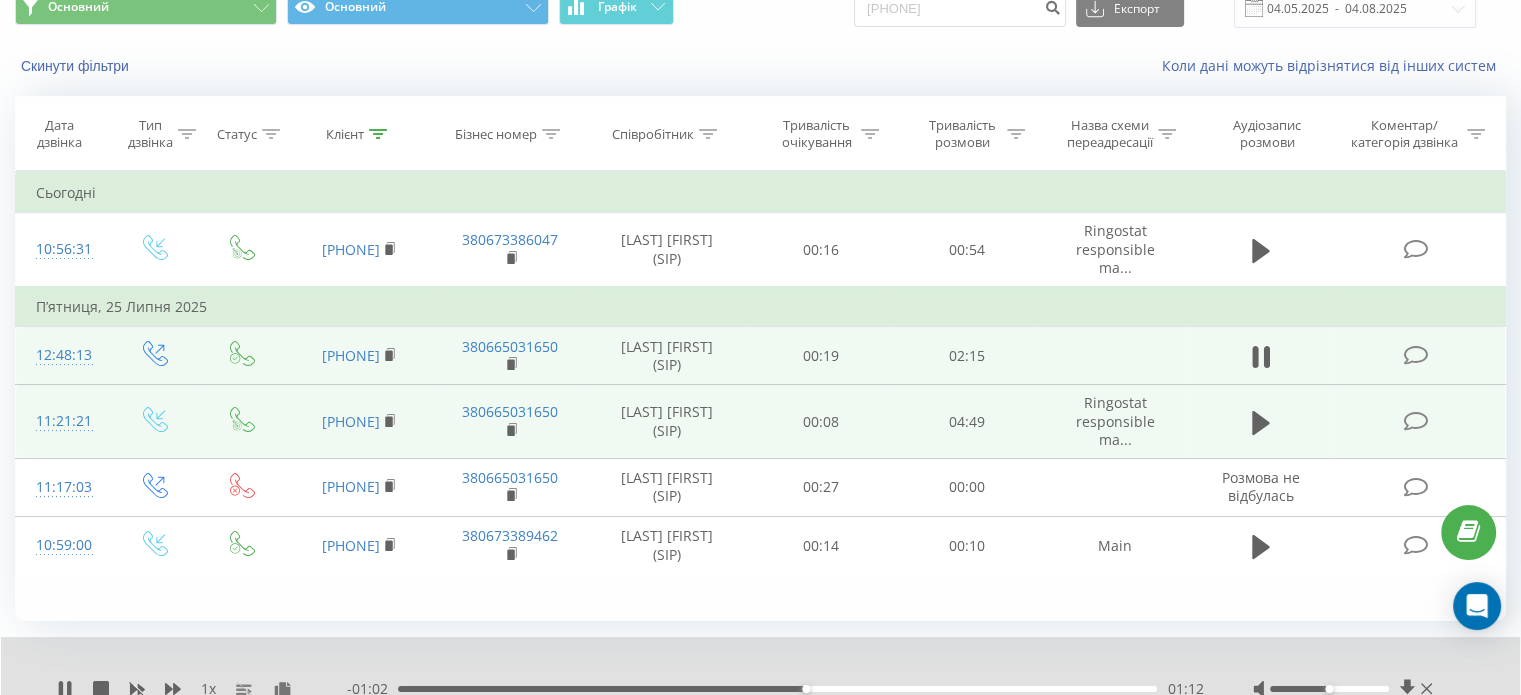click on "01:12" at bounding box center [777, 689] 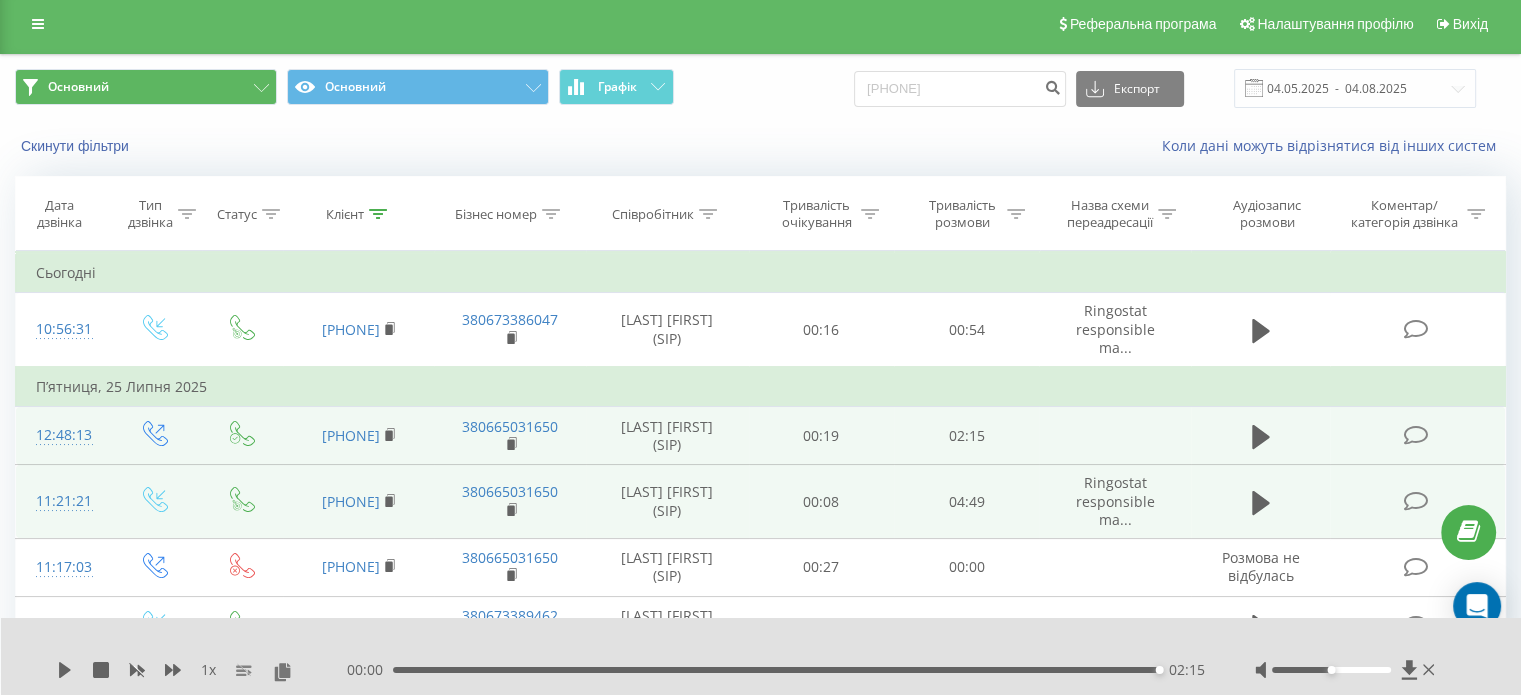 scroll, scrollTop: 0, scrollLeft: 0, axis: both 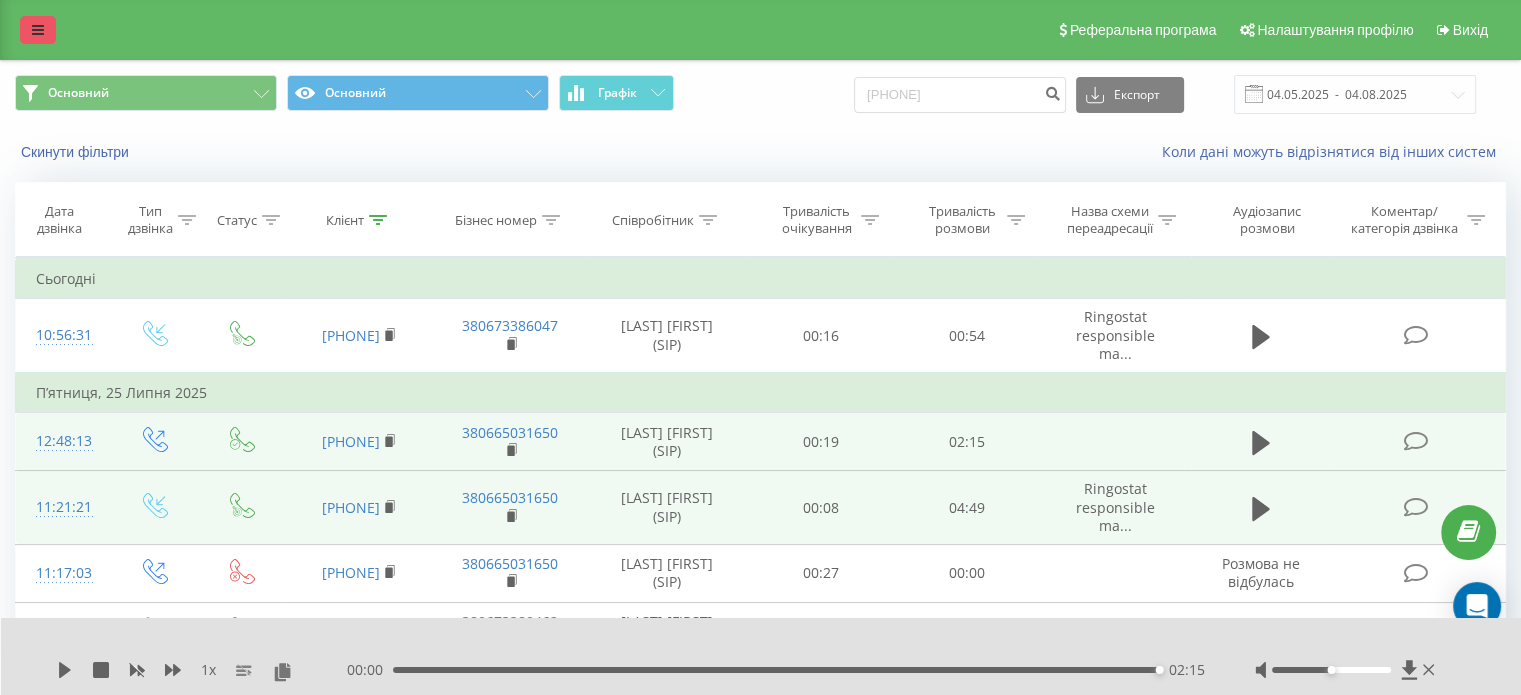 click at bounding box center [38, 30] 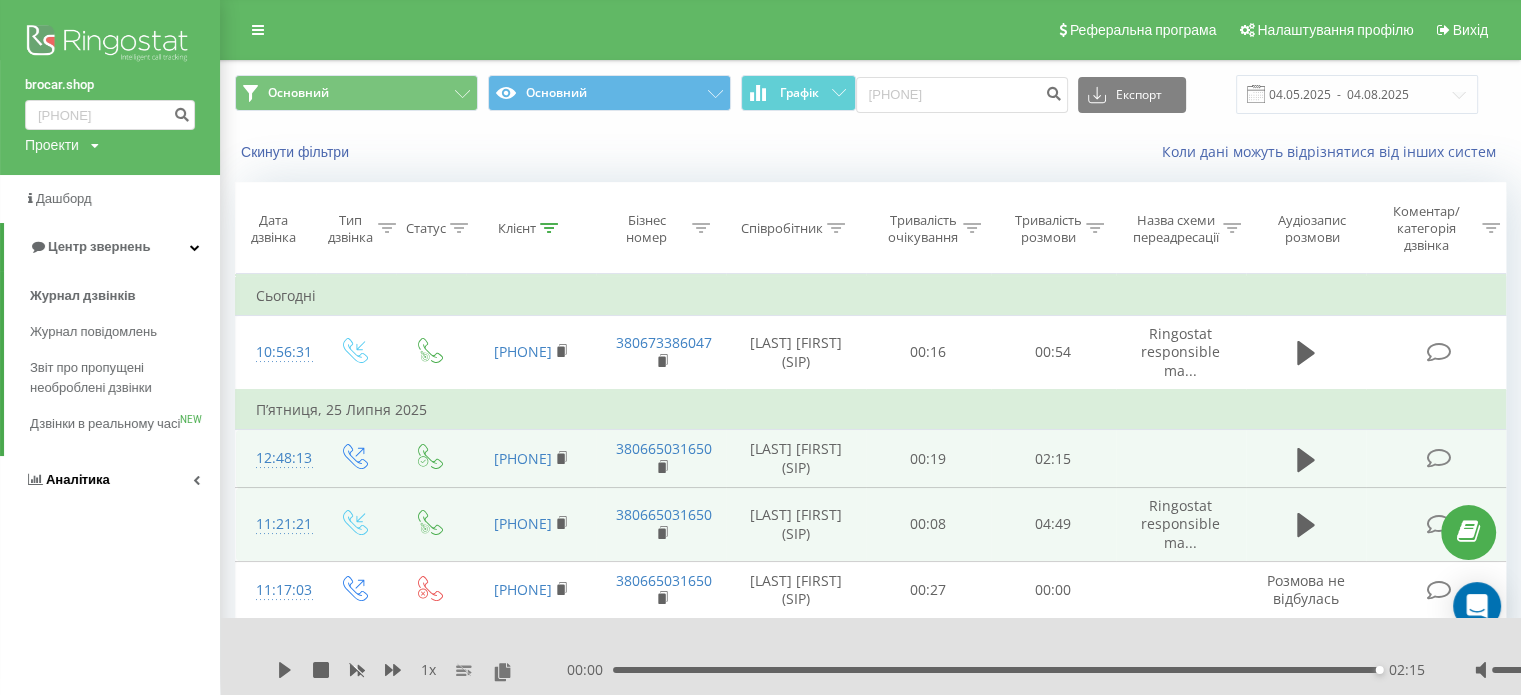 click on "Аналiтика" at bounding box center (110, 480) 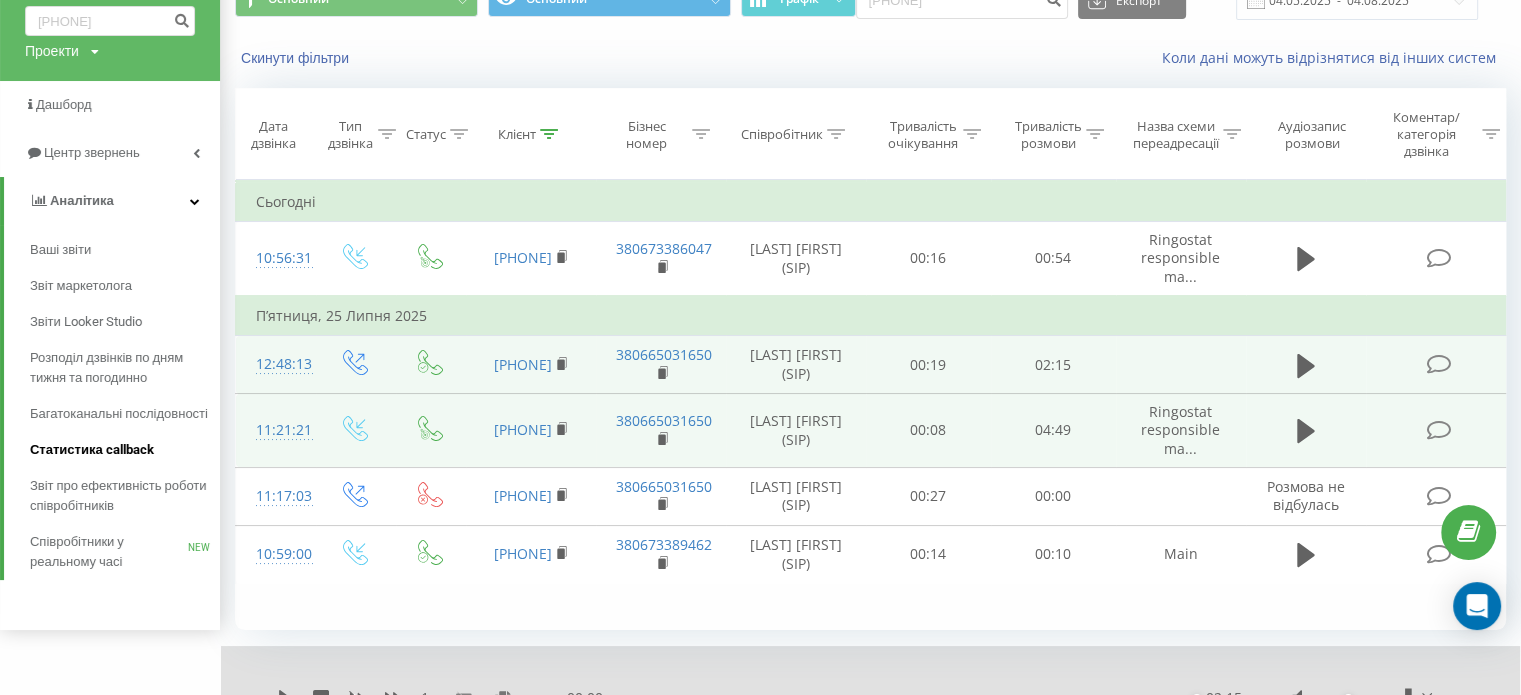 scroll, scrollTop: 103, scrollLeft: 0, axis: vertical 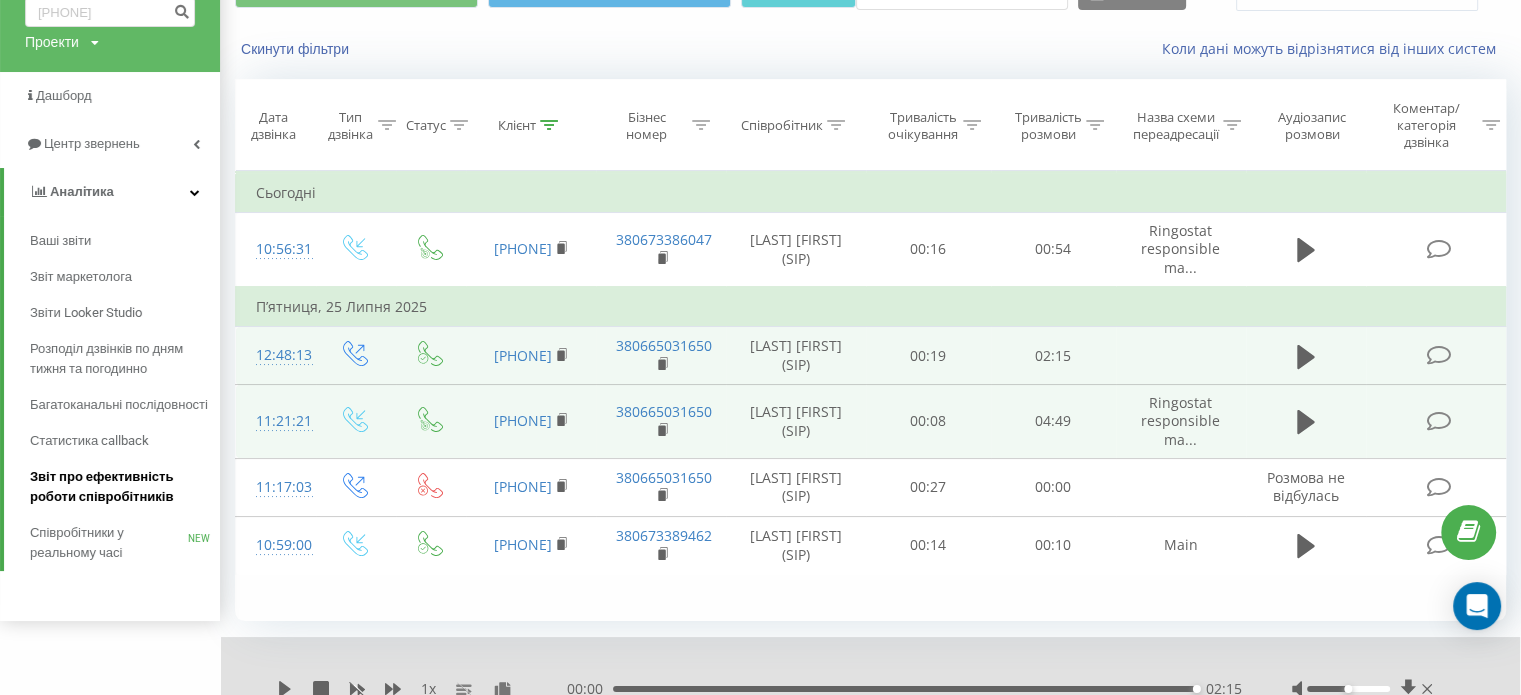 click on "Звіт про ефективність роботи співробітників" at bounding box center [120, 487] 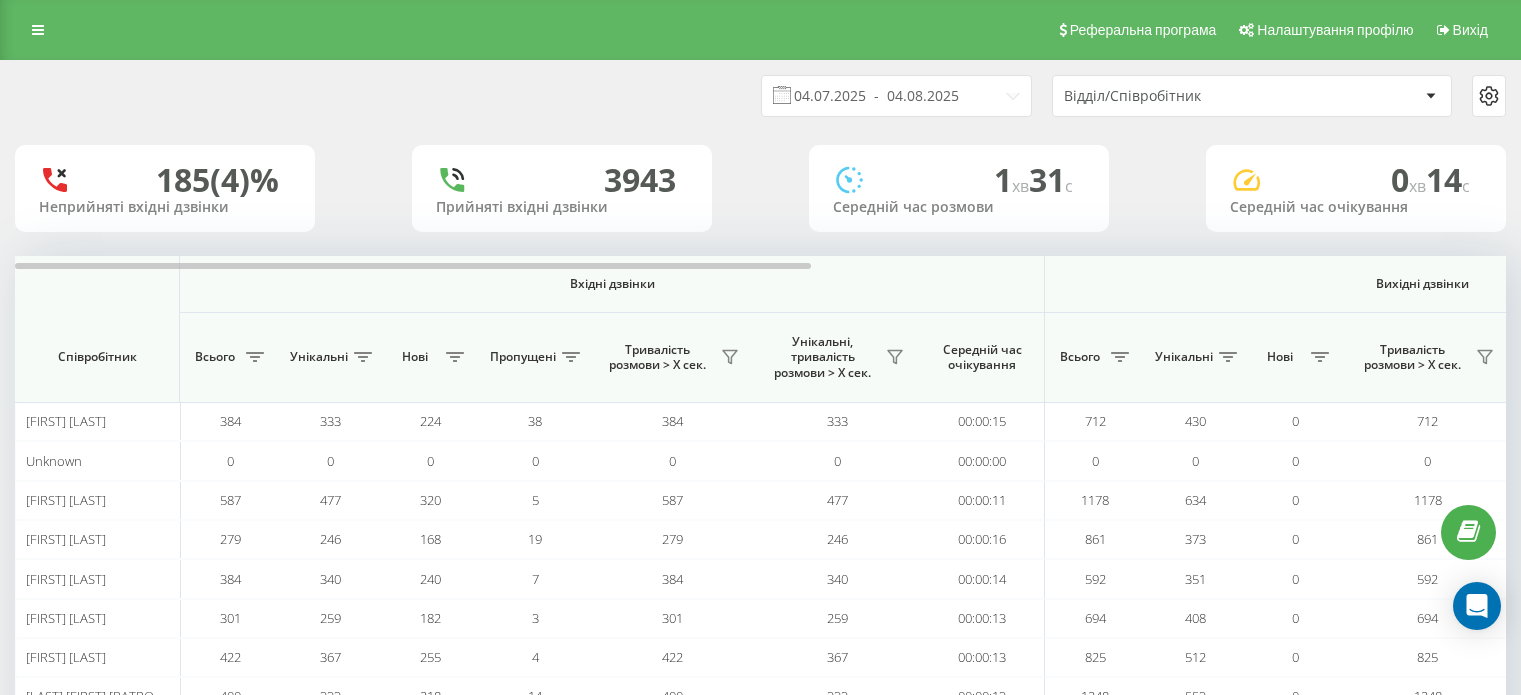 scroll, scrollTop: 0, scrollLeft: 0, axis: both 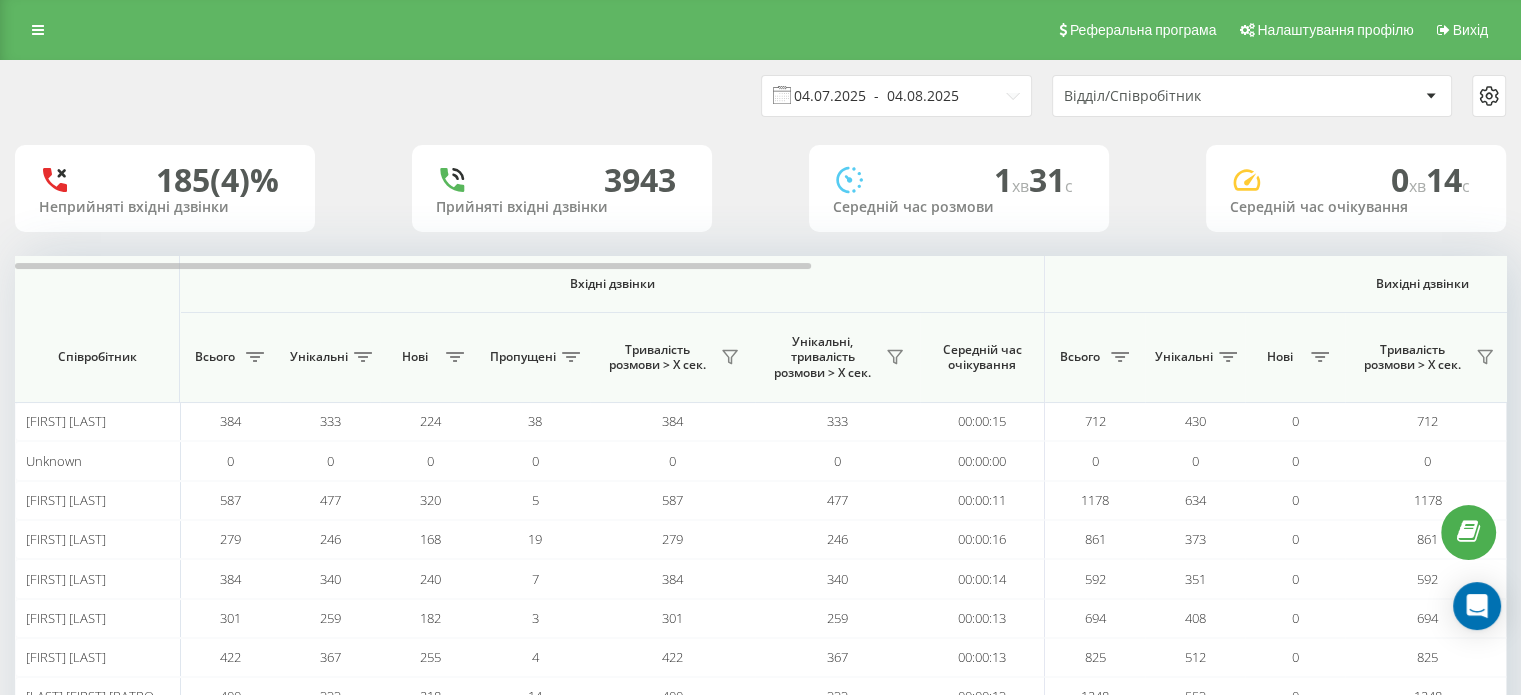 click on "04.07.2025  -  04.08.2025" at bounding box center (896, 96) 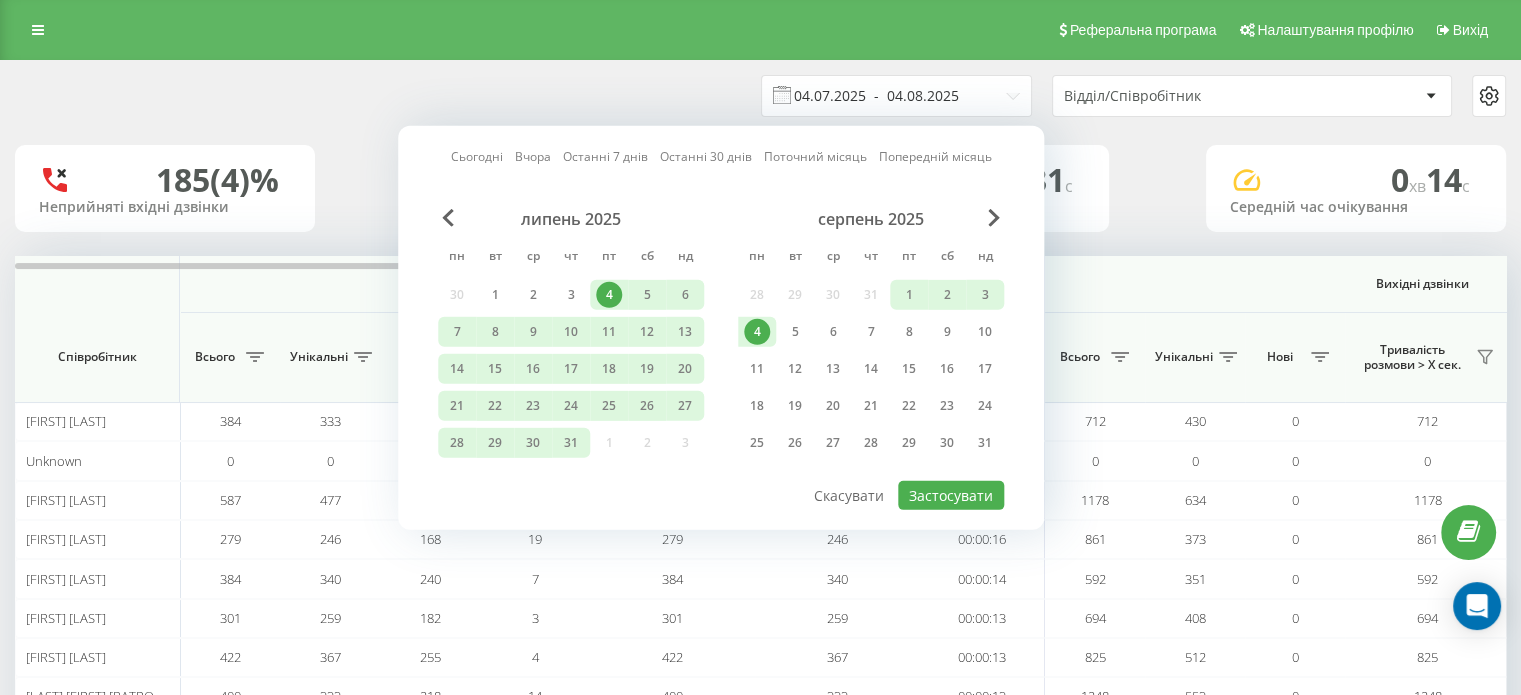 click on "04.07.2025  -  04.08.2025" at bounding box center [896, 96] 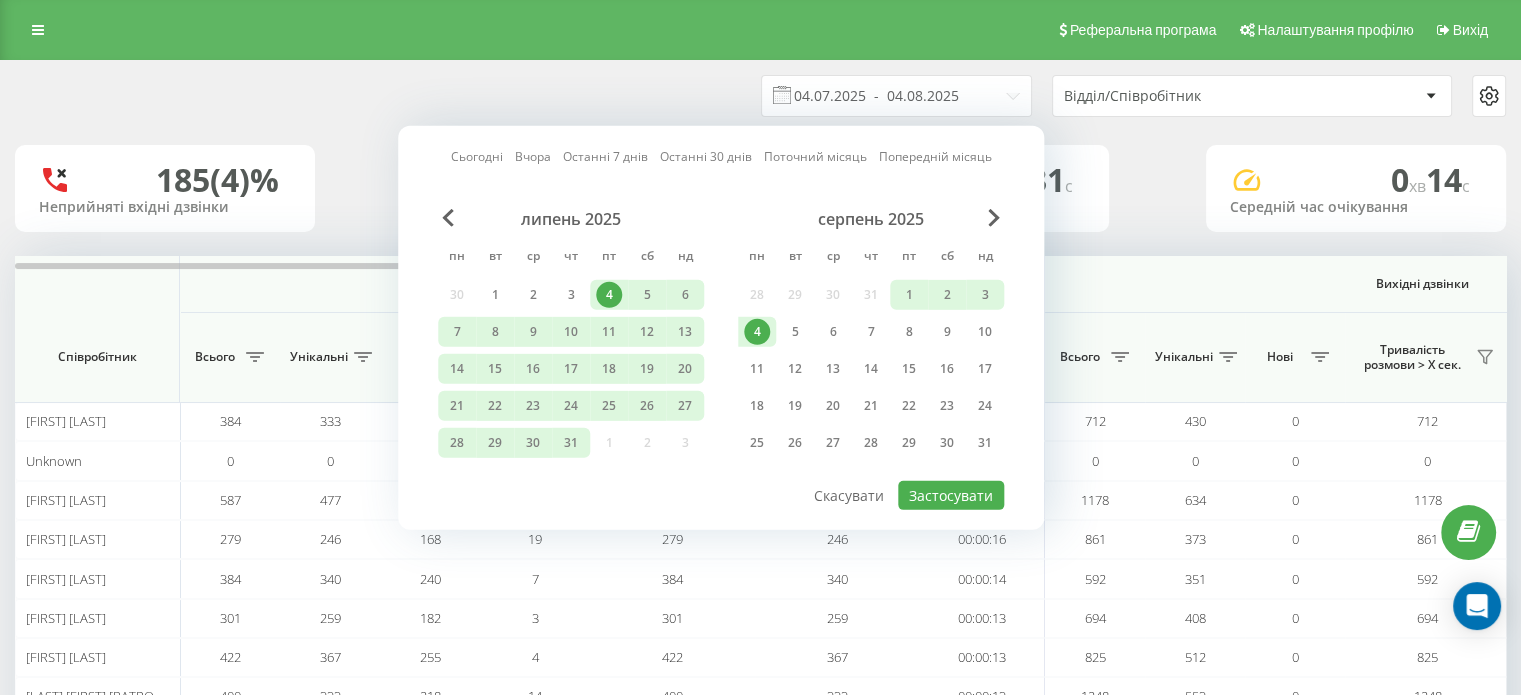 click on "4" at bounding box center (757, 332) 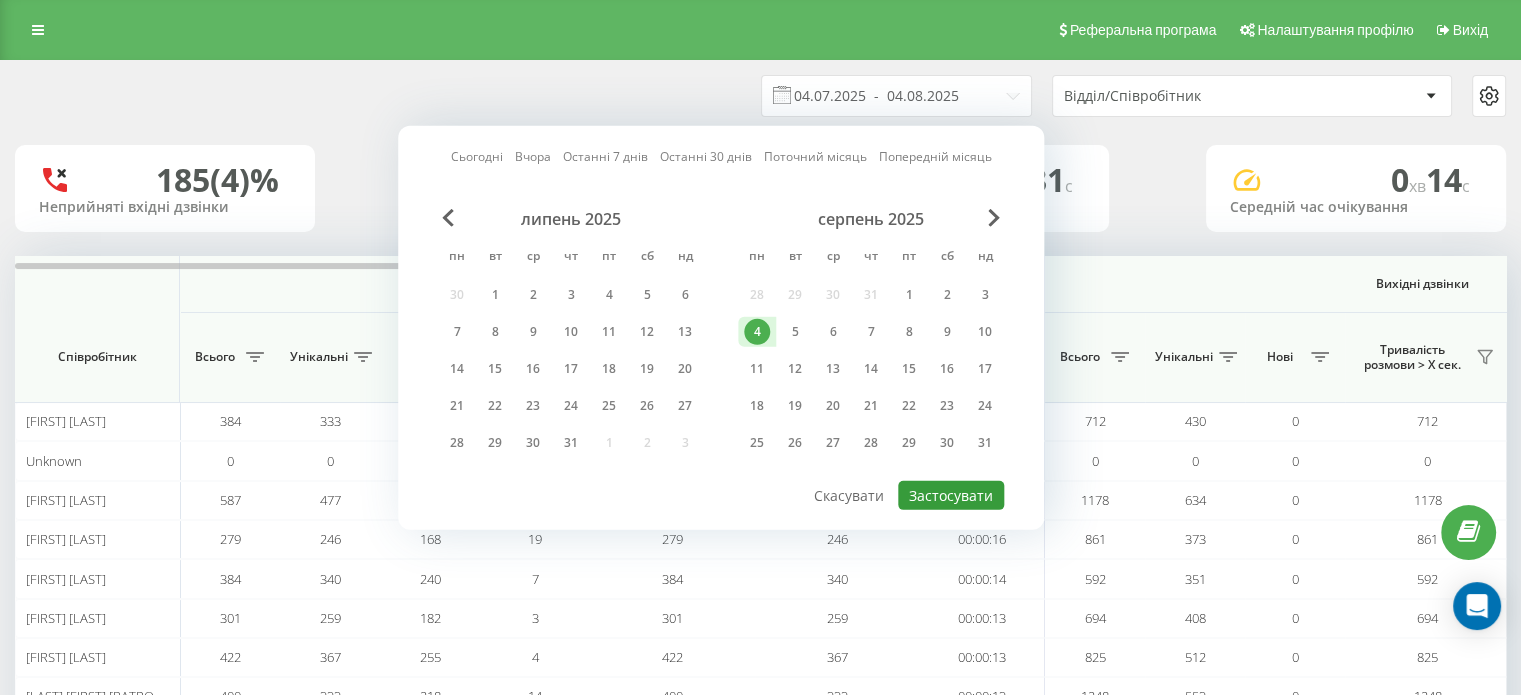click on "Застосувати" at bounding box center (951, 495) 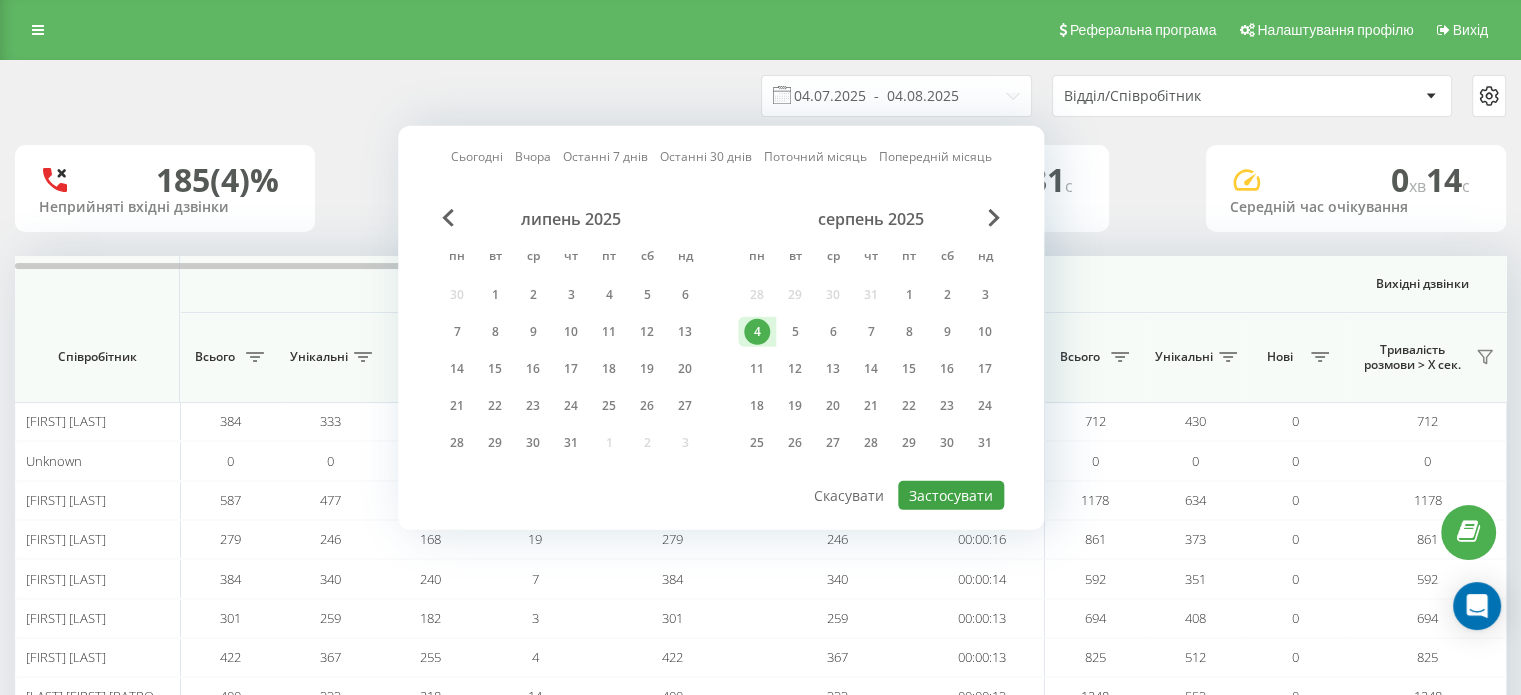 type on "04.08.2025  -  04.08.2025" 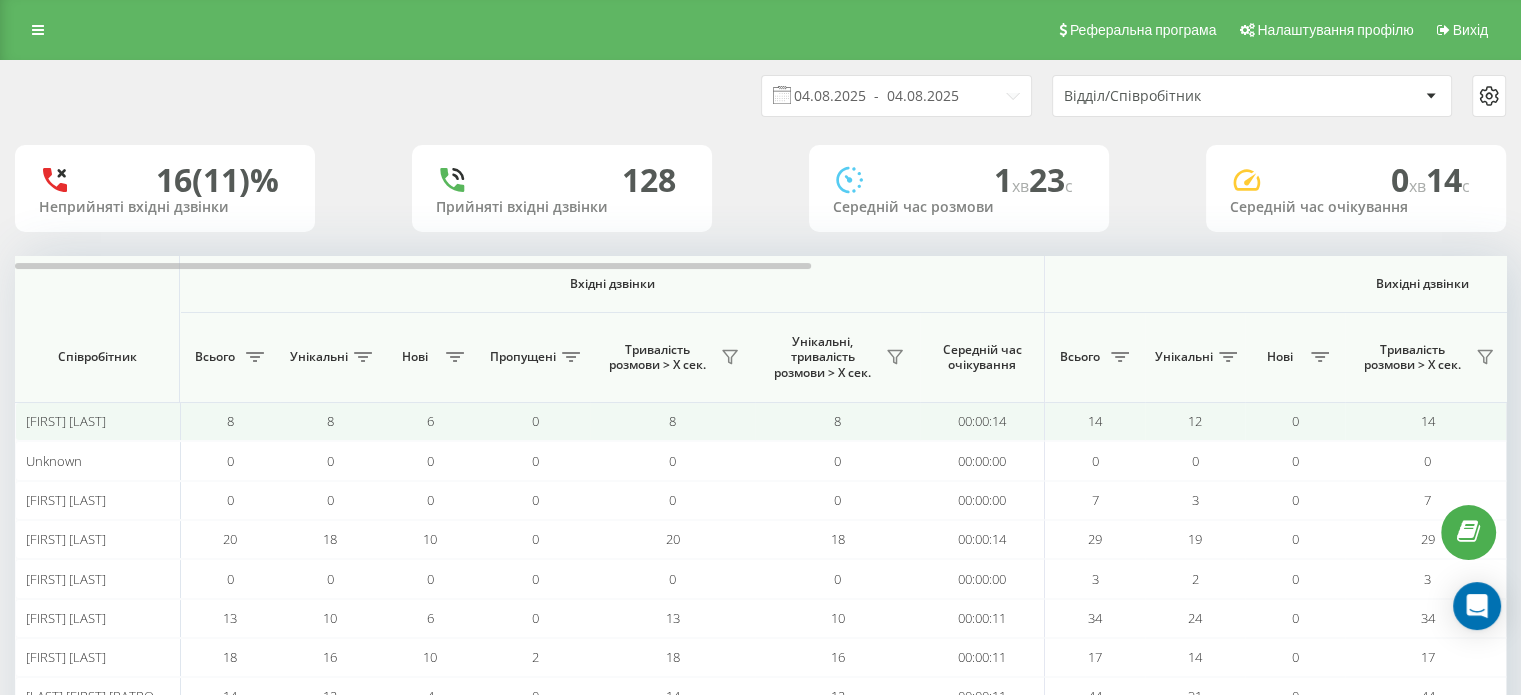 scroll, scrollTop: 193, scrollLeft: 0, axis: vertical 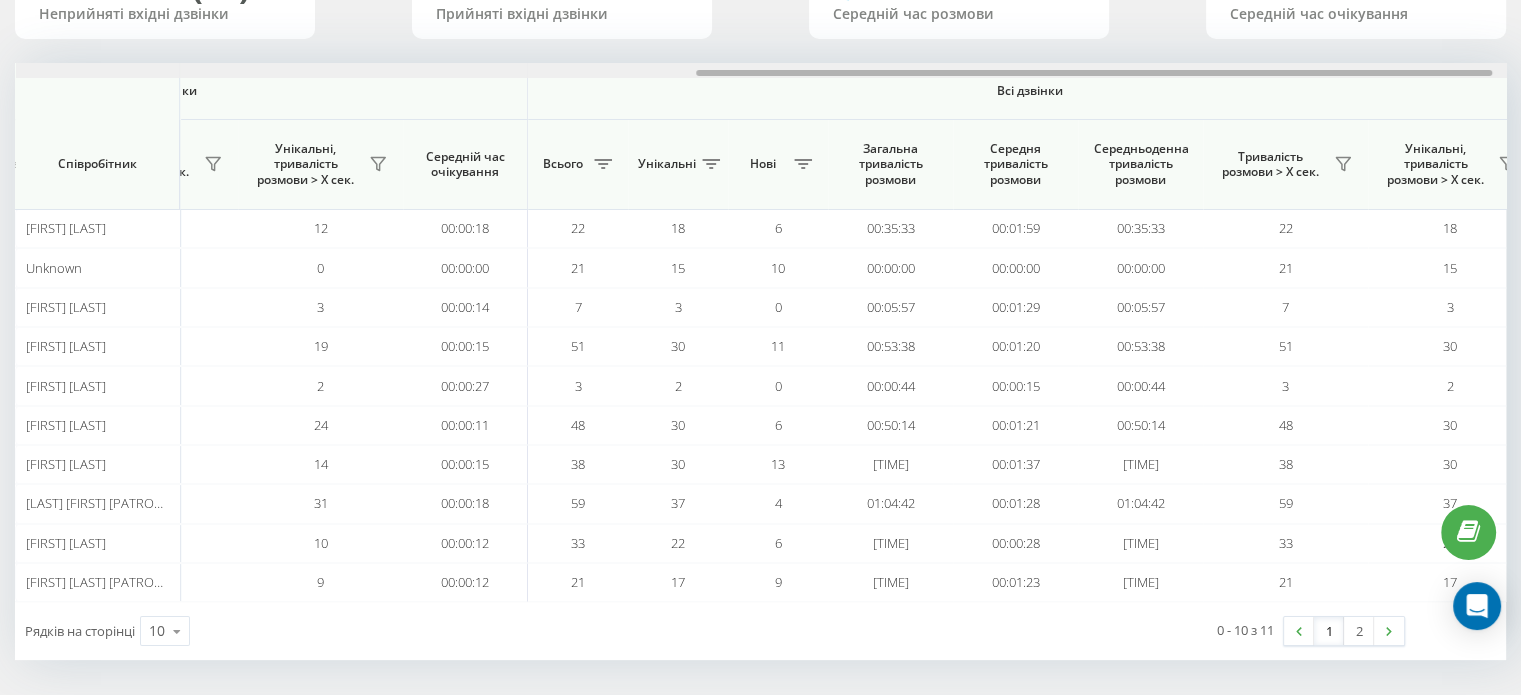 drag, startPoint x: 639, startPoint y: 73, endPoint x: 1320, endPoint y: 77, distance: 681.0117 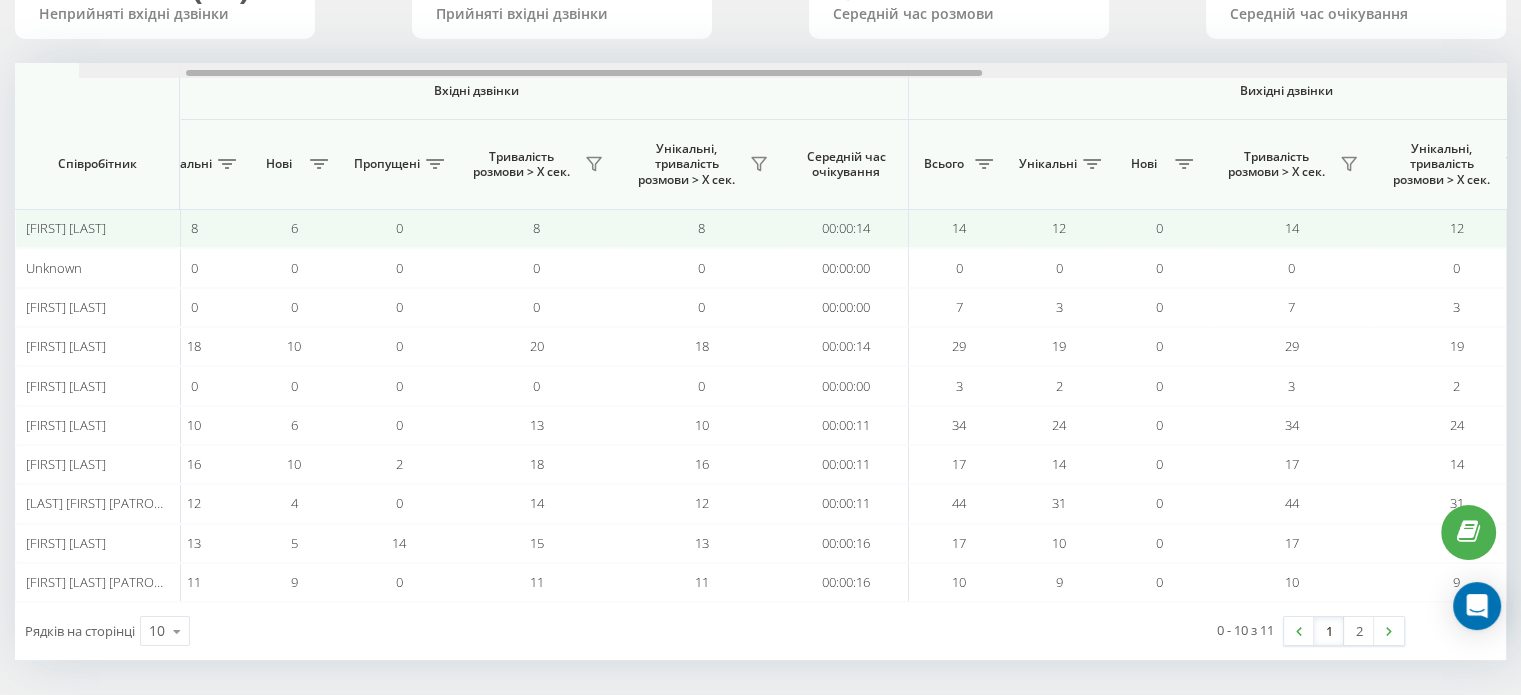 drag, startPoint x: 1028, startPoint y: 75, endPoint x: 315, endPoint y: 210, distance: 725.66797 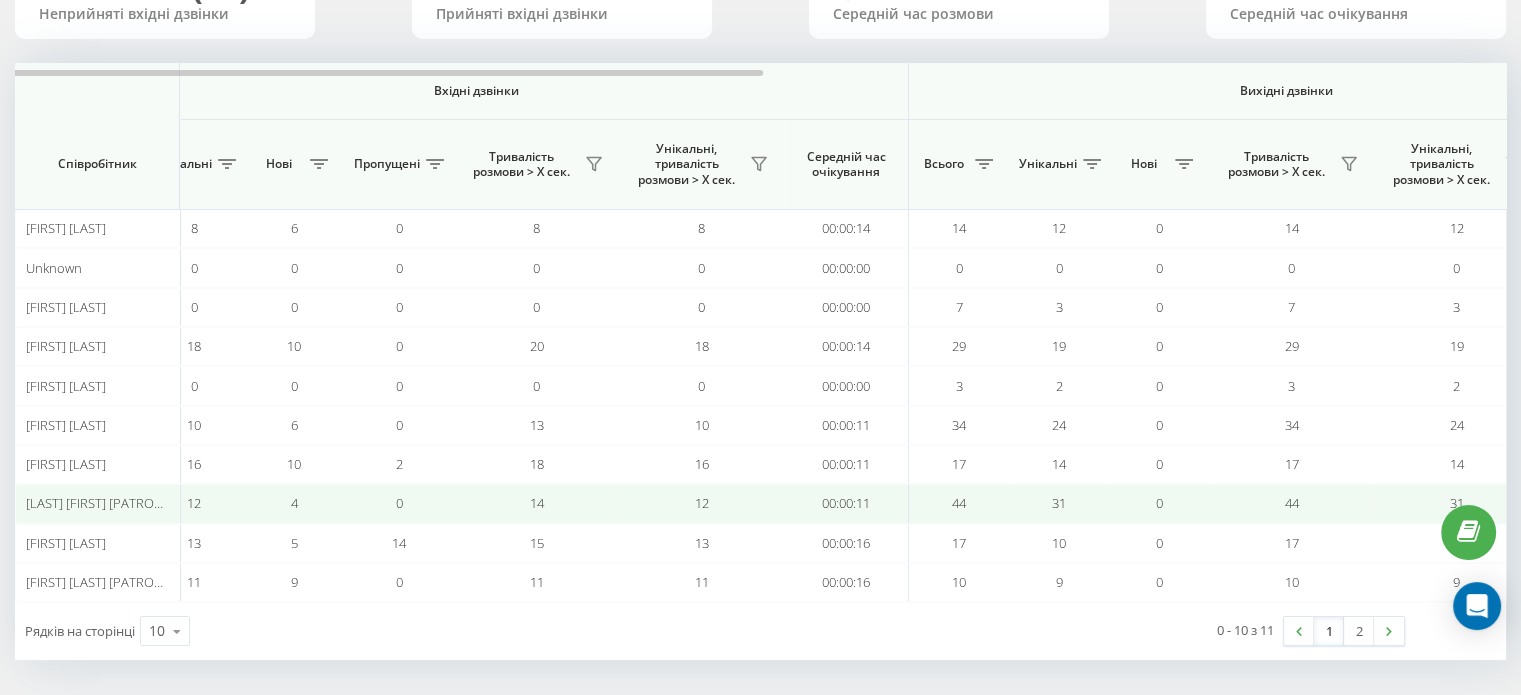 scroll, scrollTop: 0, scrollLeft: 57, axis: horizontal 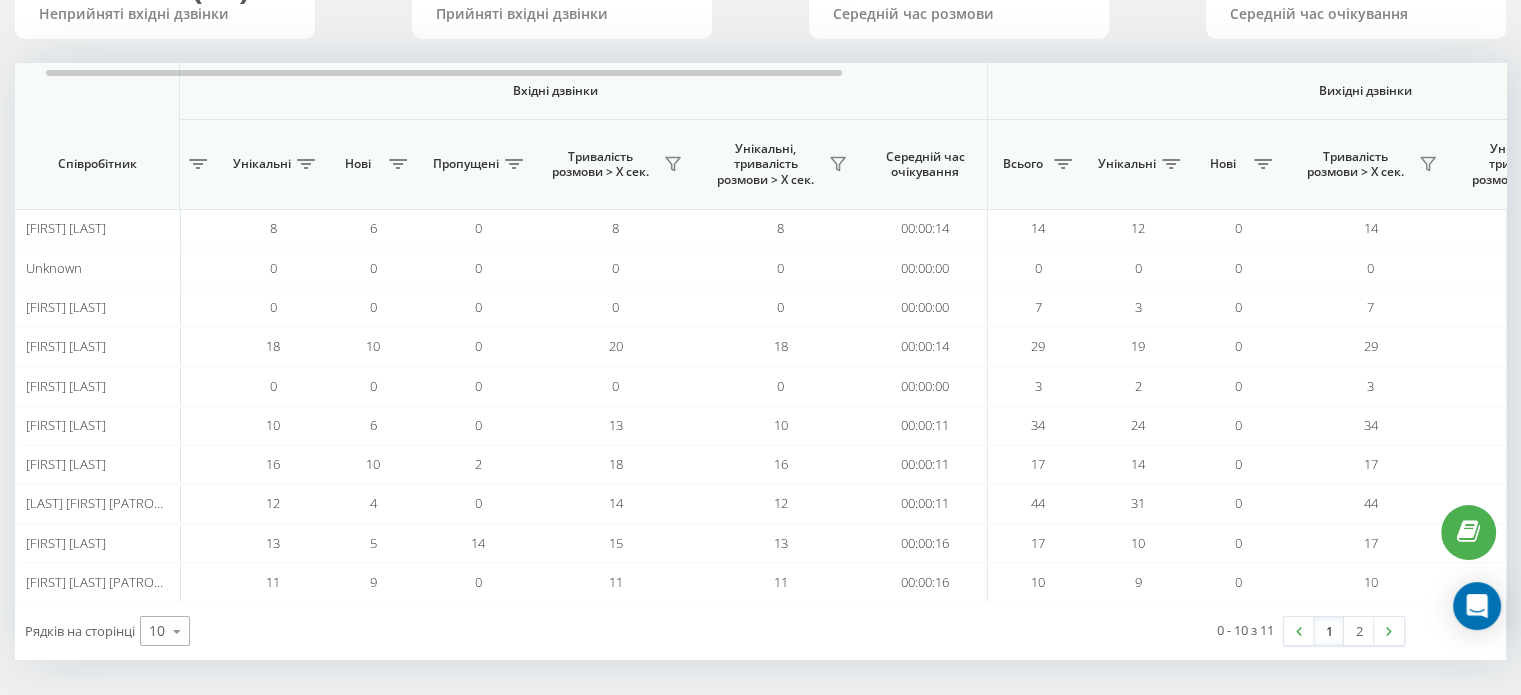 click on "Рядків на сторінці 10 10 25 50 100" at bounding box center (388, 631) 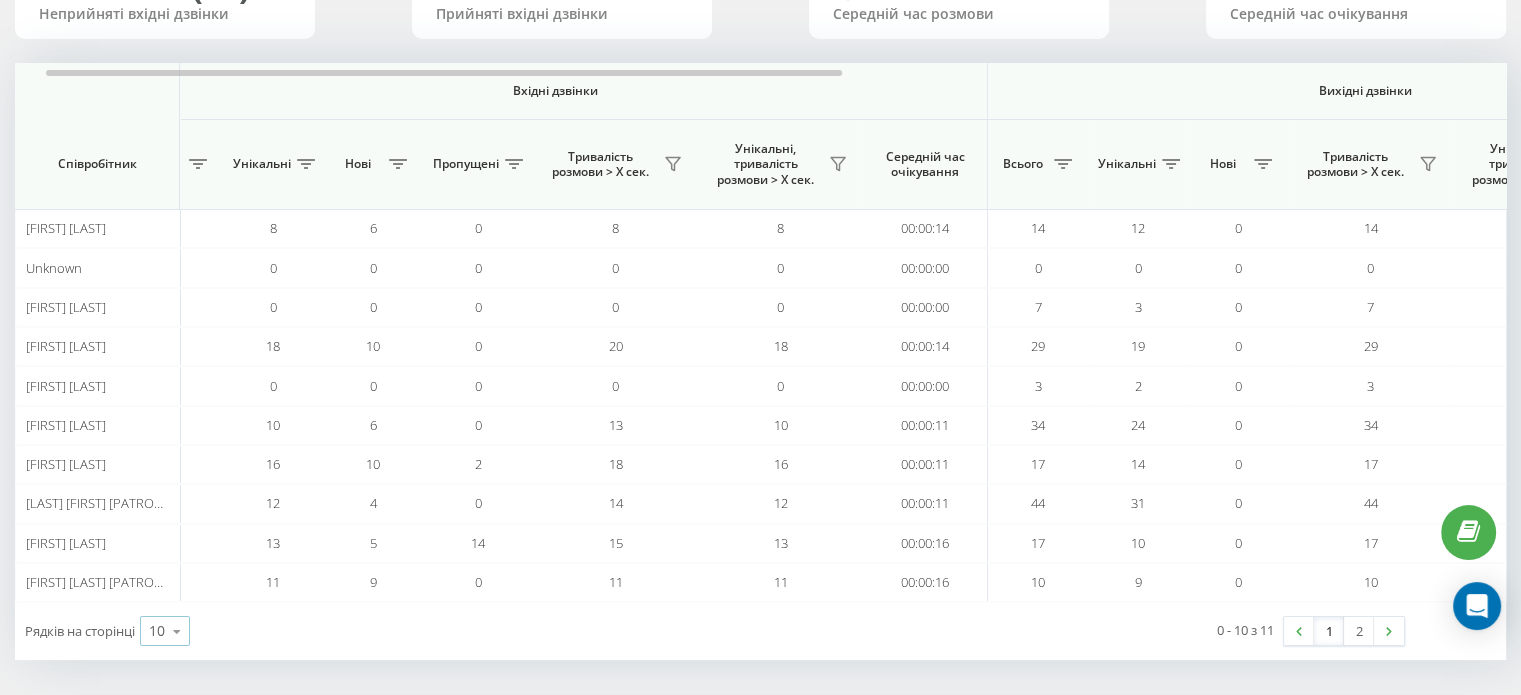 click on "10" at bounding box center [157, 631] 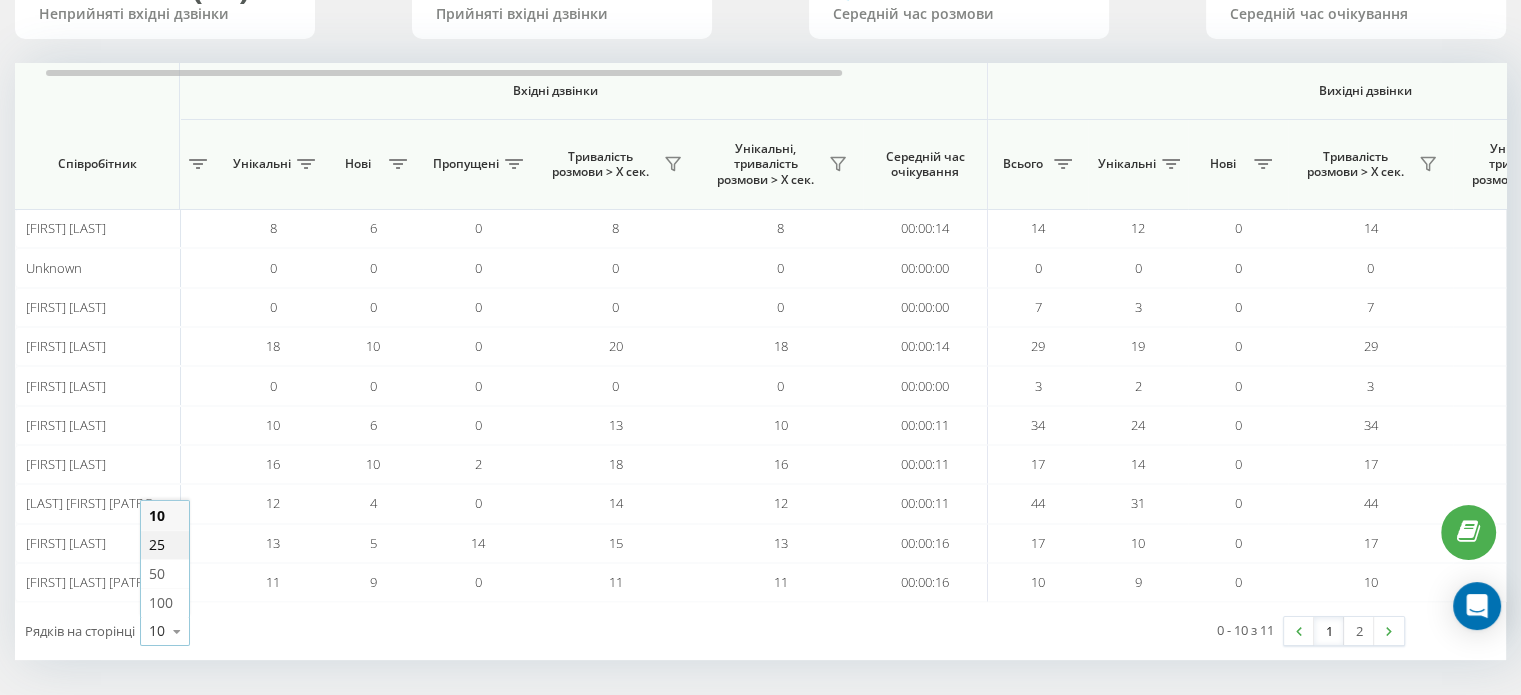 click on "25" at bounding box center [157, 544] 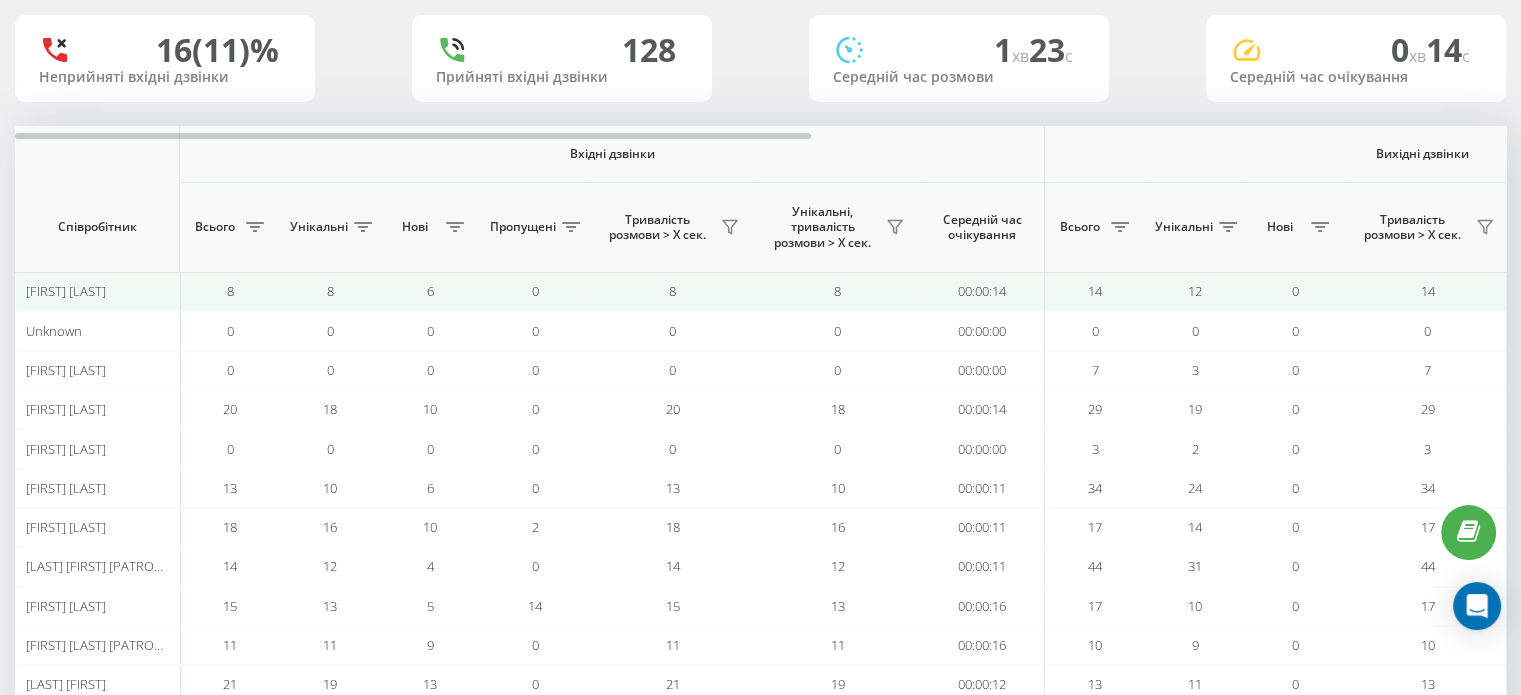 scroll, scrollTop: 232, scrollLeft: 0, axis: vertical 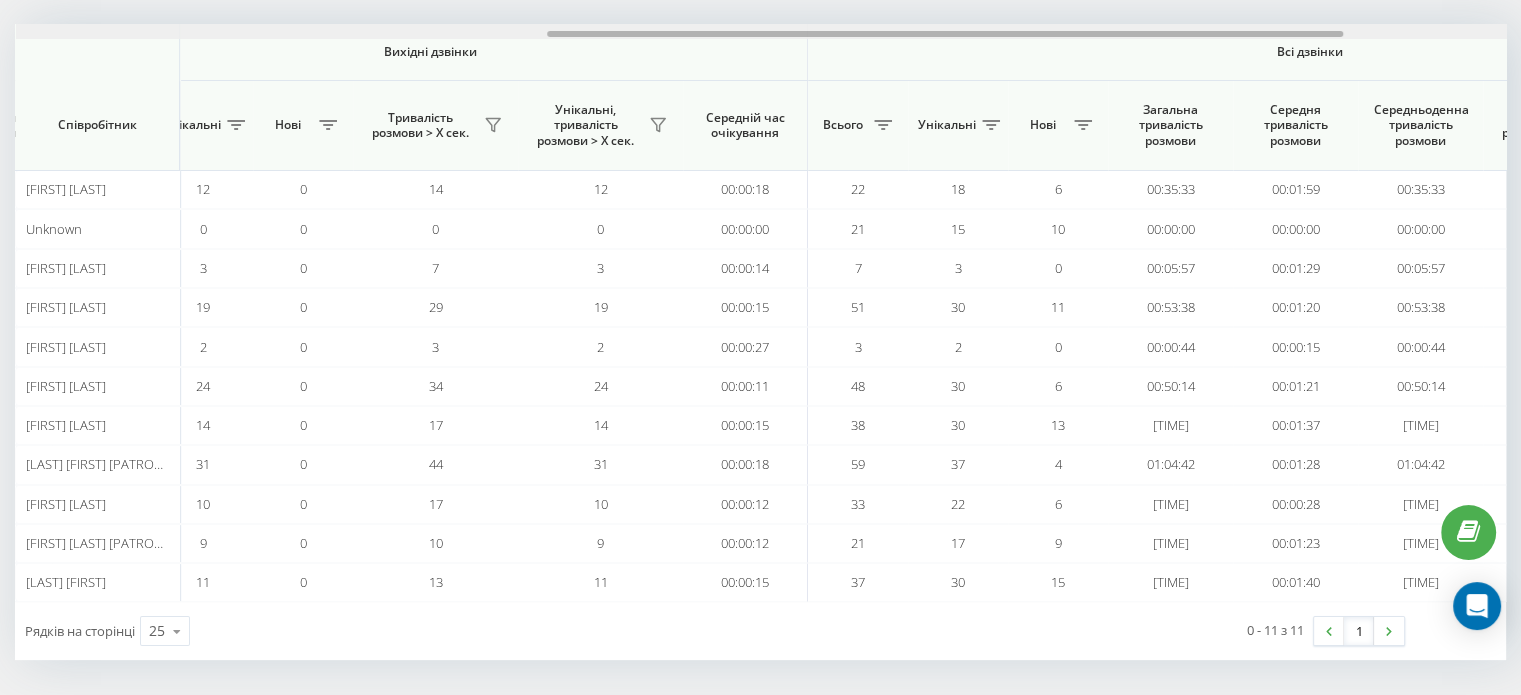 drag, startPoint x: 671, startPoint y: 31, endPoint x: 1040, endPoint y: 113, distance: 378.0013 